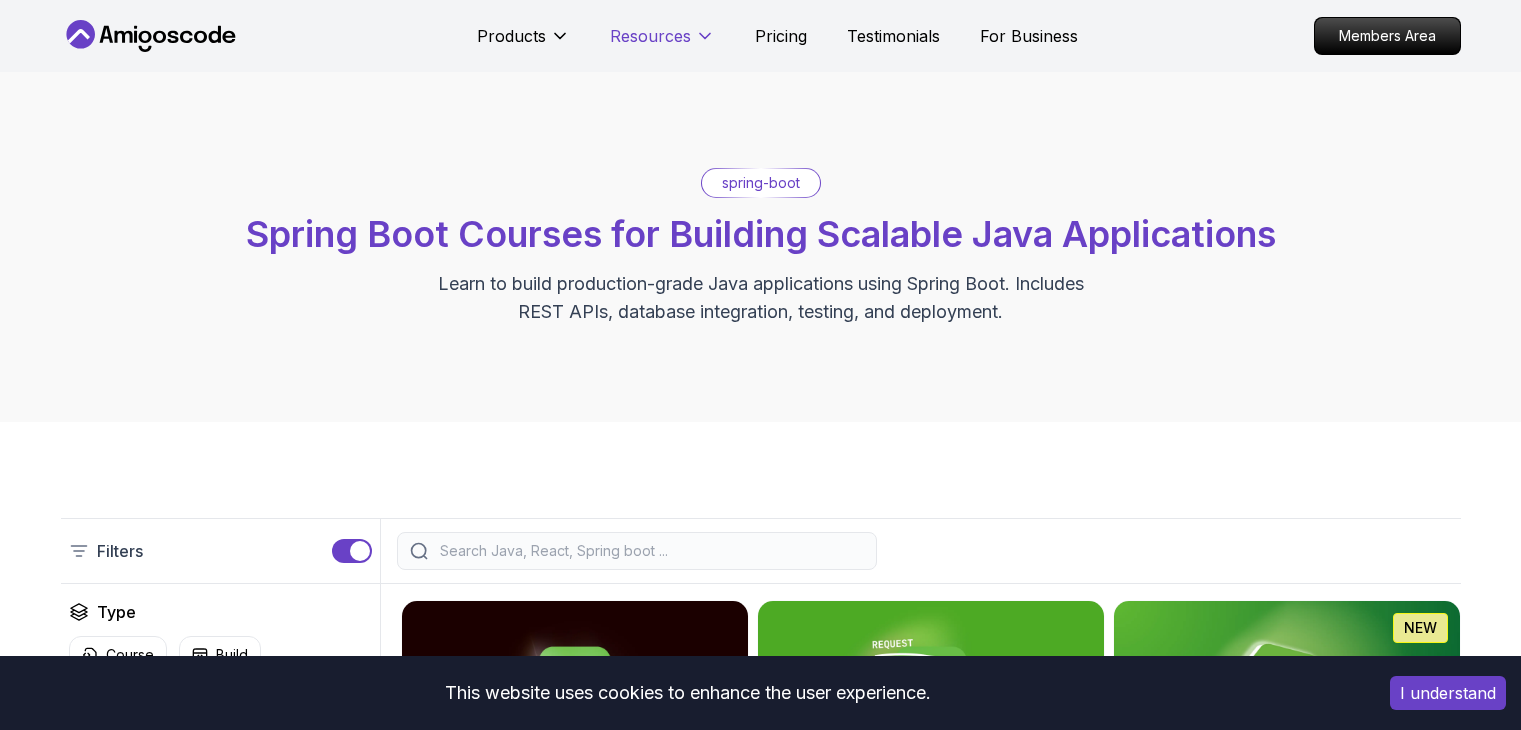 scroll, scrollTop: 0, scrollLeft: 0, axis: both 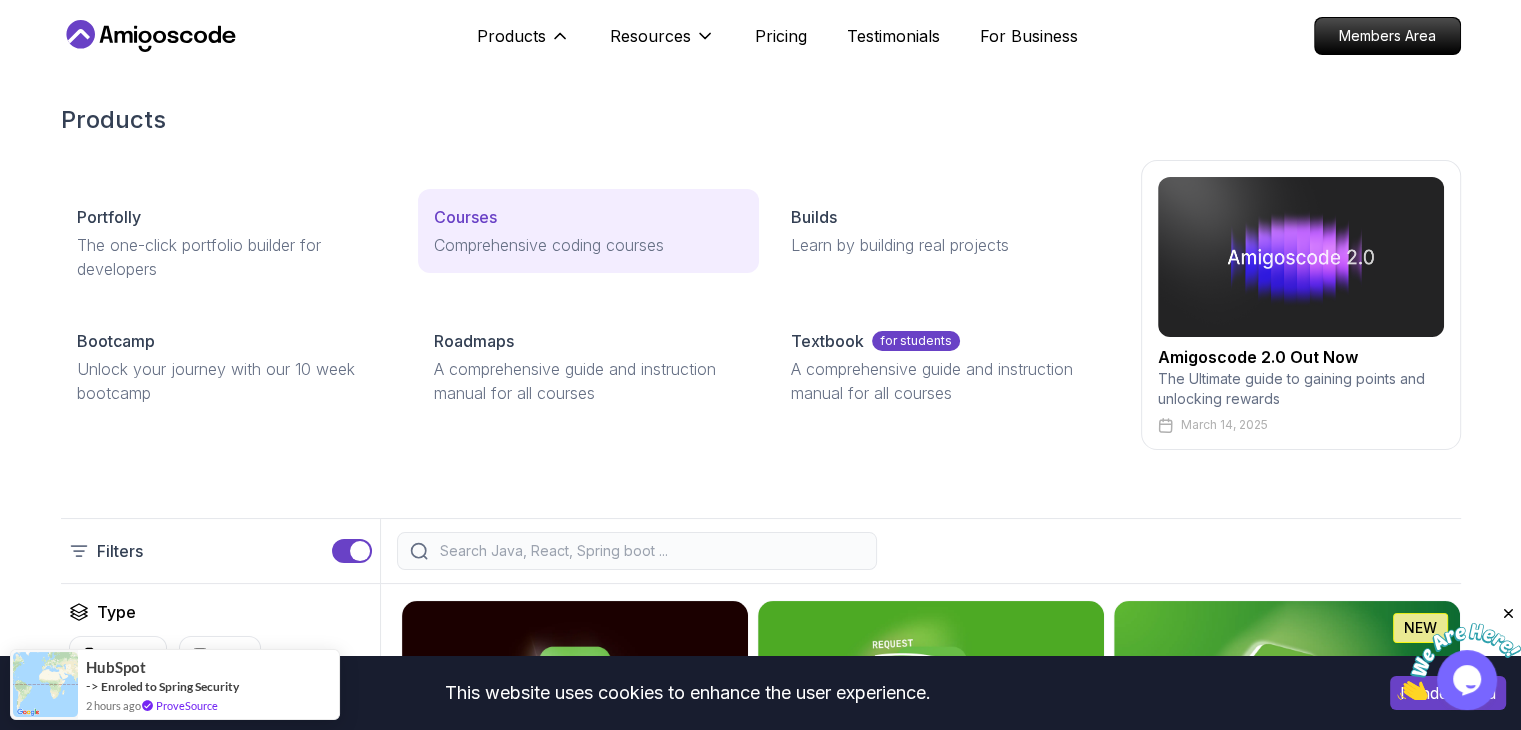 click on "Courses" at bounding box center [588, 217] 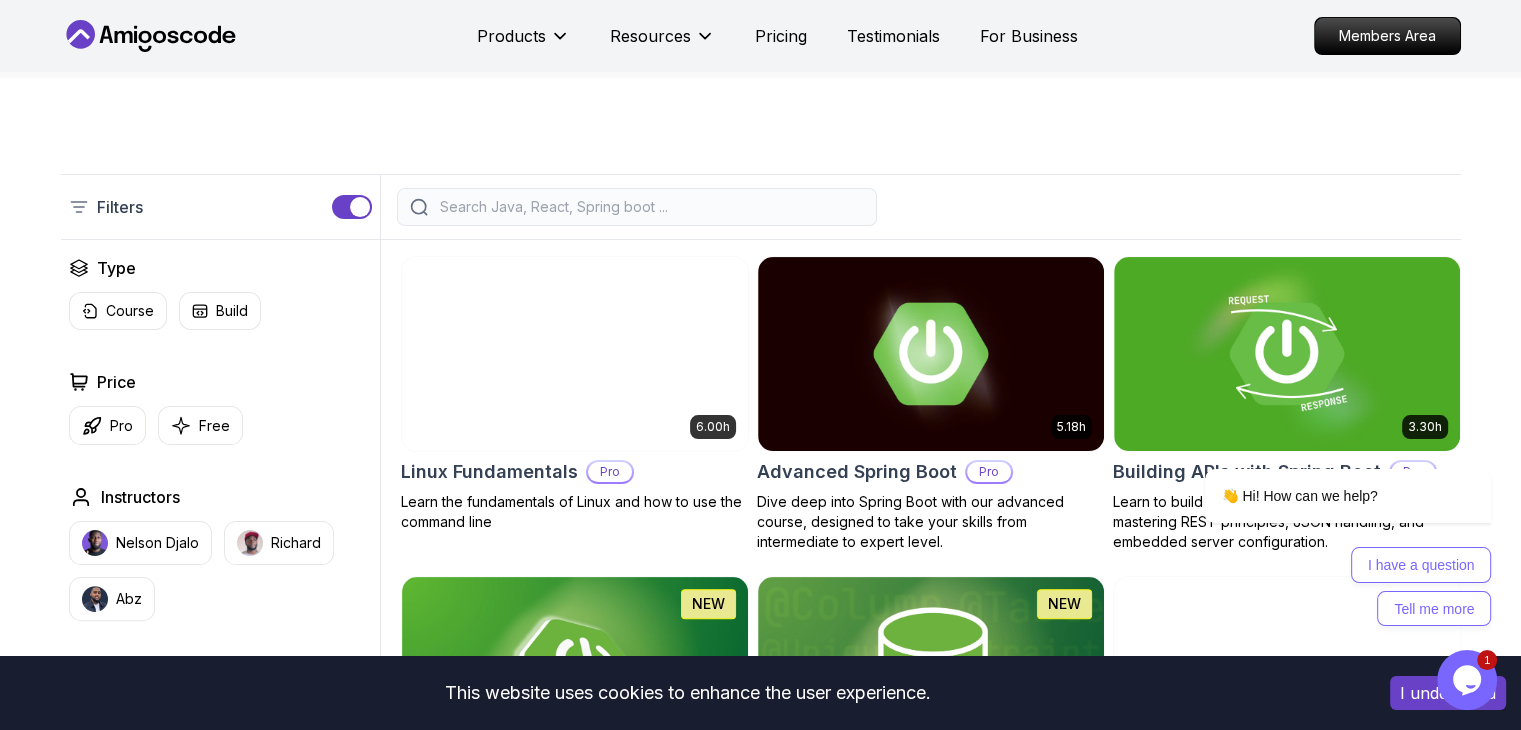 scroll, scrollTop: 427, scrollLeft: 0, axis: vertical 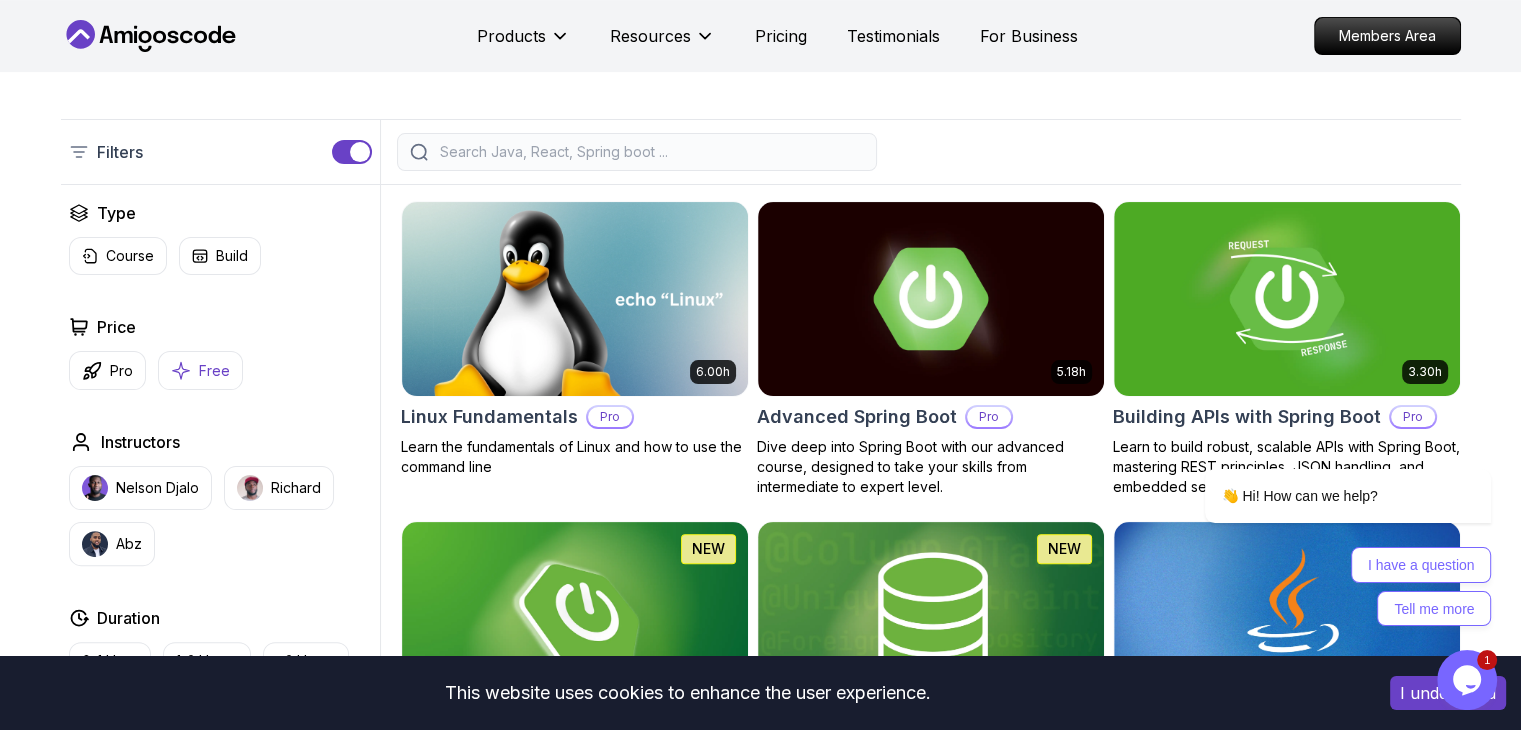 click on "Free" at bounding box center [214, 371] 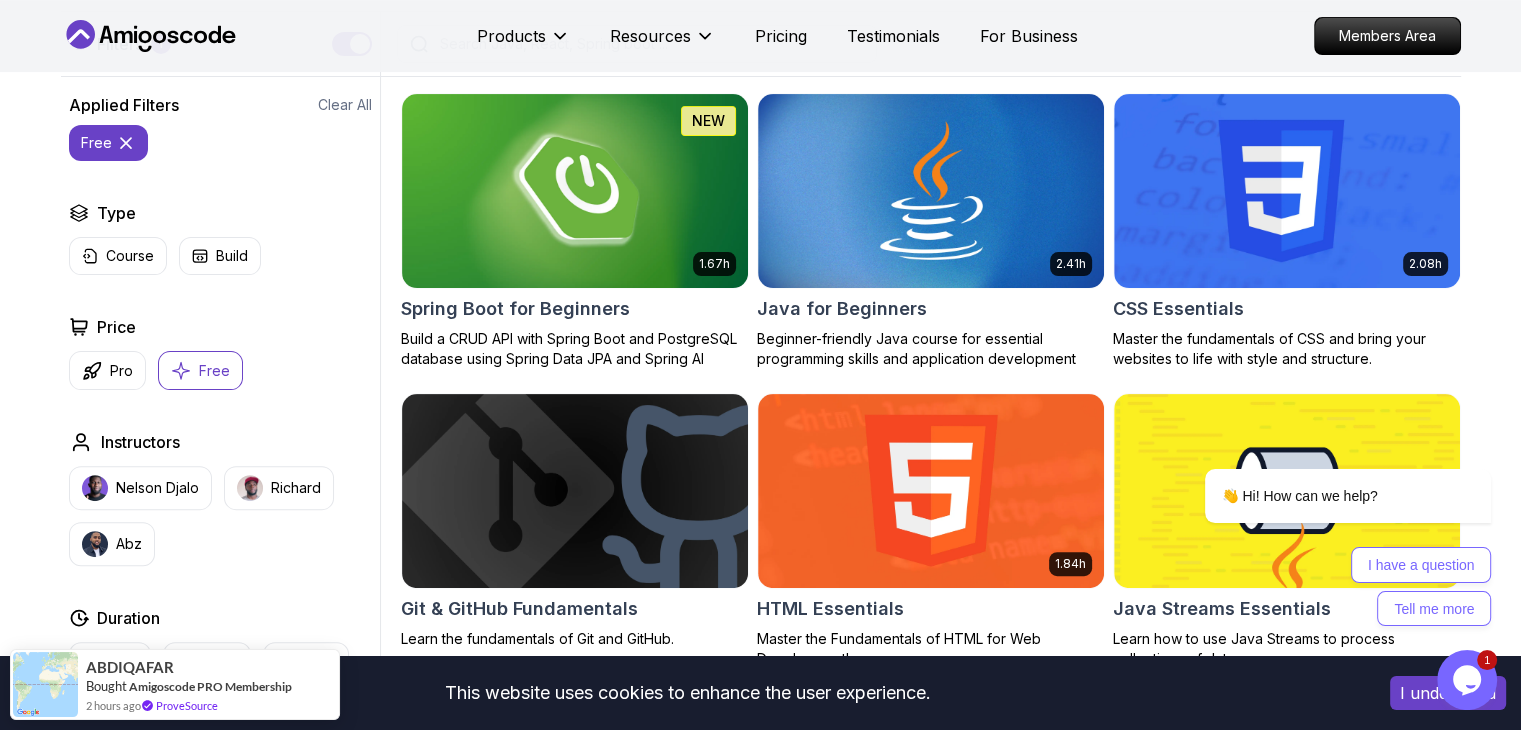 scroll, scrollTop: 564, scrollLeft: 0, axis: vertical 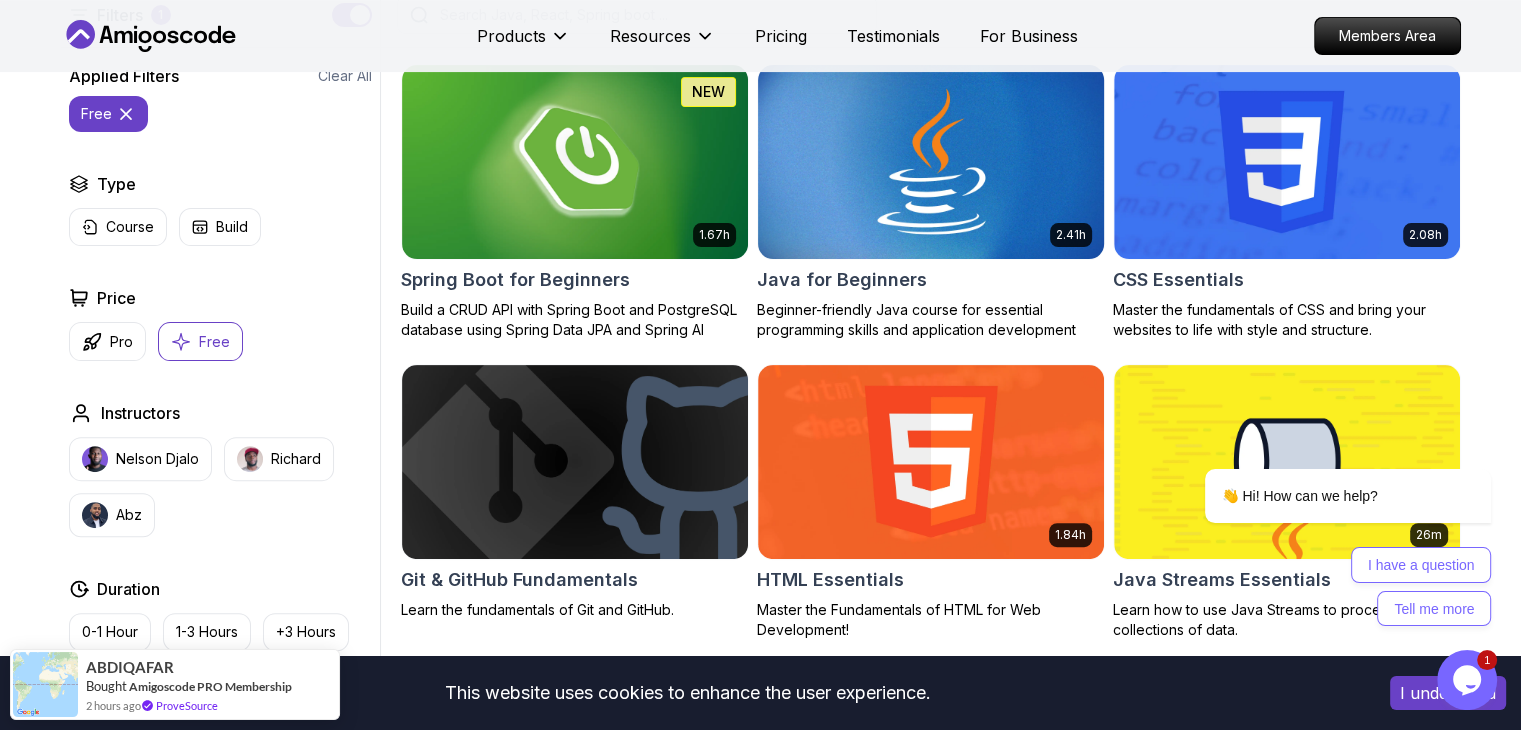 click on "This website uses cookies to enhance the user experience. I understand Products Resources Pricing Testimonials For Business Members Area Products Resources Pricing Testimonials For Business Members Area All Courses Learn Java, Spring Boot, DevOps & More with Amigoscode Premium Courses Master in-demand skills like Java, Spring Boot, DevOps, React, and more through hands-on, expert-led courses. Advance your software development career with real-world projects and practical learning. Filters 1 Filters 1 Applied Filters Clear All free Type Course Build Price Pro Free Instructors Nelson Djalo Richard Abz Duration 0-1 Hour 1-3 Hours +3 Hours Track Front End Back End Dev Ops Full Stack Level Junior Mid-level Senior 1.67h NEW Spring Boot for Beginners Build a CRUD API with Spring Boot and PostgreSQL database using Spring Data JPA and Spring AI 2.41h Java for Beginners Beginner-friendly Java course for essential programming skills and application development 2.08h CSS Essentials Git & GitHub Fundamentals 1.84h 26m 38m" at bounding box center [760, 2442] 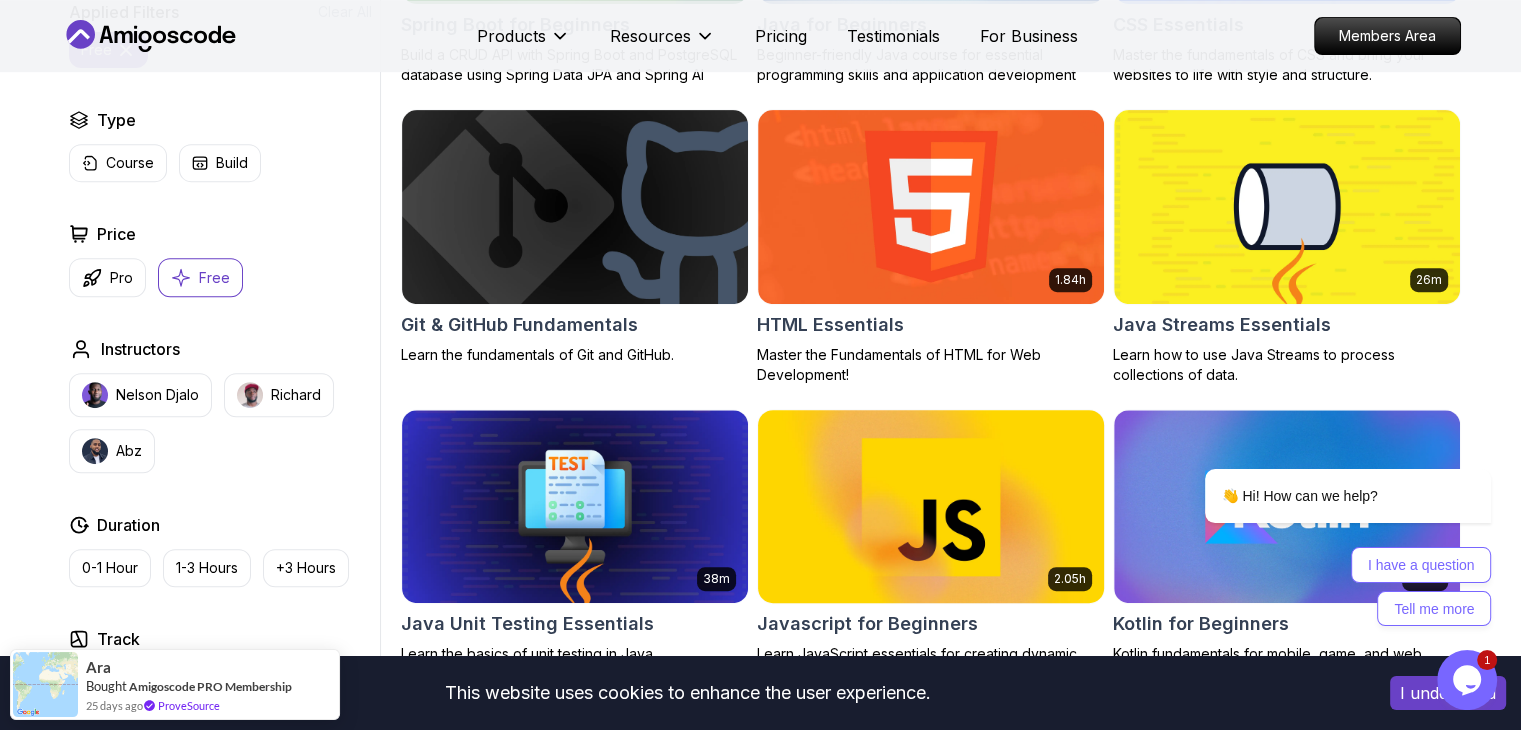 scroll, scrollTop: 818, scrollLeft: 0, axis: vertical 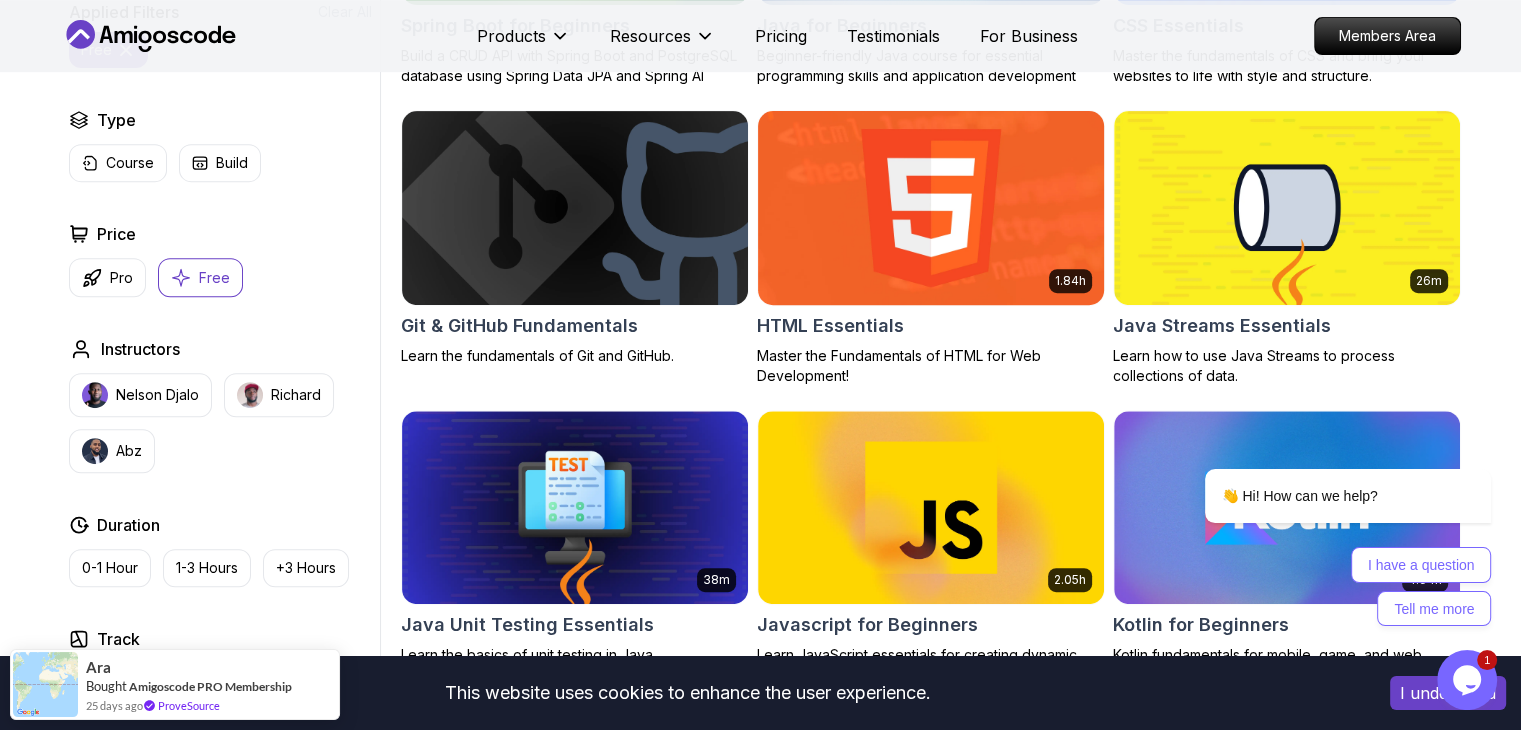 click at bounding box center [930, 207] 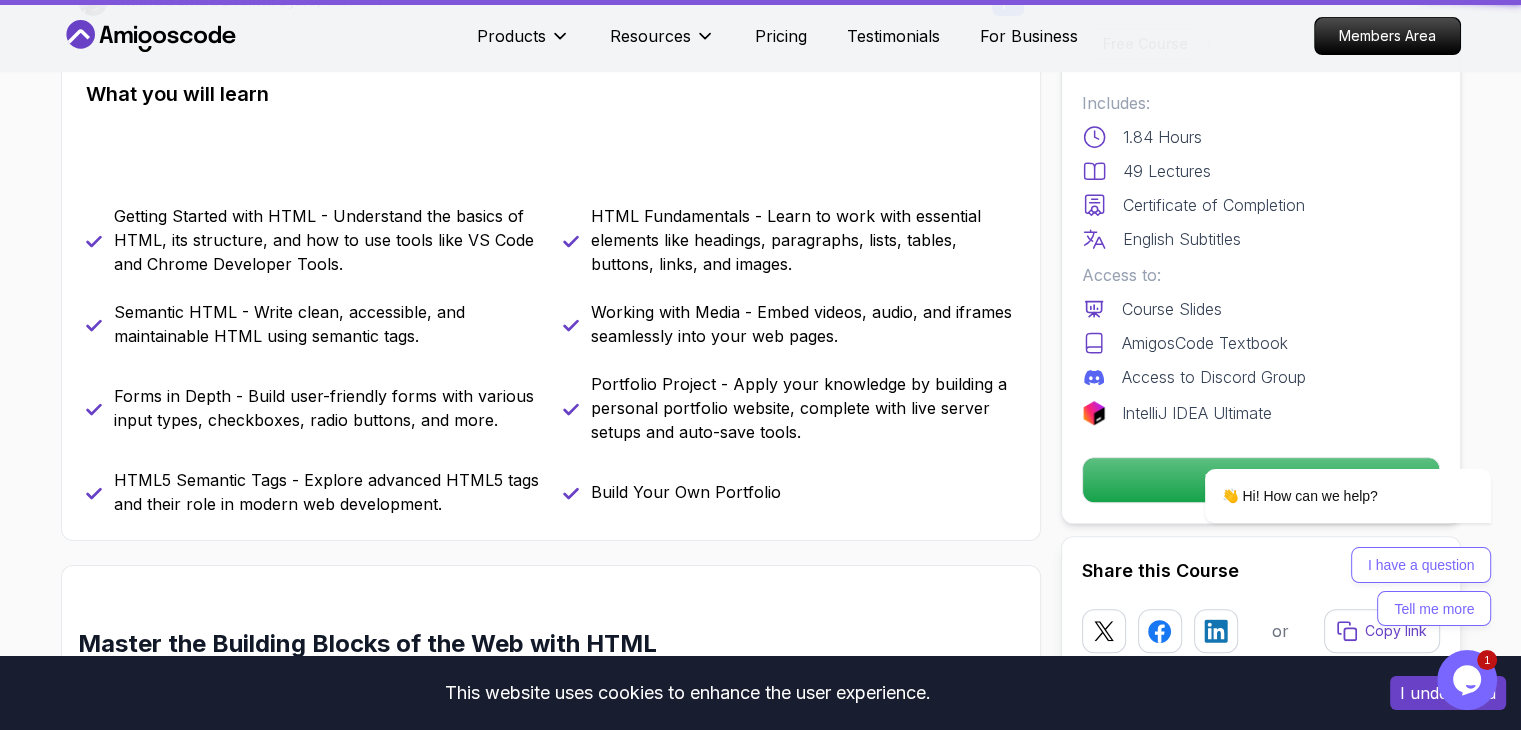 scroll, scrollTop: 0, scrollLeft: 0, axis: both 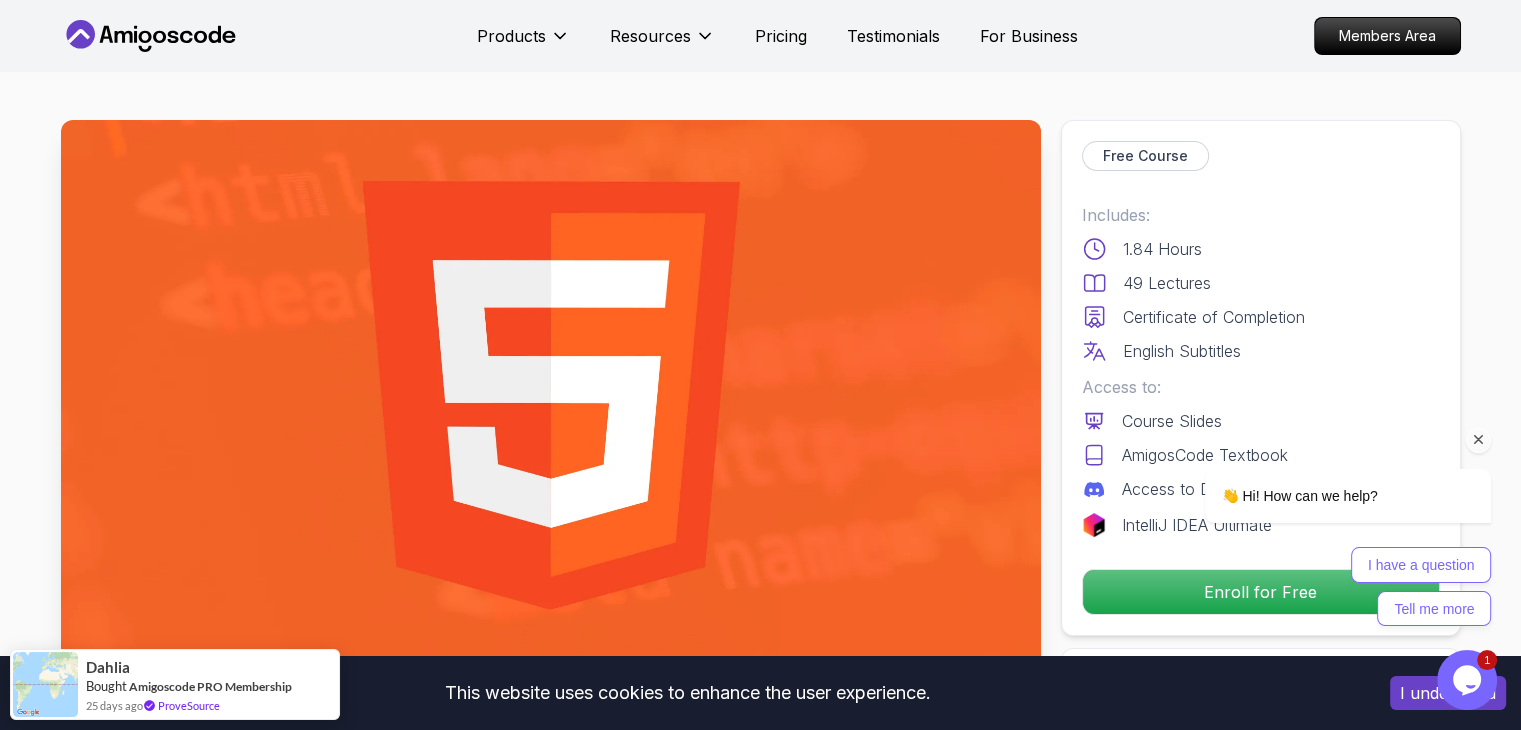 click on "I have a question Tell me more" at bounding box center [1322, 586] 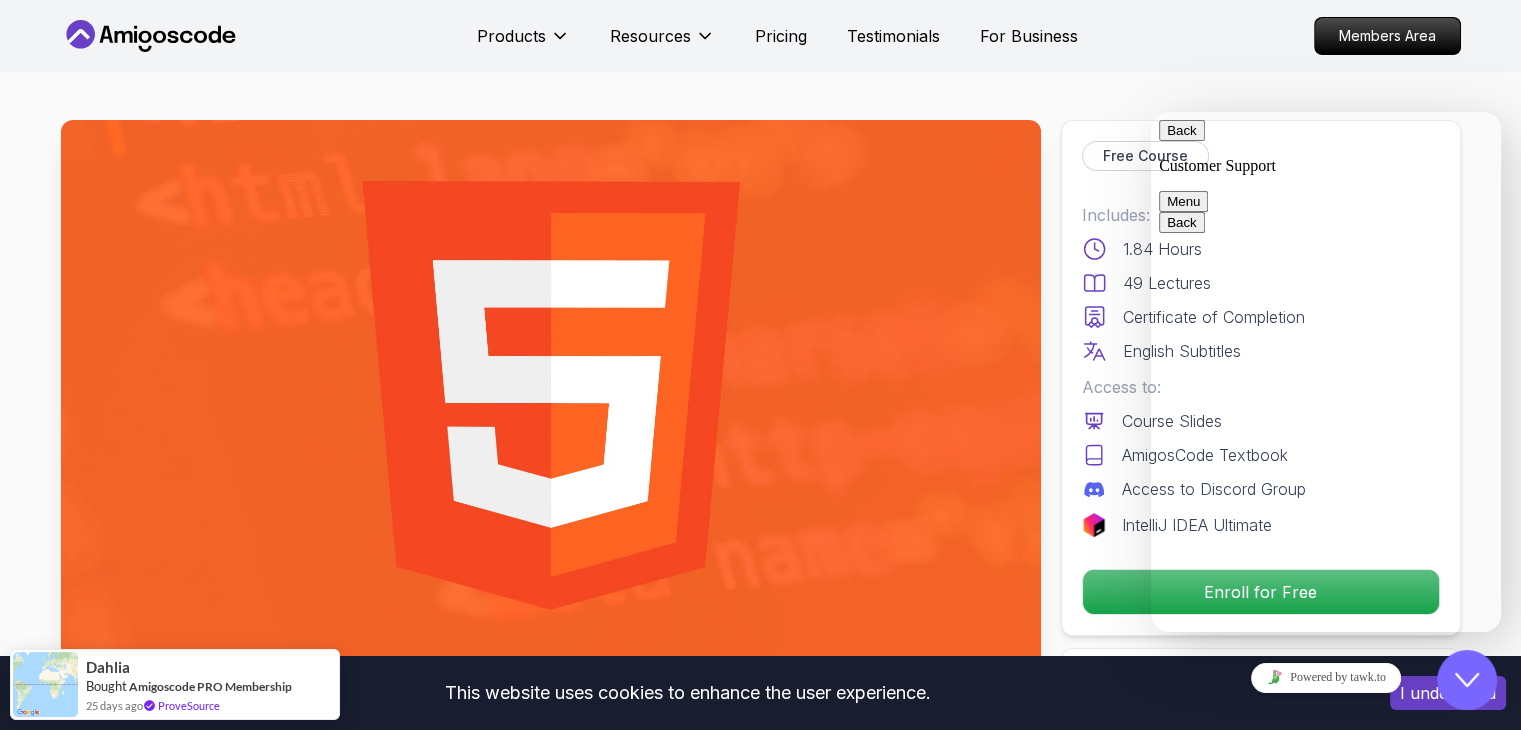 click on "Back" at bounding box center [1182, 130] 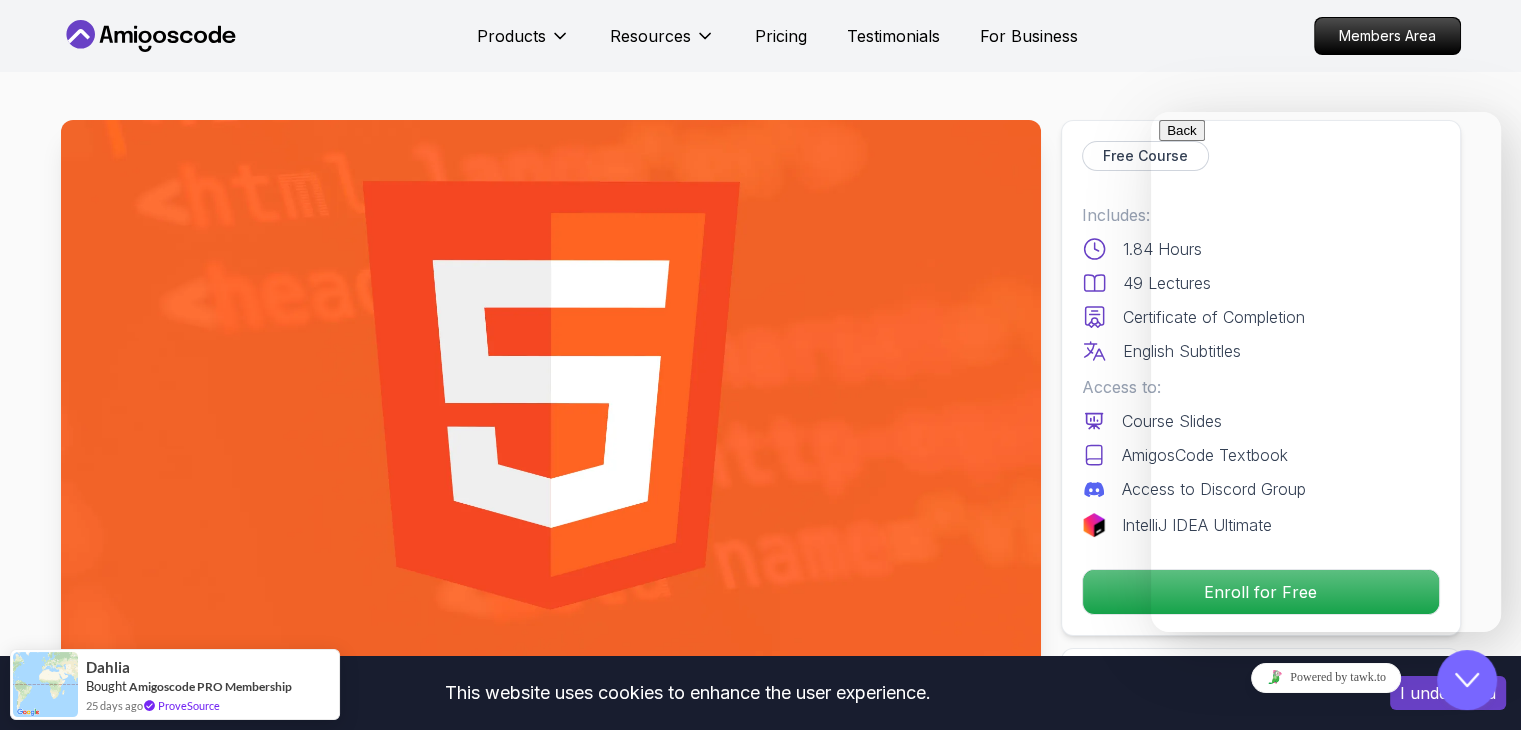 click on "HTML Essentials Master the Fundamentals of HTML for Web Development! Mama Samba Braima Djalo  /   Instructor Free Course Includes: 1.84 Hours 49 Lectures Certificate of Completion English Subtitles Access to: Course Slides AmigosCode Textbook Access to Discord Group IntelliJ IDEA Ultimate Enroll for Free Share this Course or Copy link Got a Team of 5 or More? With one subscription, give your entire team access to all courses and features. Check our Business Plan Mama Samba Braima Djalo  /   Instructor What you will learn html vscode chrome Getting Started with HTML - Understand the basics of HTML, its structure, and how to use tools like VS Code and Chrome Developer Tools. HTML Fundamentals - Learn to work with essential elements like headings, paragraphs, lists, tables, buttons, links, and images. Semantic HTML - Write clean, accessible, and maintainable HTML using semantic tags. Working with Media - Embed videos, audio, and iframes seamlessly into your web pages. Build Your Own Portfolio
HTML Fundamentals" at bounding box center (761, 1948) 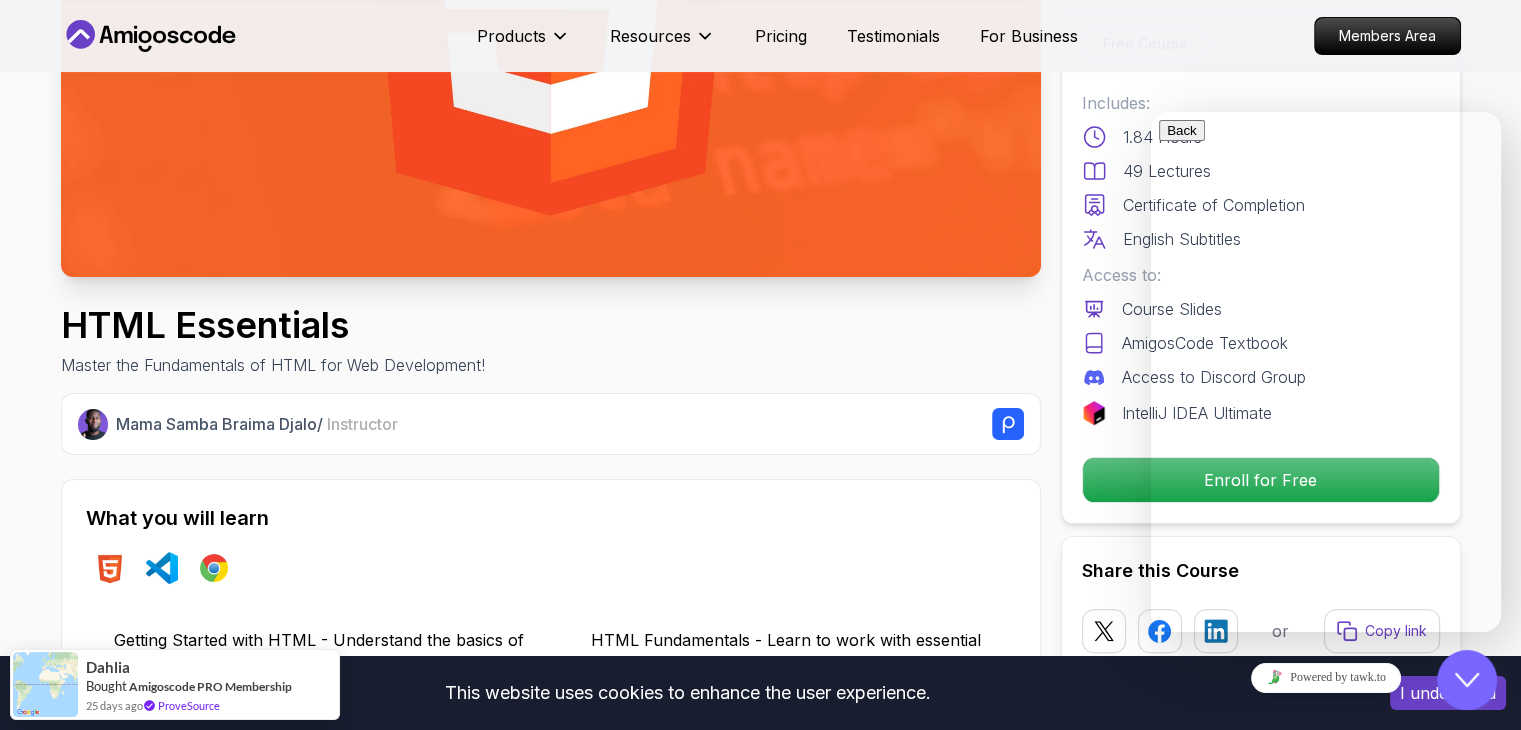 scroll, scrollTop: 418, scrollLeft: 0, axis: vertical 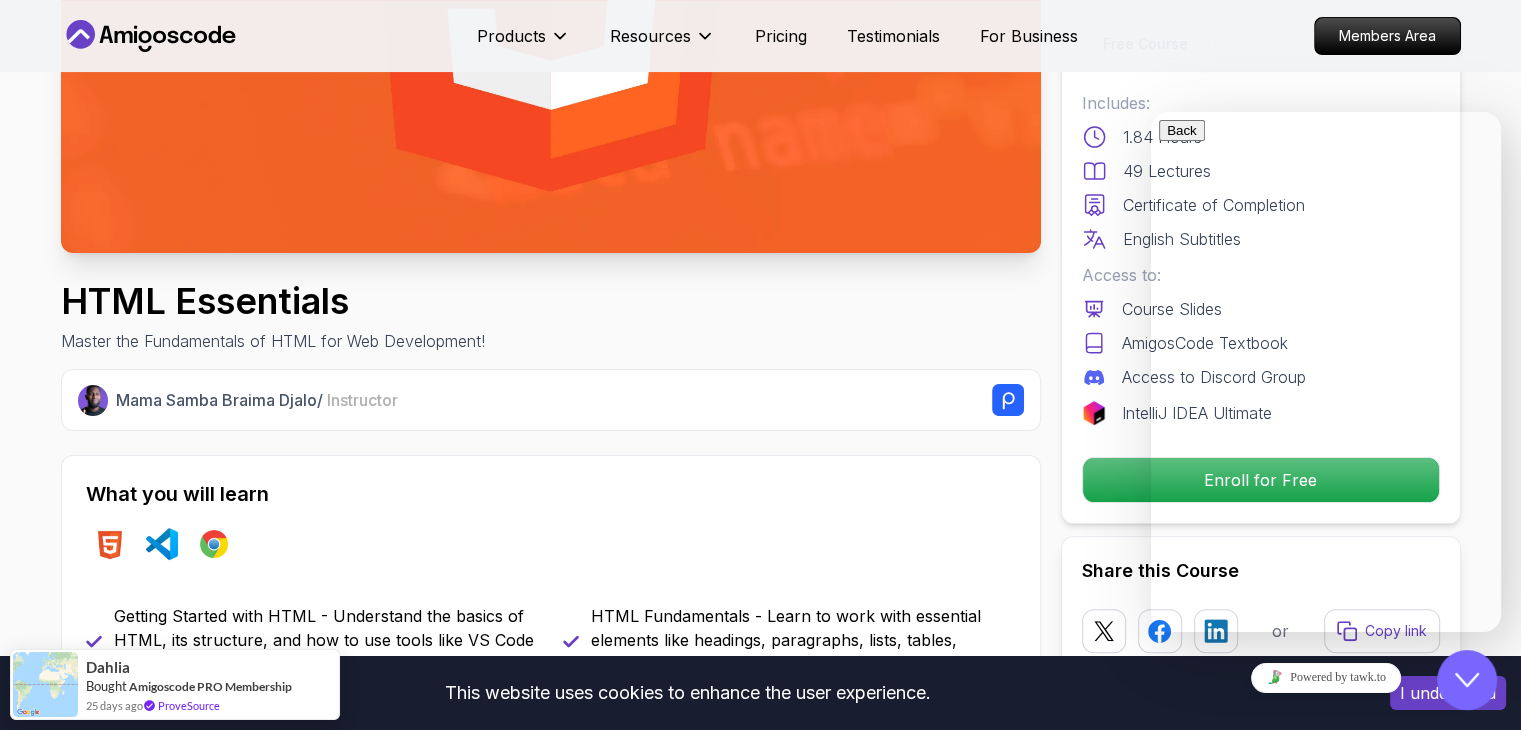 click at bounding box center [551, -23] 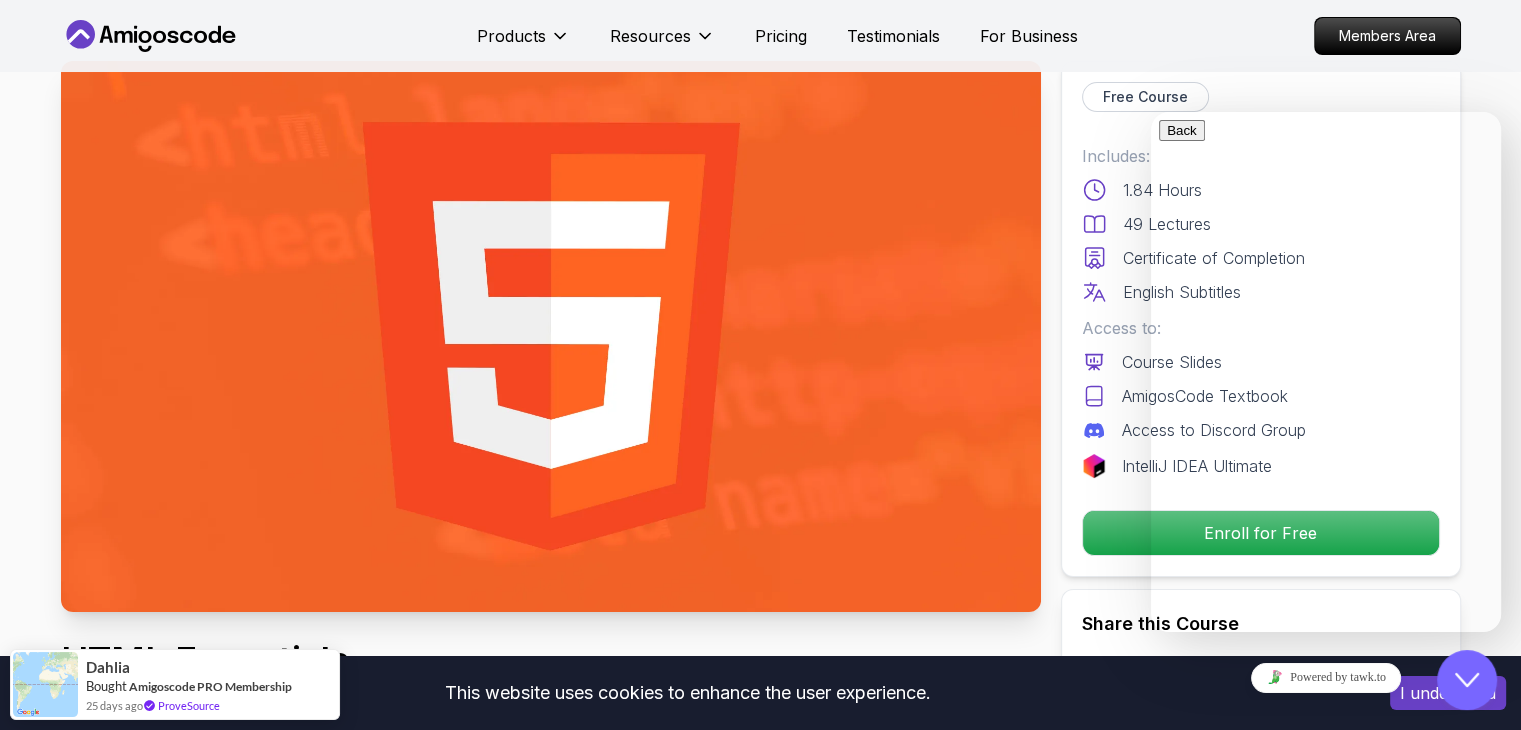 scroll, scrollTop: 58, scrollLeft: 0, axis: vertical 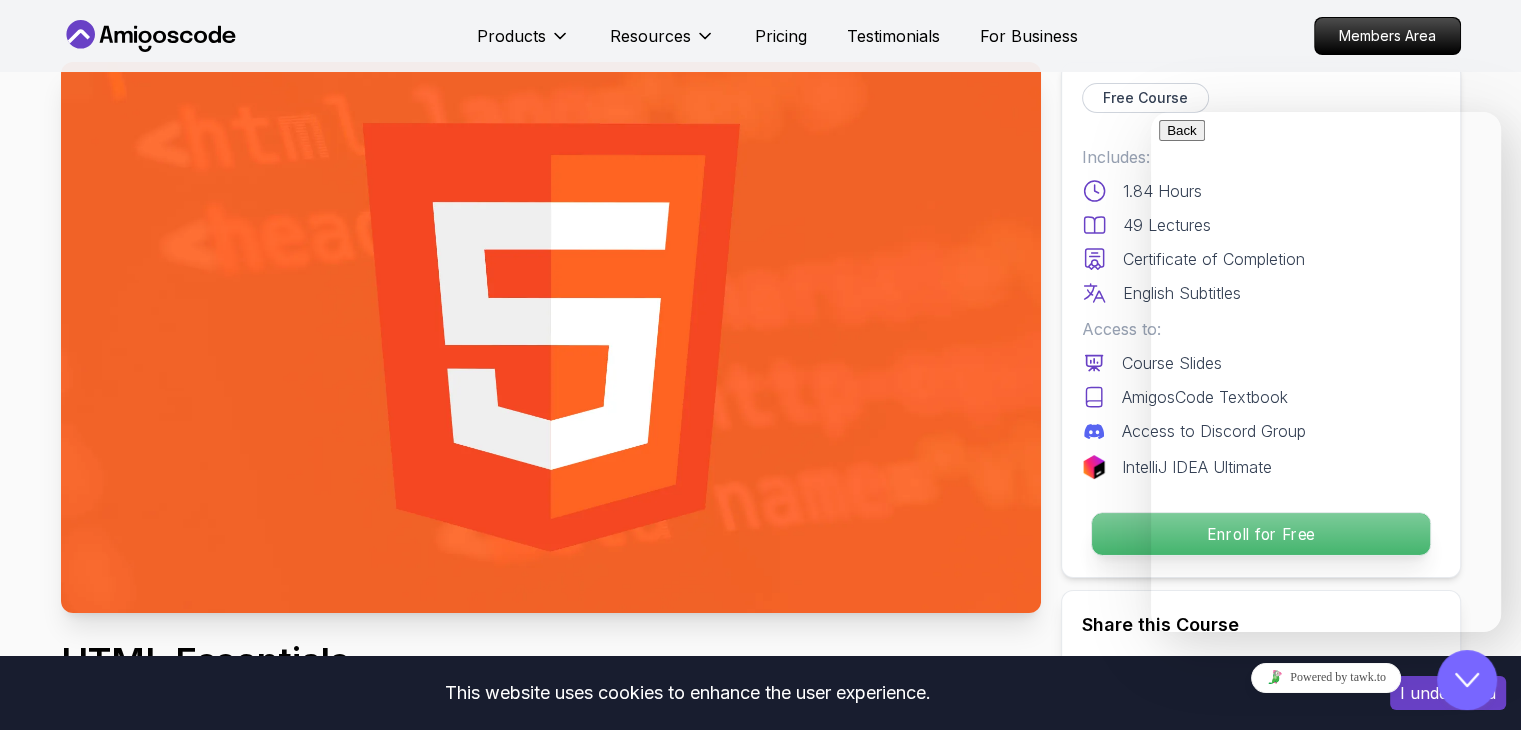 click on "Enroll for Free" at bounding box center [1260, 534] 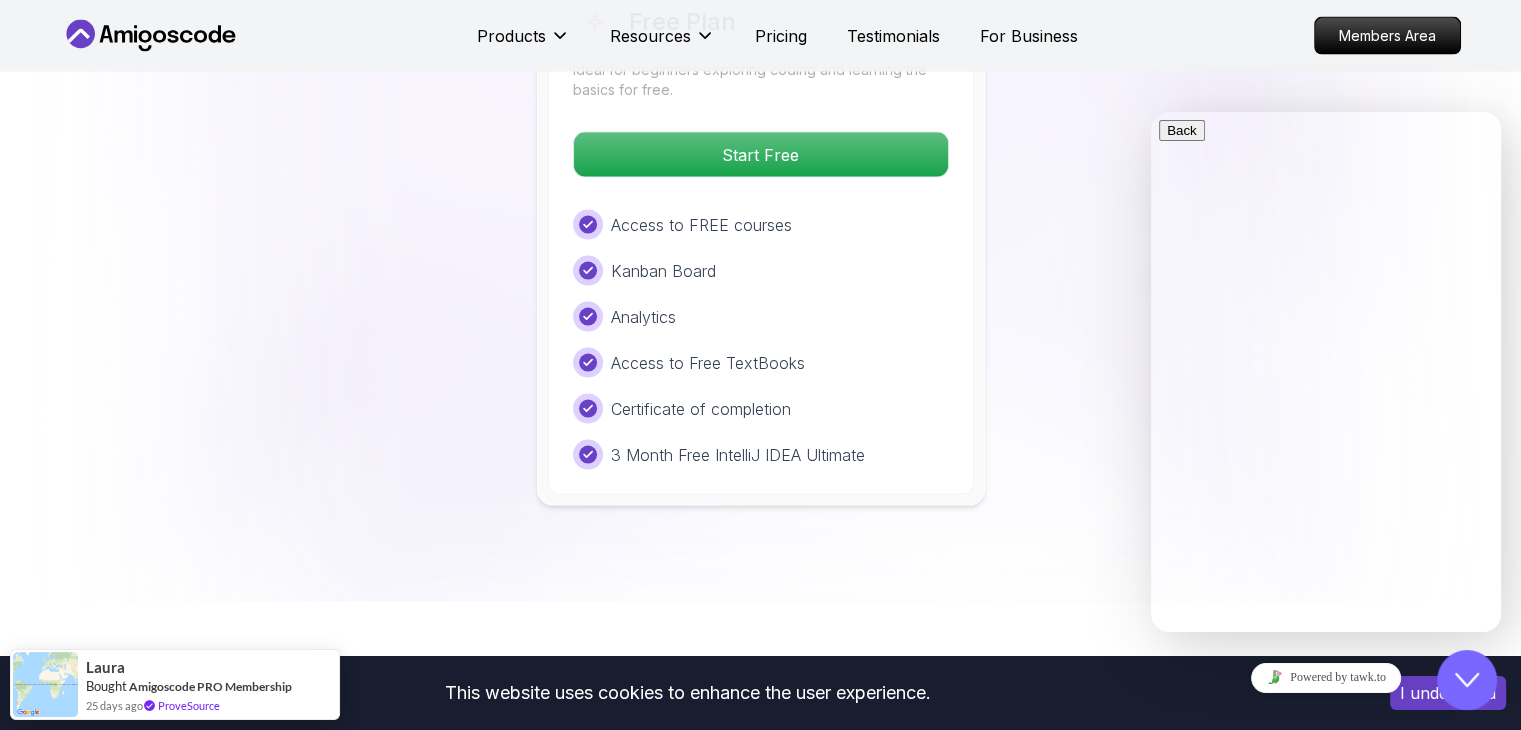 scroll, scrollTop: 4232, scrollLeft: 0, axis: vertical 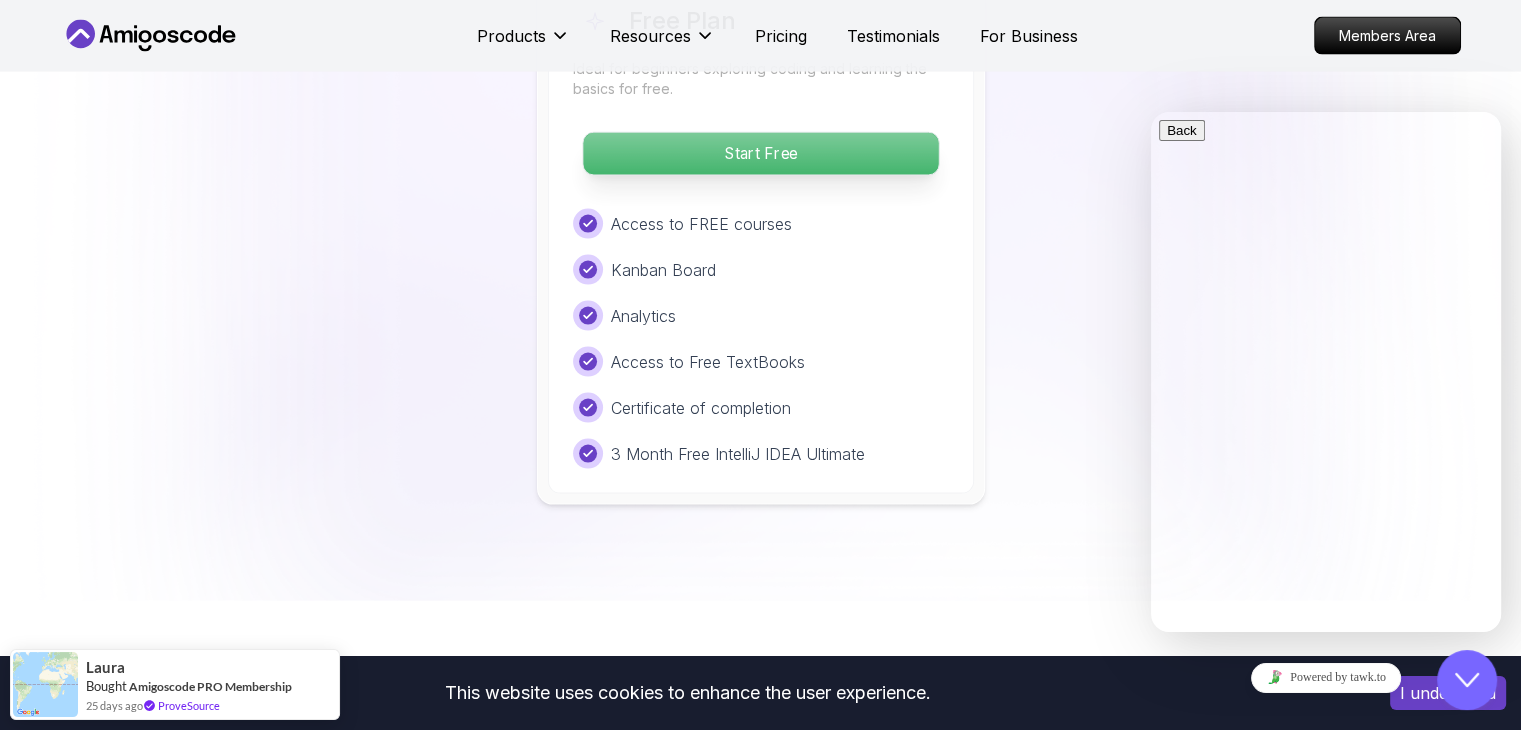 click on "Start Free" at bounding box center [760, 154] 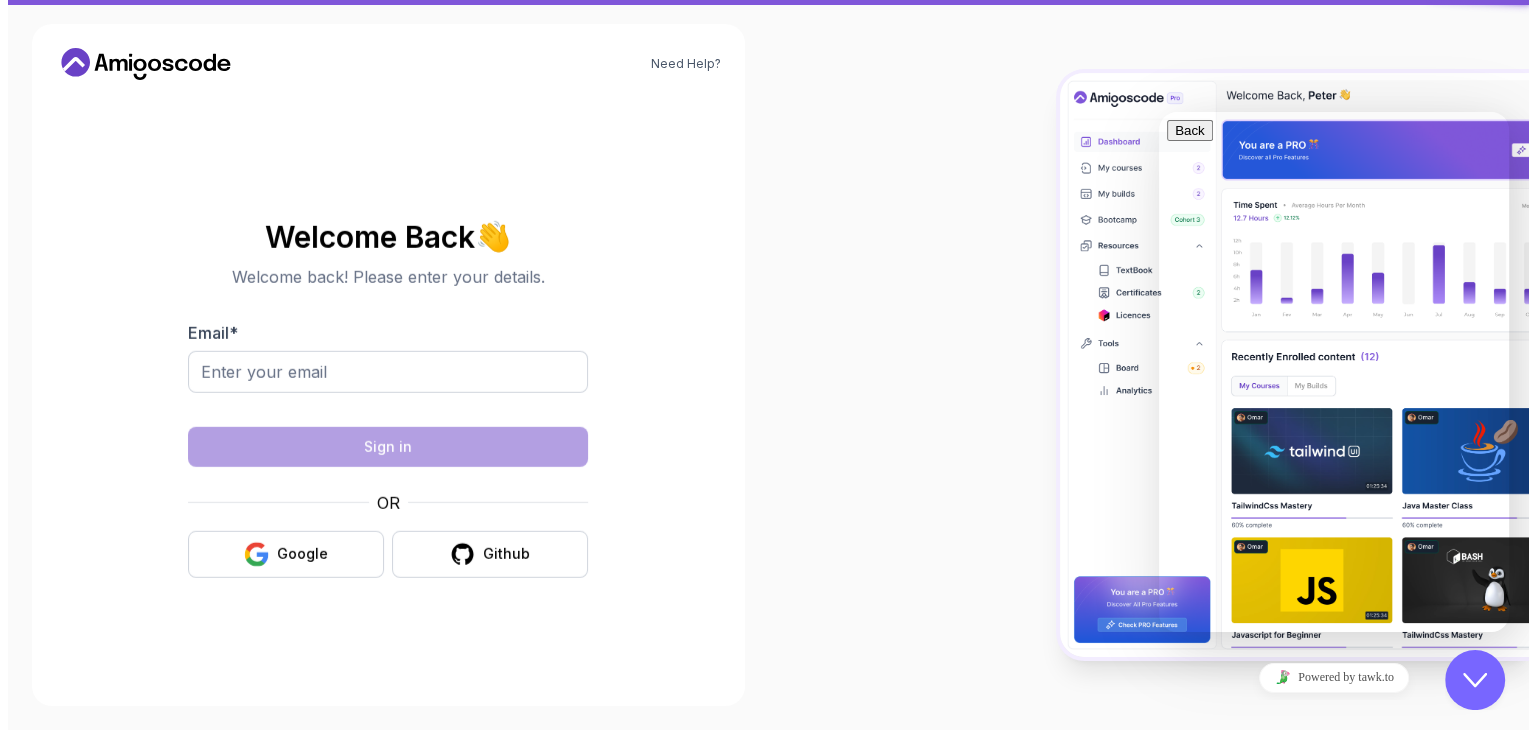 scroll, scrollTop: 0, scrollLeft: 0, axis: both 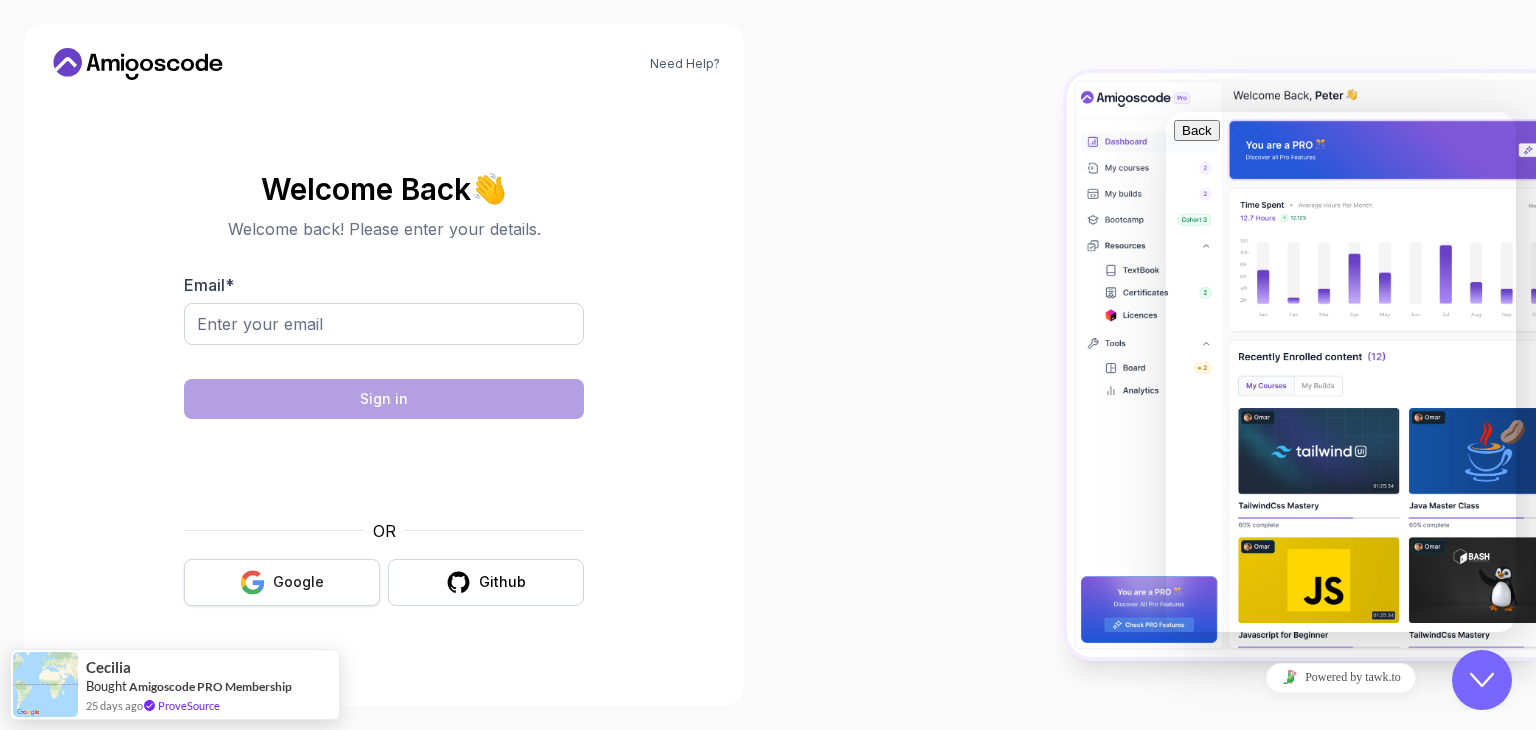 click on "Google" at bounding box center (298, 582) 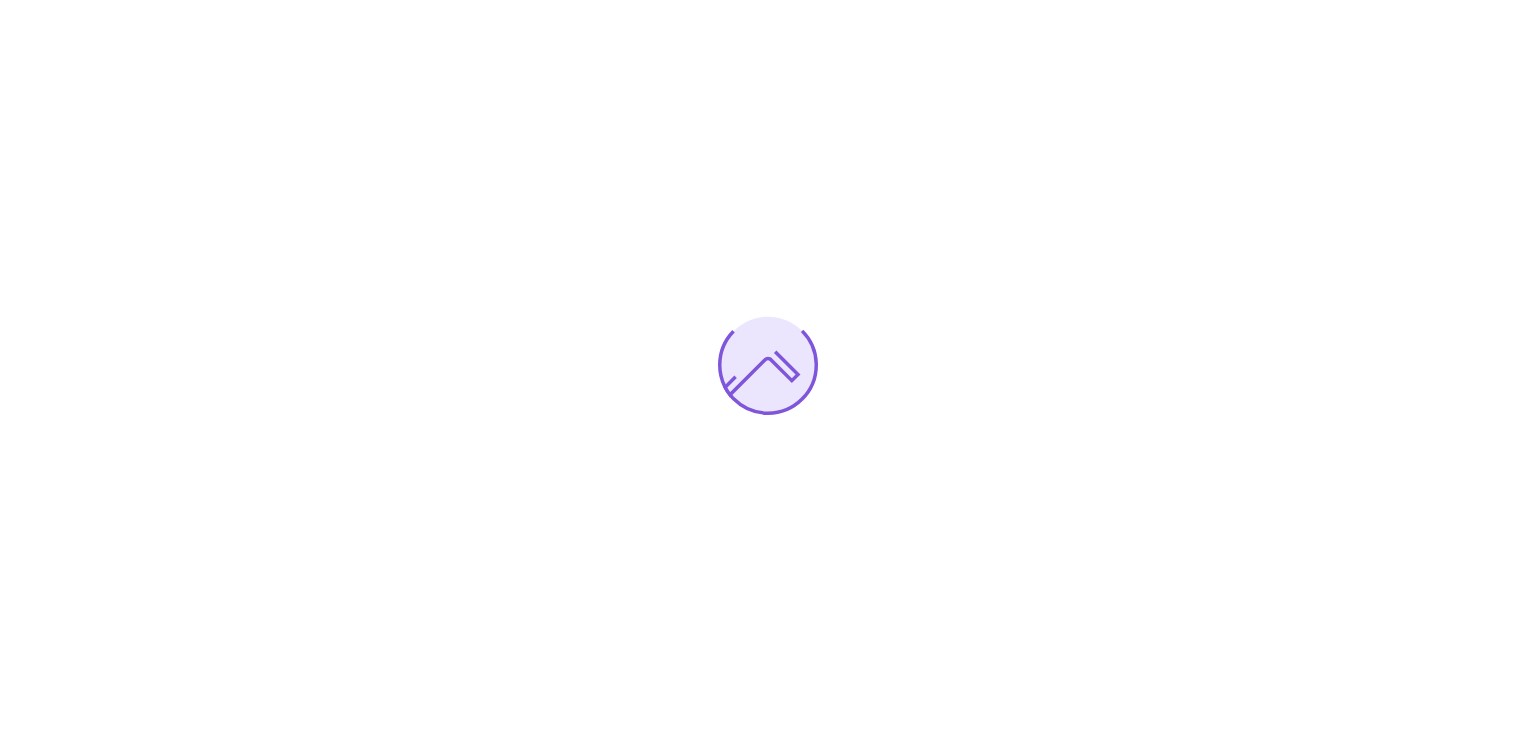 scroll, scrollTop: 0, scrollLeft: 0, axis: both 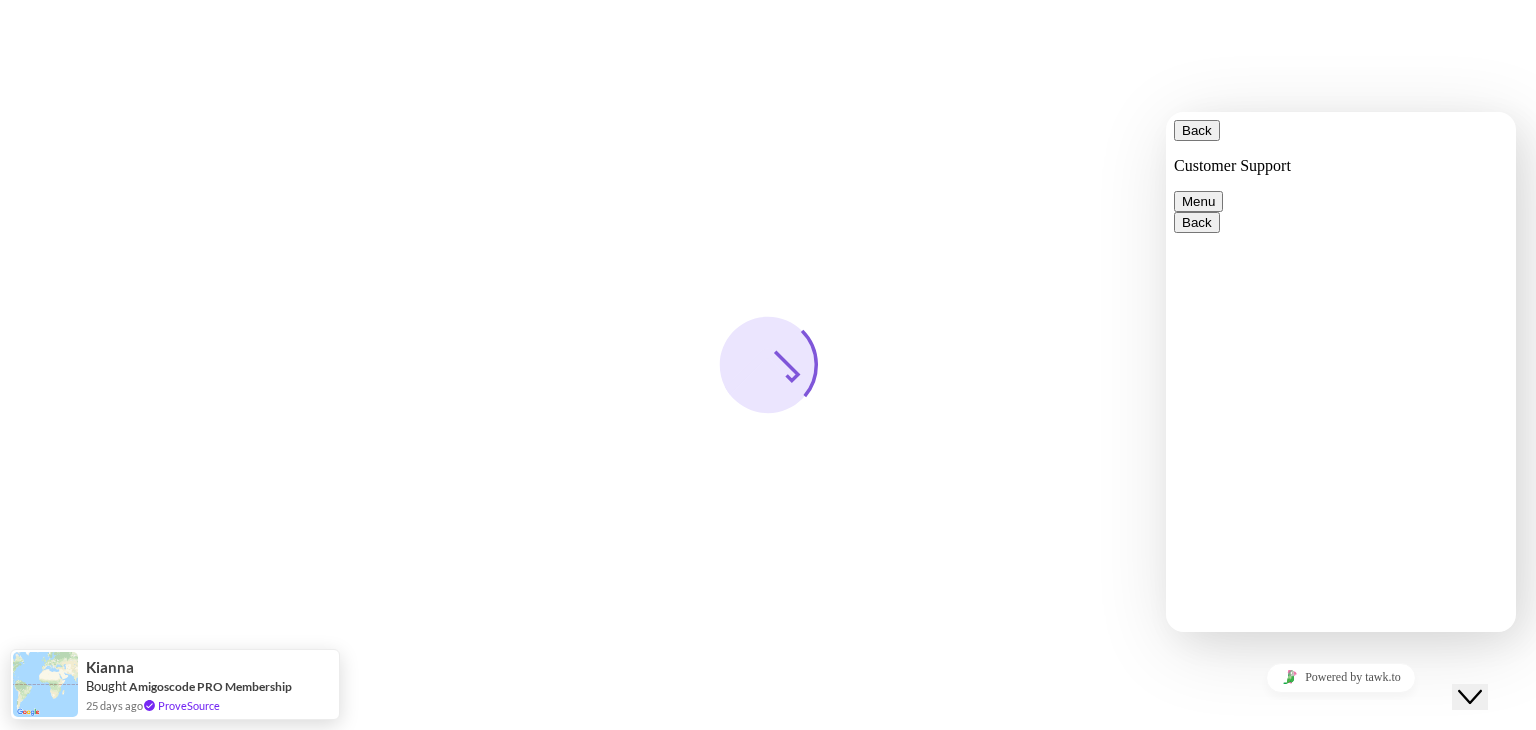 click on "Back" at bounding box center [1197, 130] 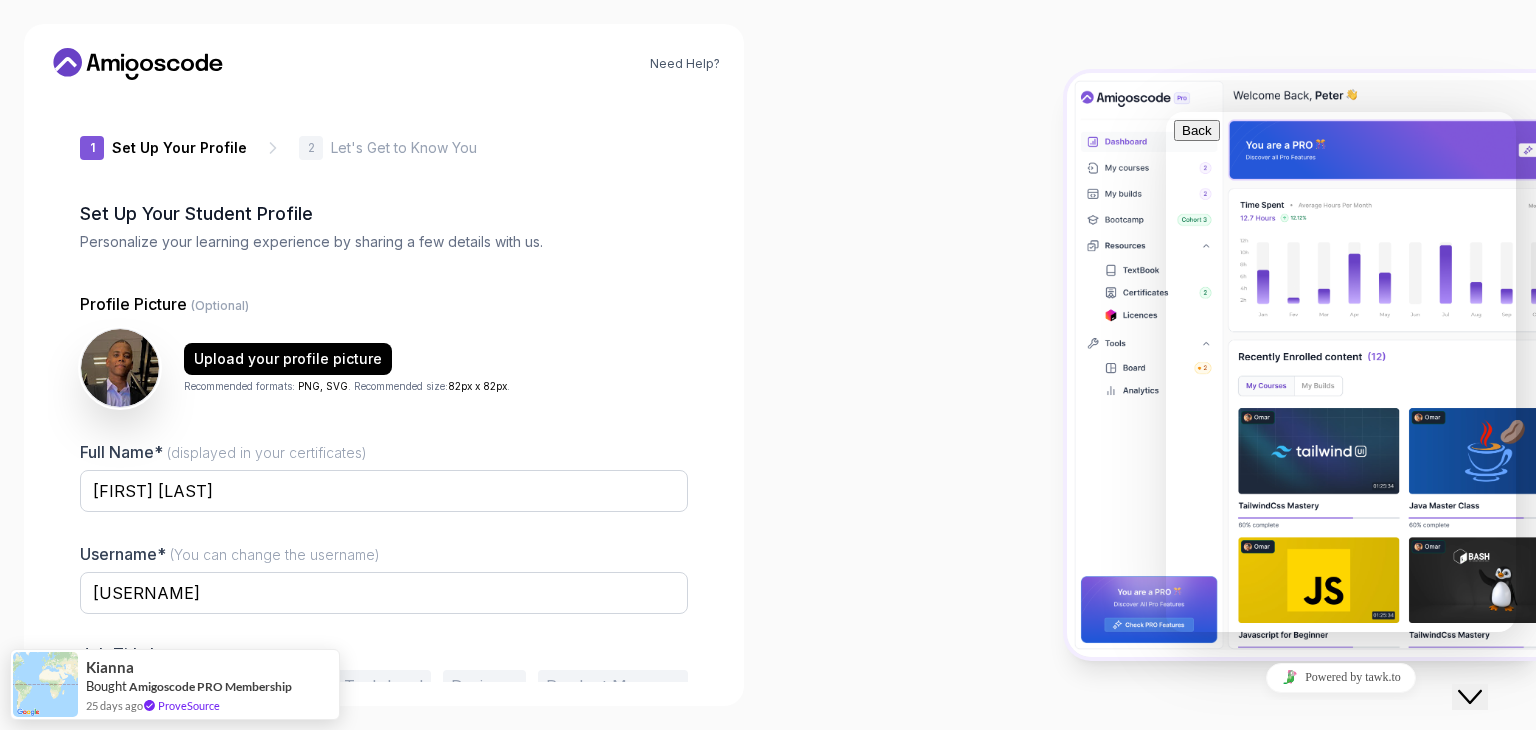 click at bounding box center [1152, 365] 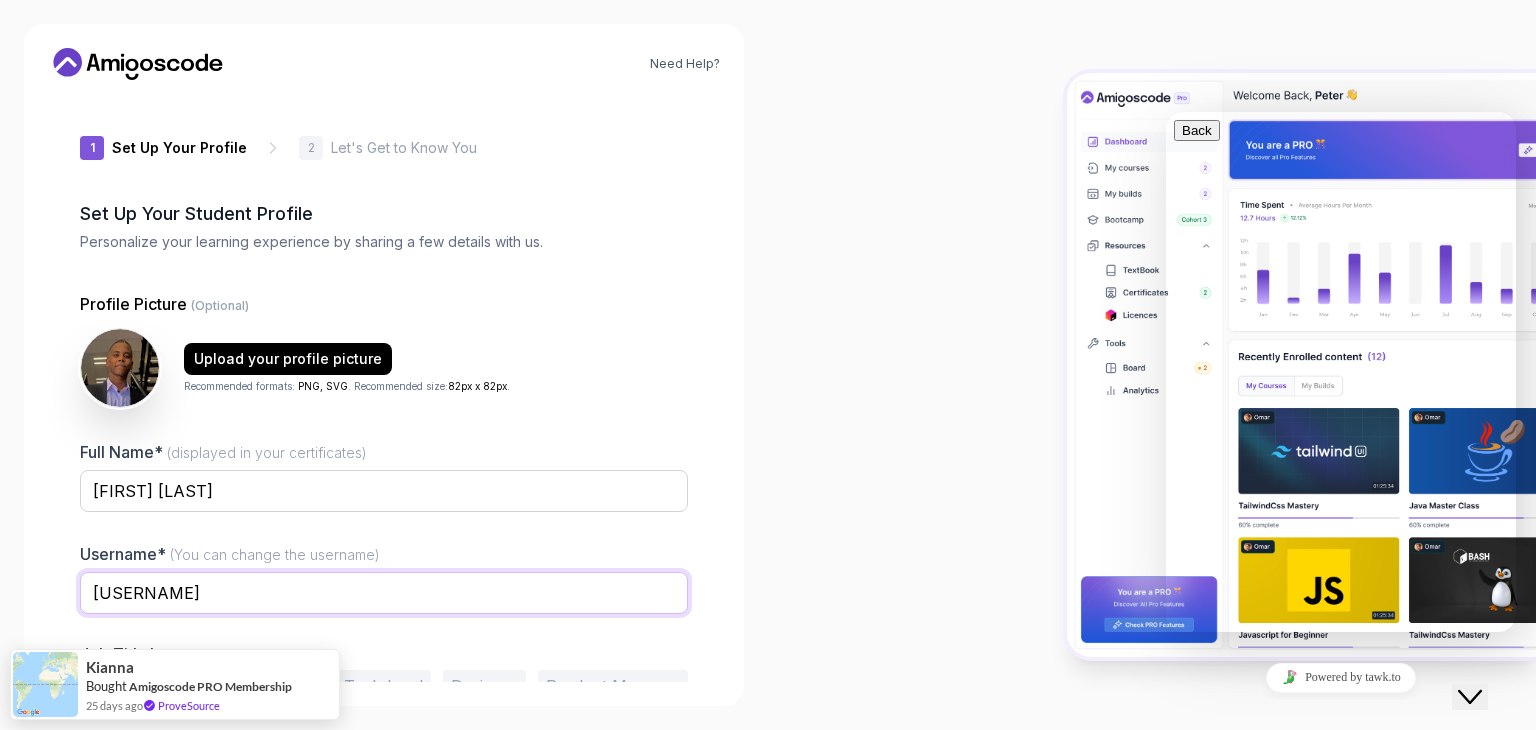 click on "jollyweaself8226" at bounding box center [384, 593] 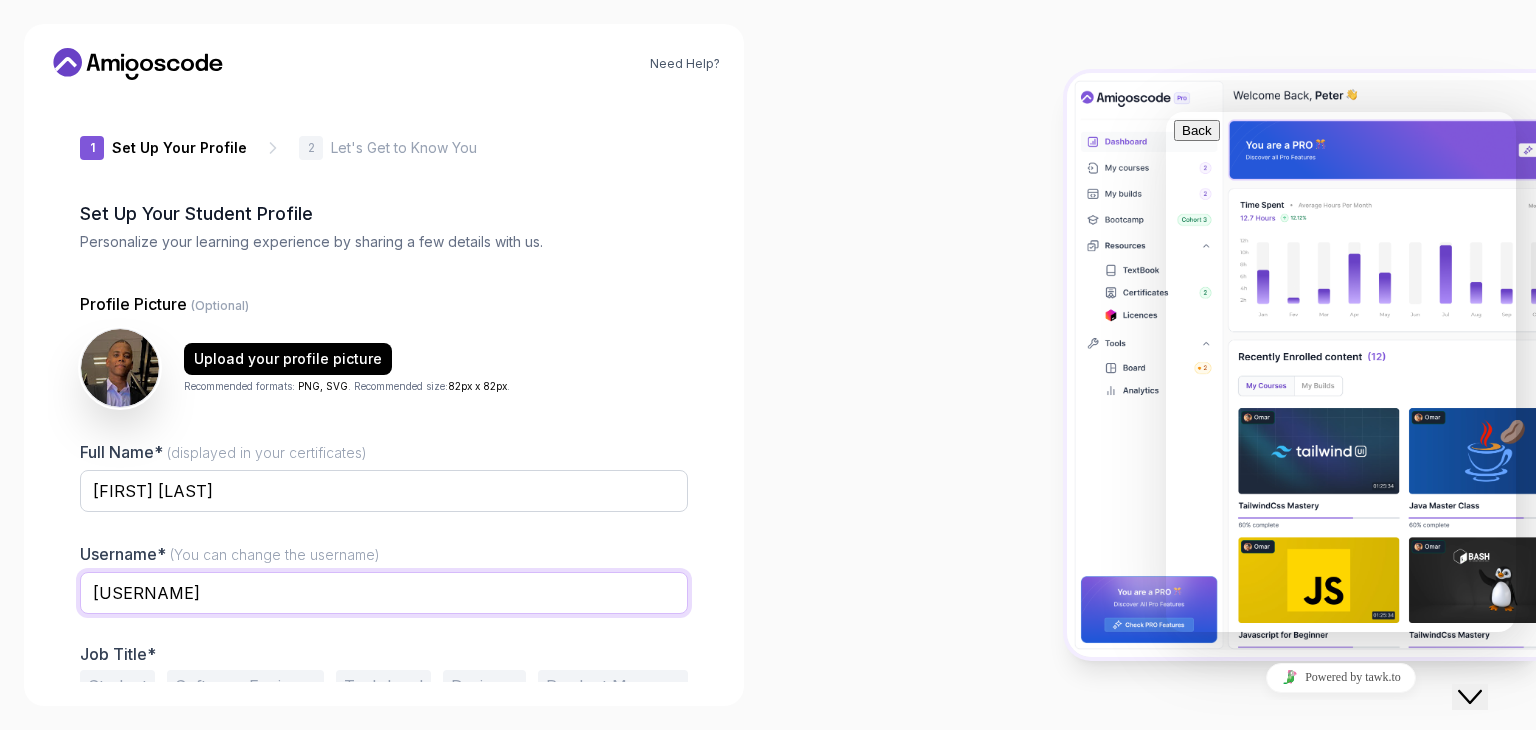scroll, scrollTop: 104, scrollLeft: 0, axis: vertical 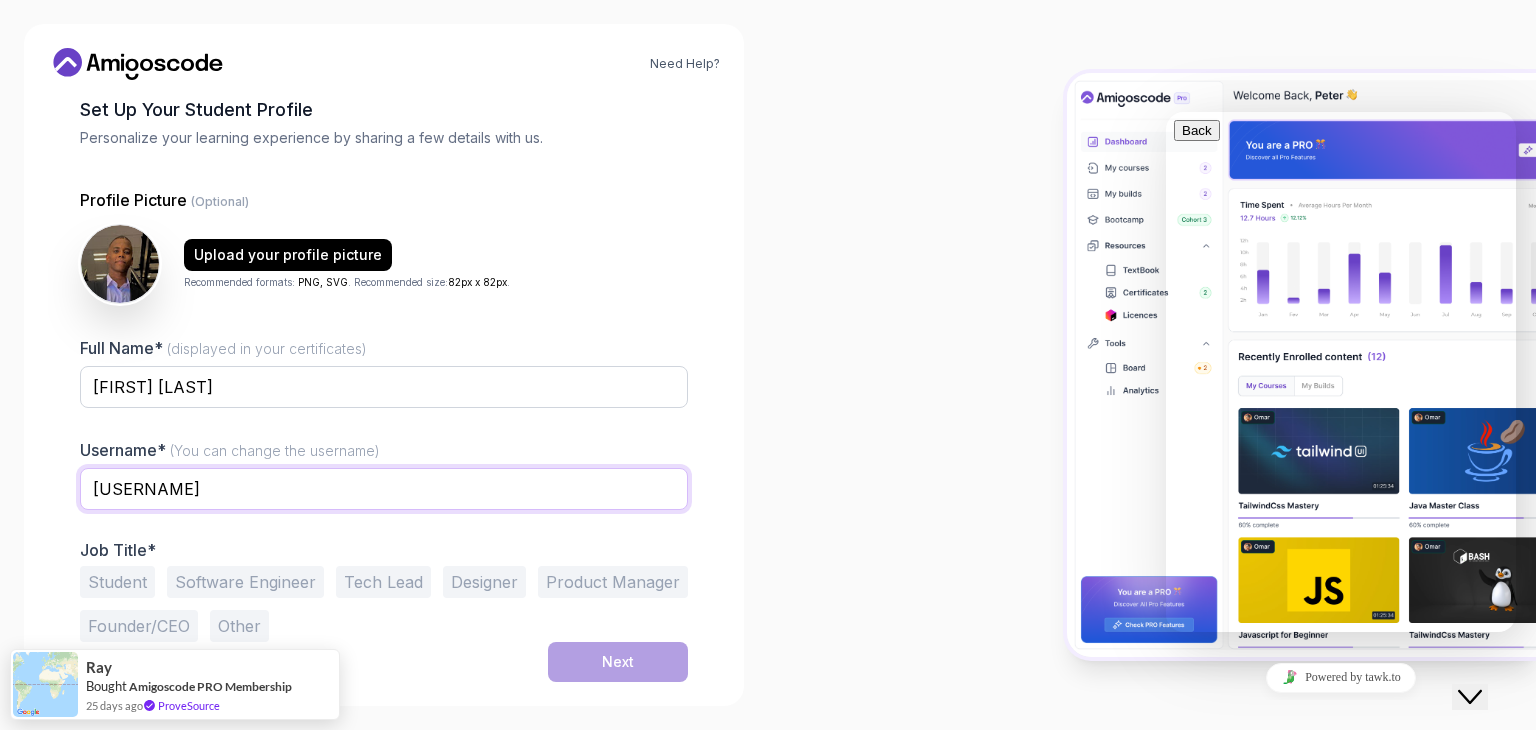 type on "mmekky99" 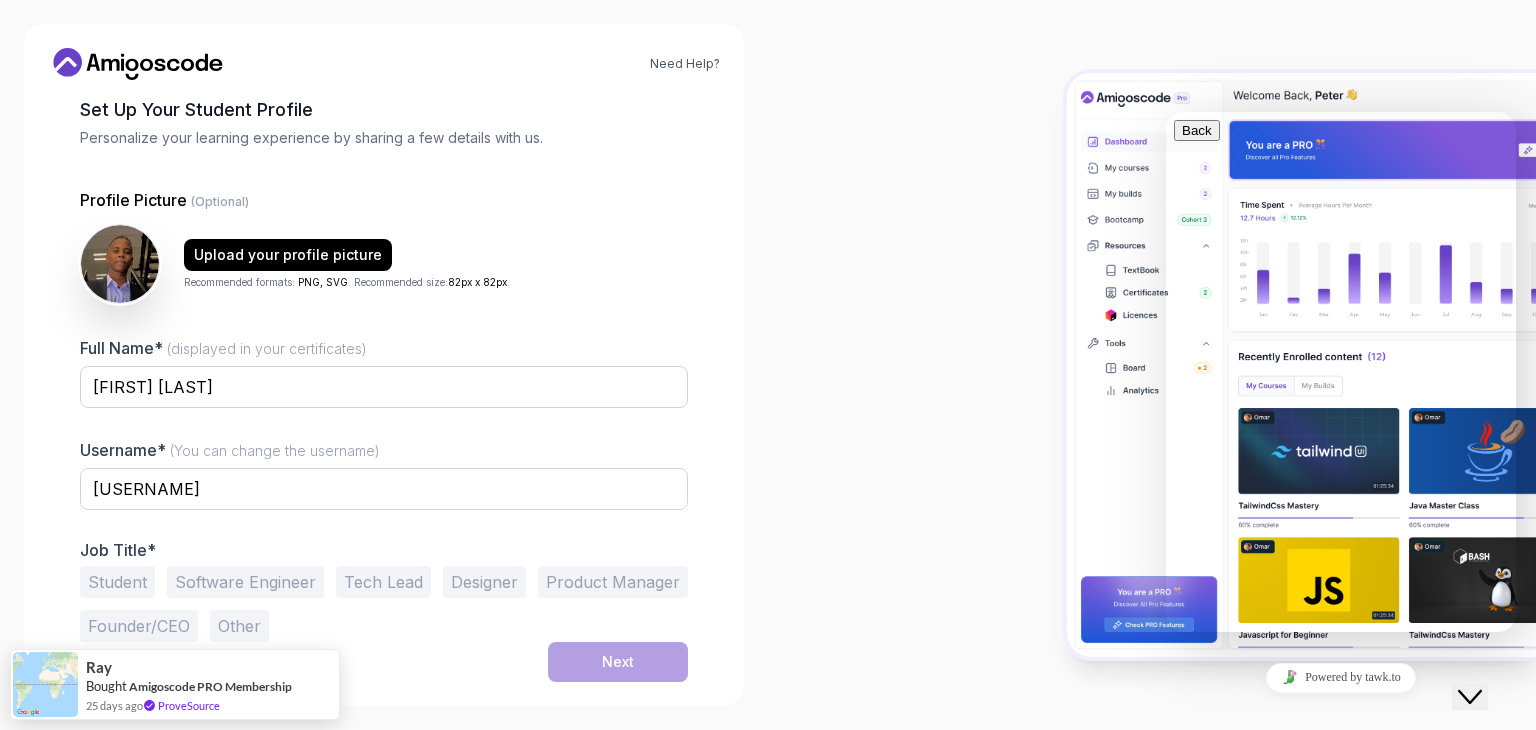 click at bounding box center [384, 523] 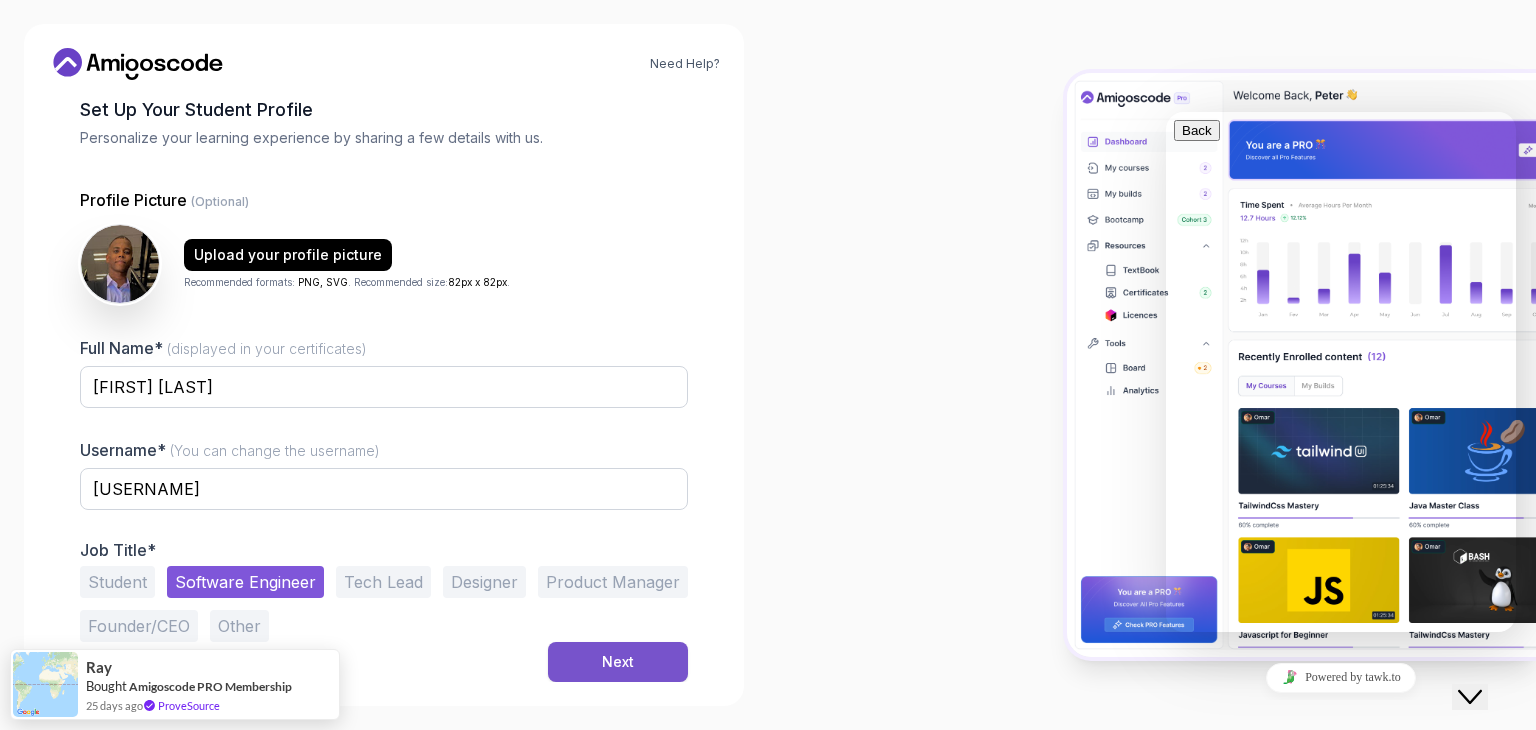 click on "Next" at bounding box center (618, 662) 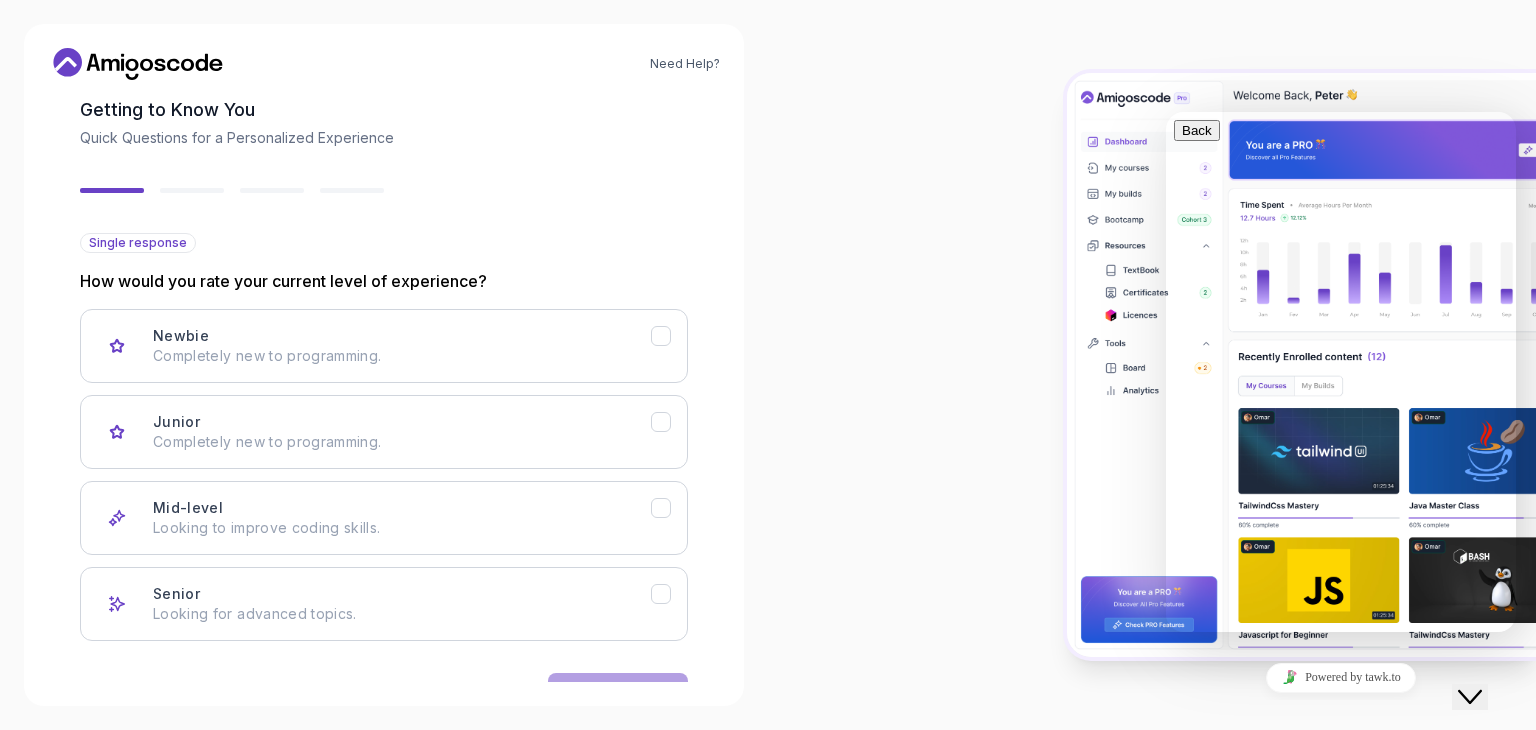 scroll, scrollTop: 165, scrollLeft: 0, axis: vertical 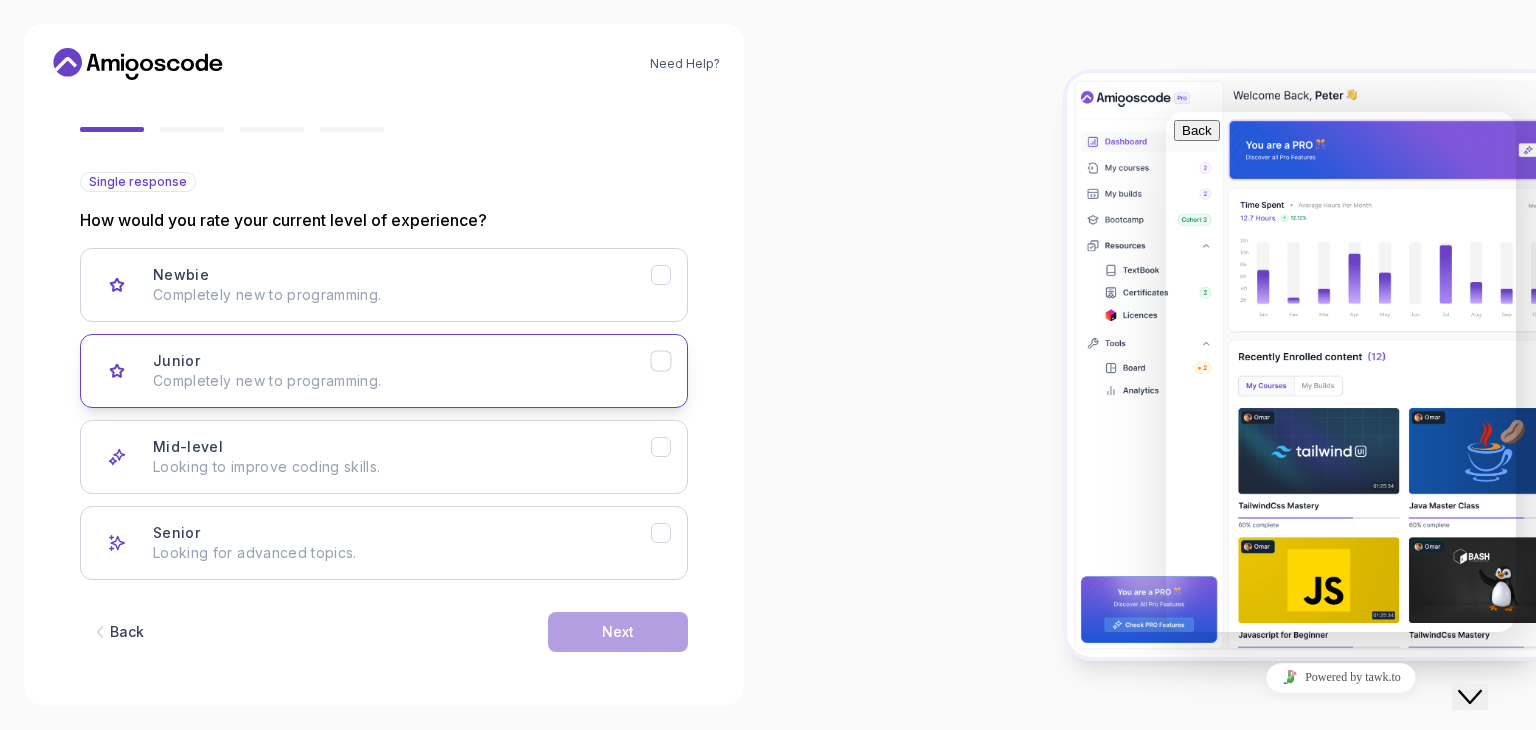 click on "Completely new to programming." at bounding box center [402, 381] 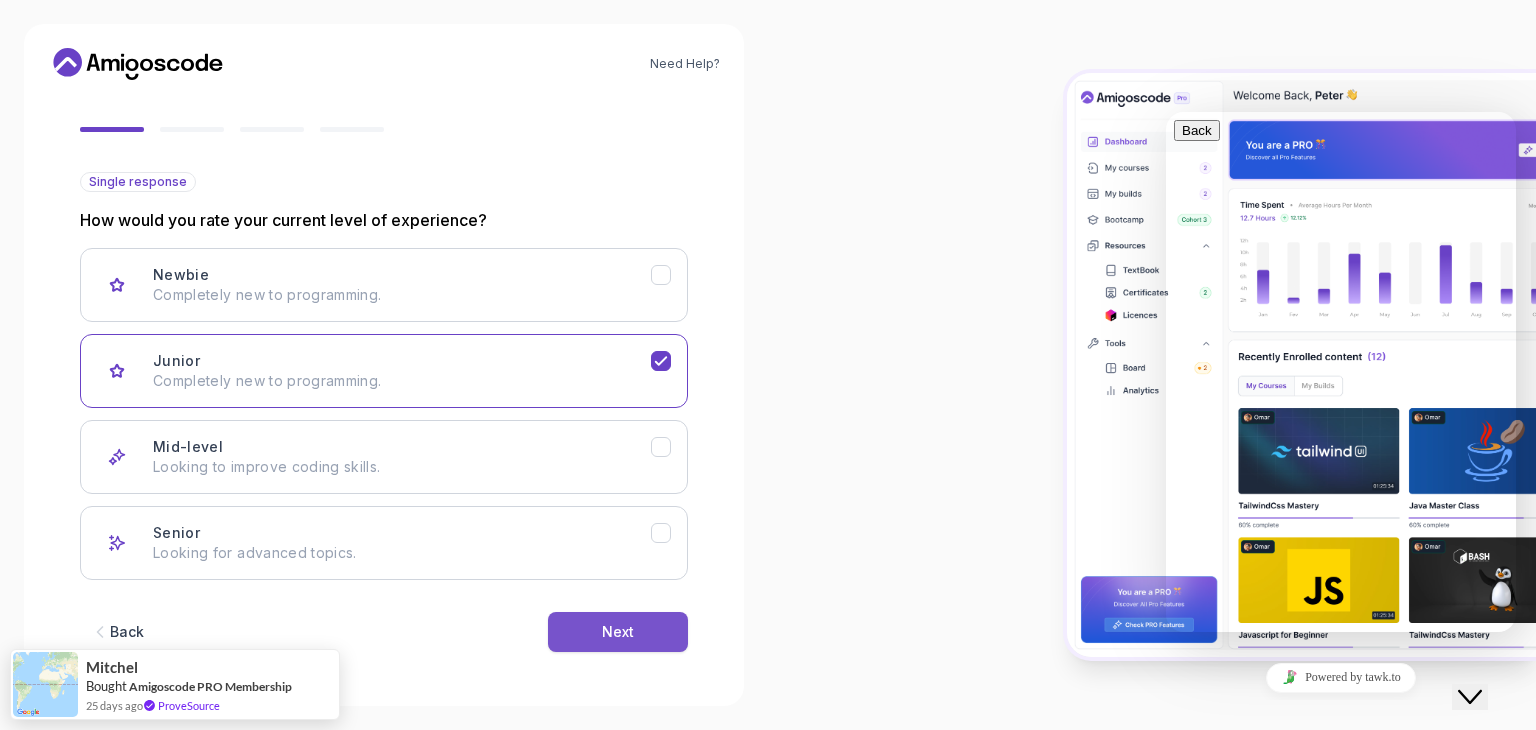 click on "Next" at bounding box center (618, 632) 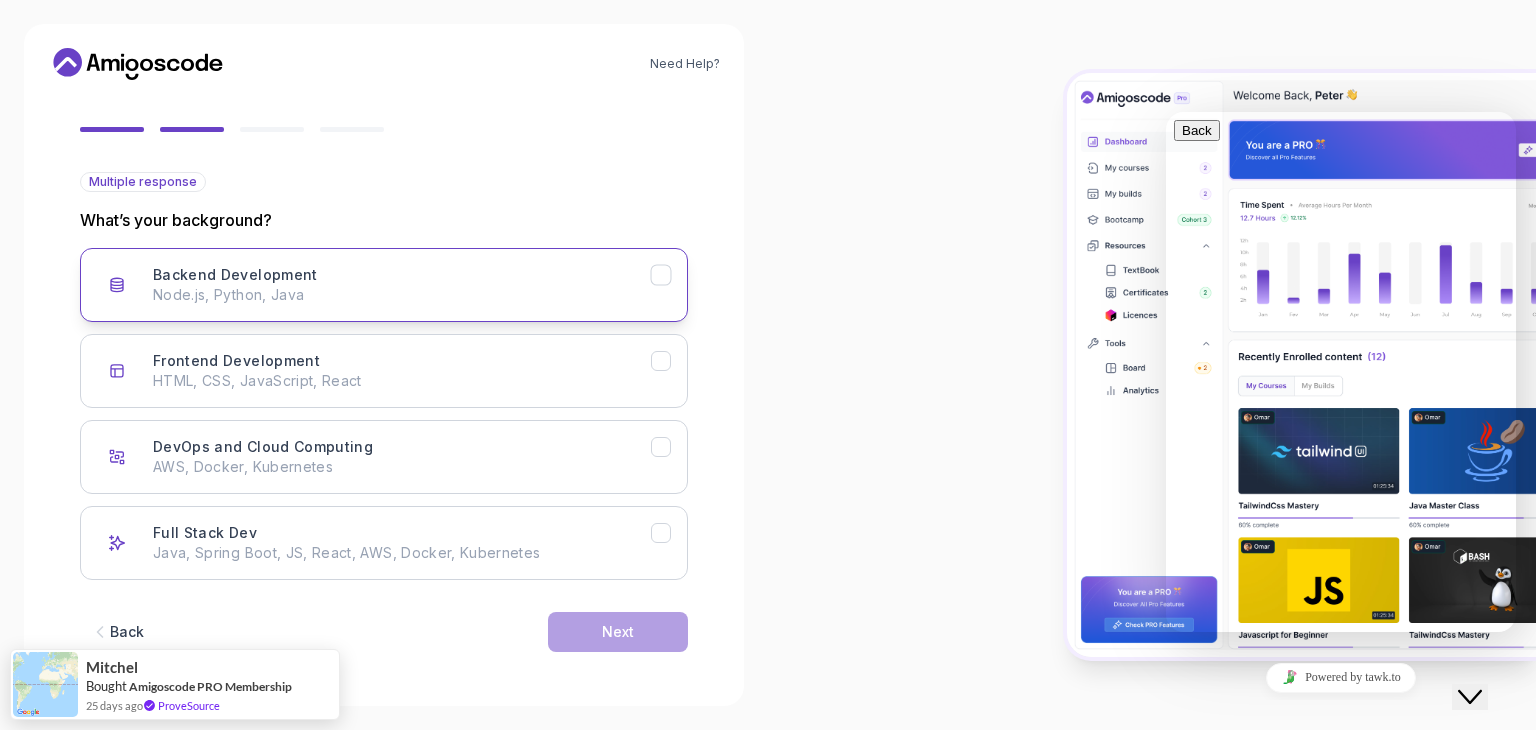 click on "Backend Development Node.js, Python, Java" at bounding box center [402, 285] 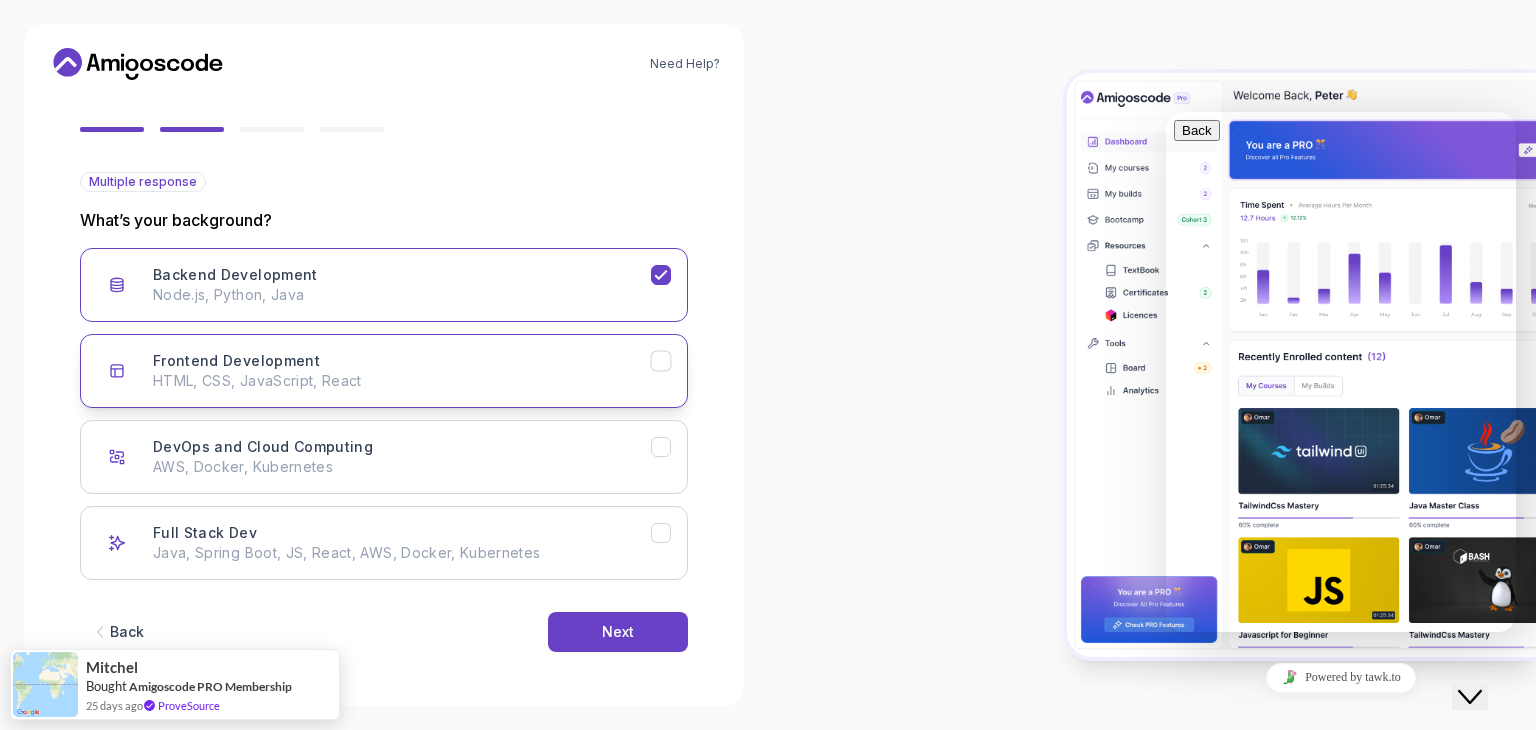 click on "Frontend Development HTML, CSS, JavaScript, React" at bounding box center (402, 371) 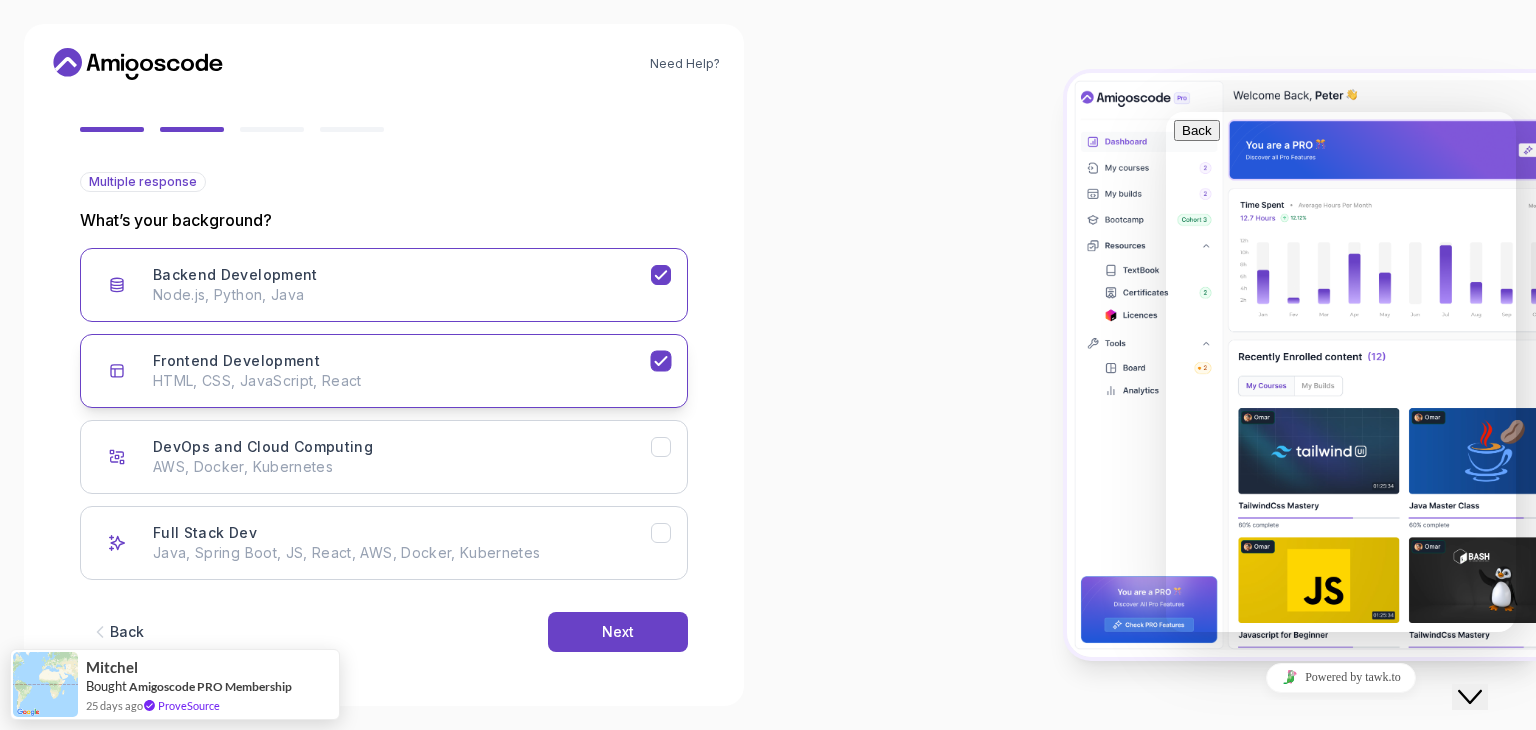 click on "HTML, CSS, JavaScript, React" at bounding box center (402, 381) 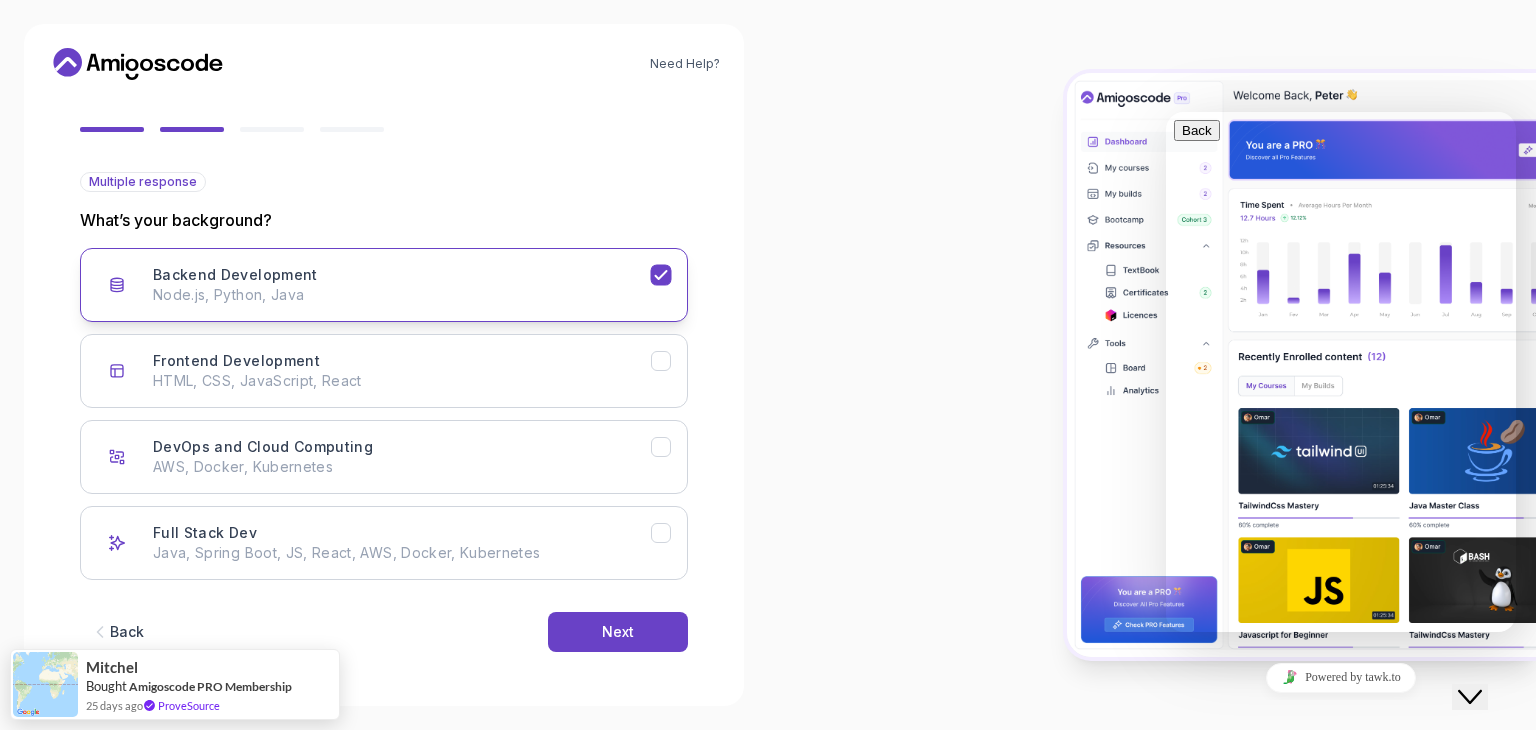 click on "Backend Development Node.js, Python, Java" at bounding box center [402, 285] 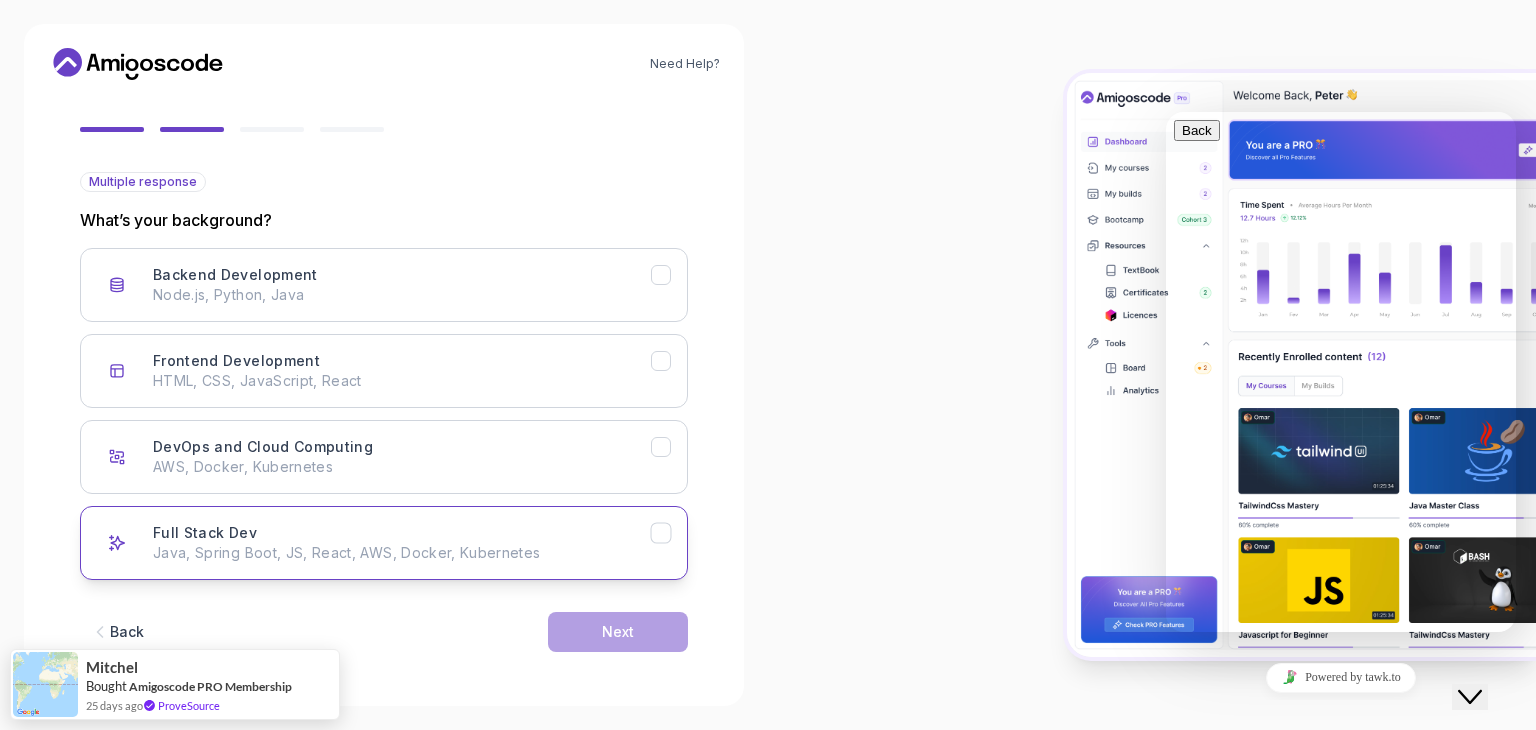click 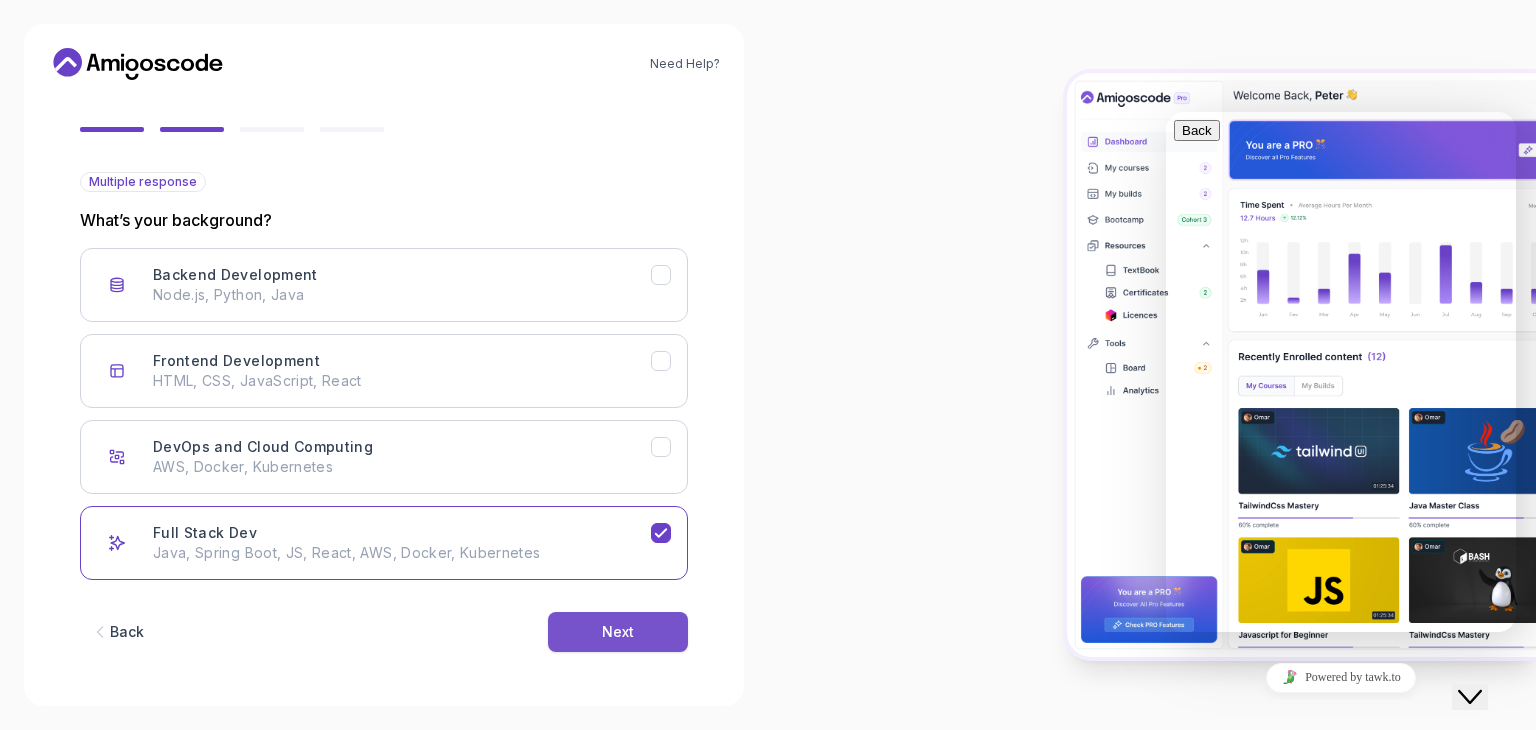 click on "Next" at bounding box center (618, 632) 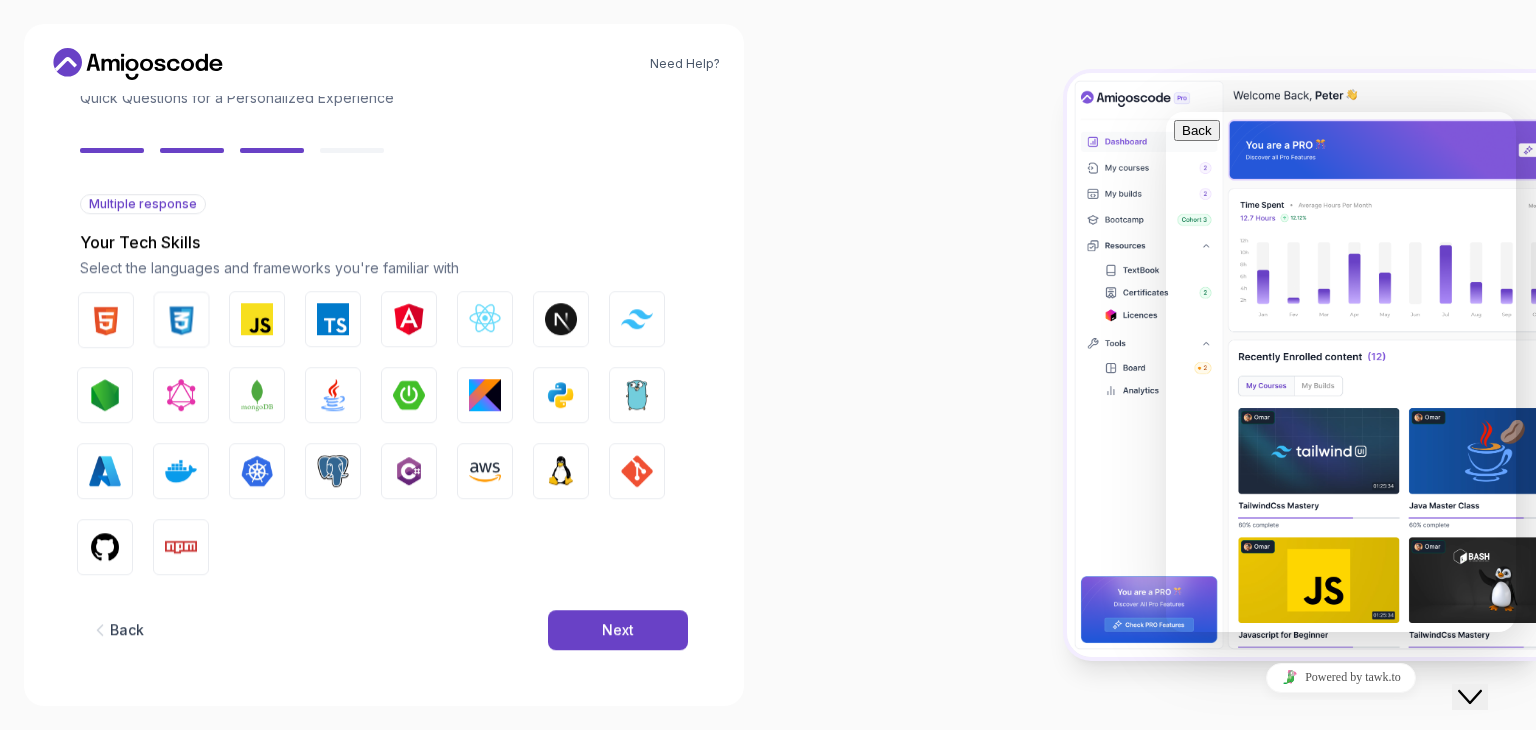 scroll, scrollTop: 143, scrollLeft: 0, axis: vertical 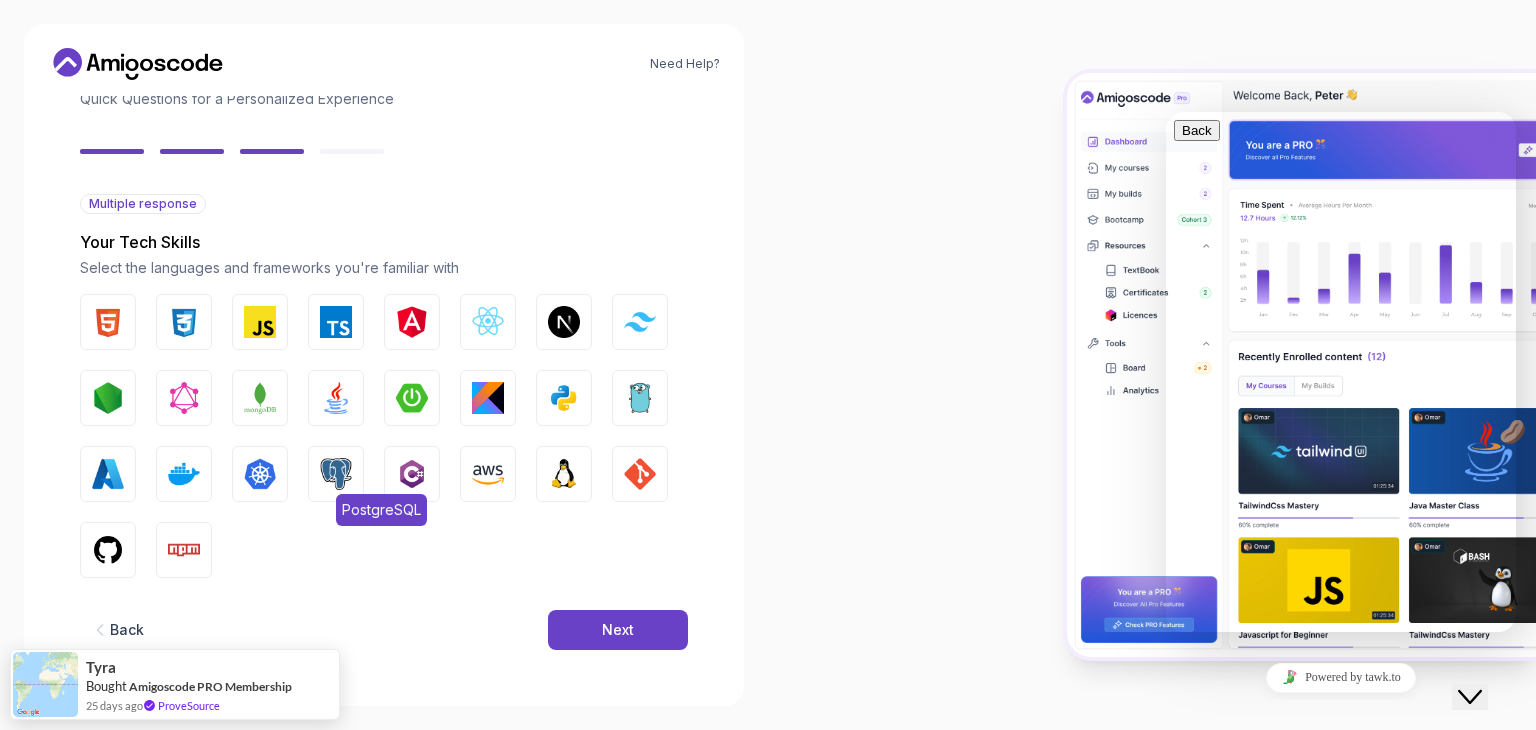 click at bounding box center (336, 474) 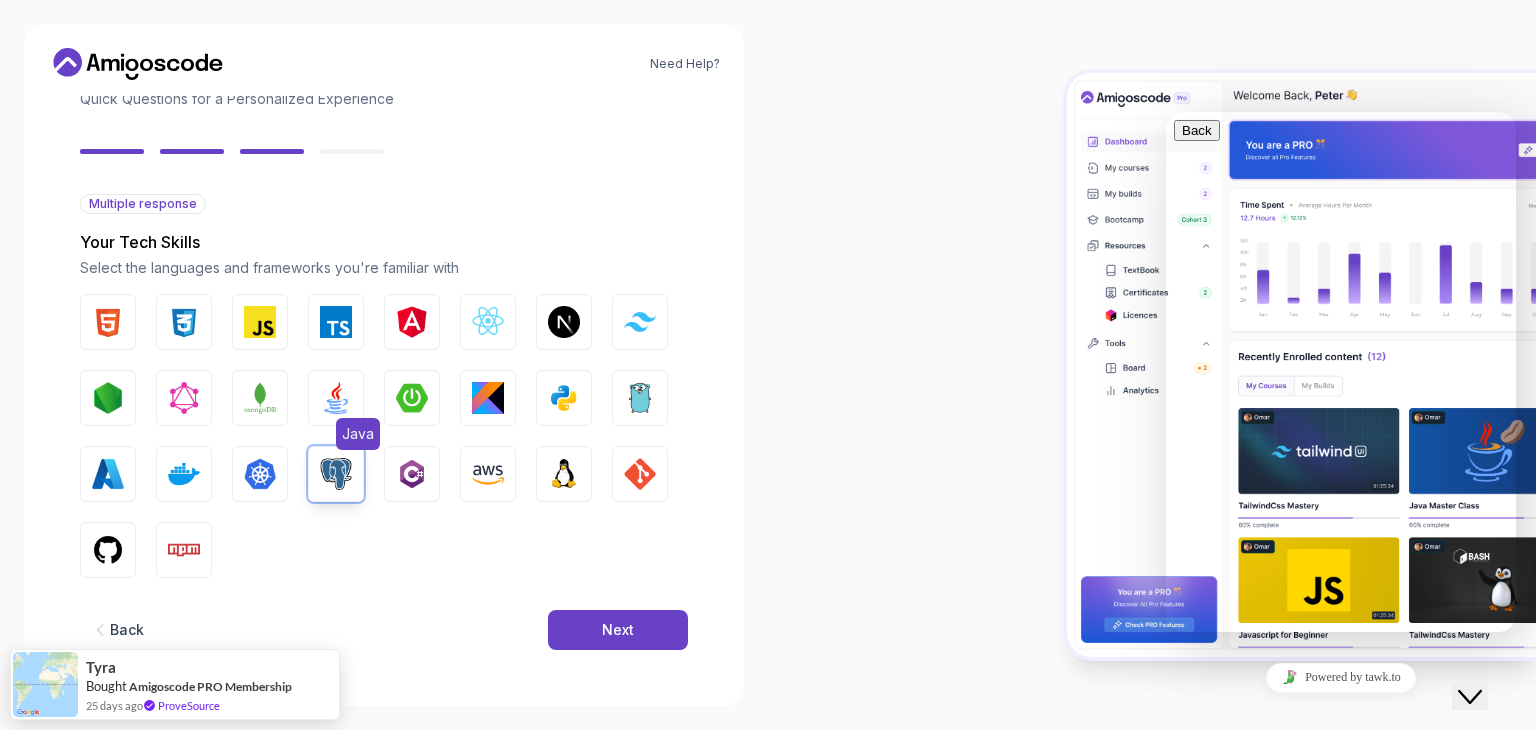 click at bounding box center (336, 398) 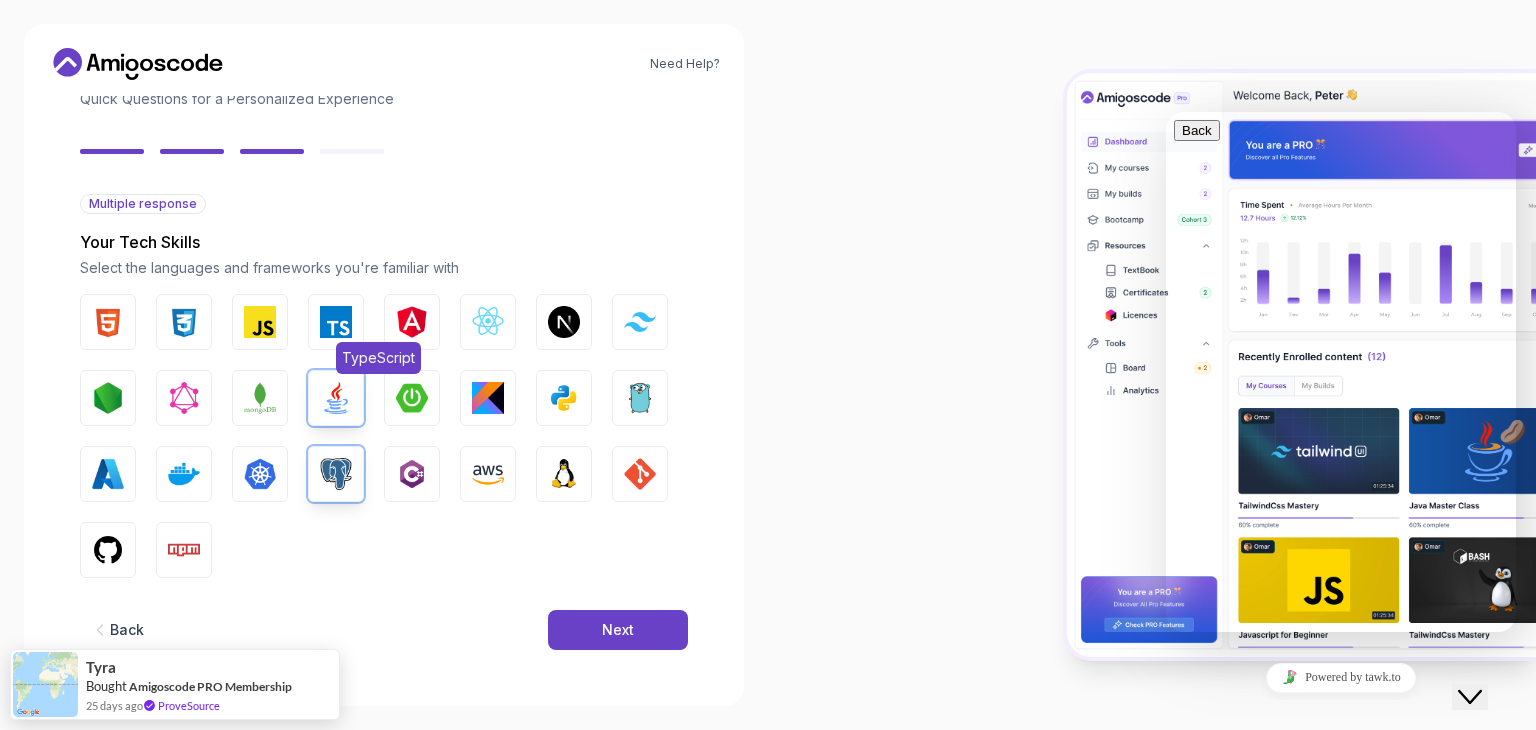 click at bounding box center (336, 322) 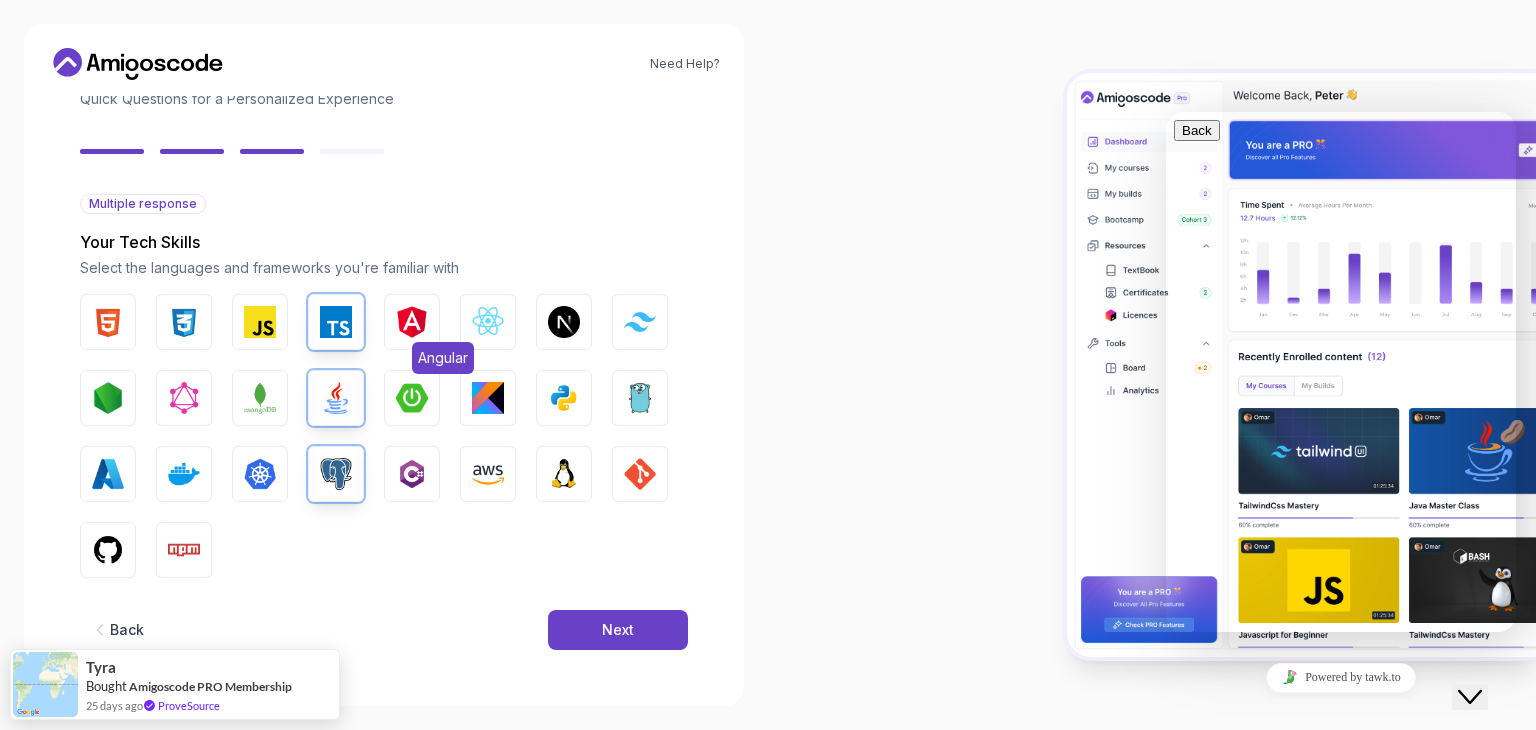 click at bounding box center [412, 322] 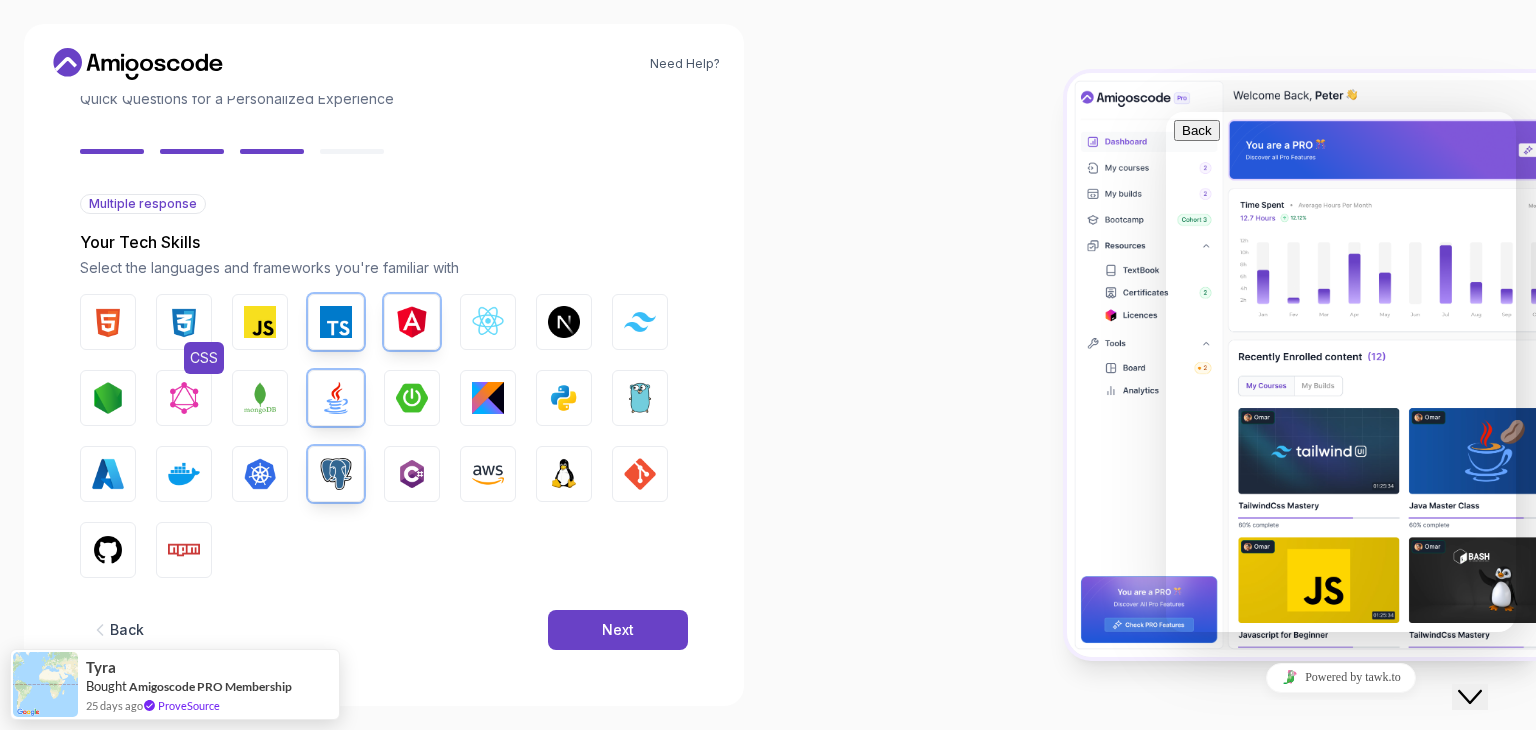 click on "CSS" at bounding box center [184, 322] 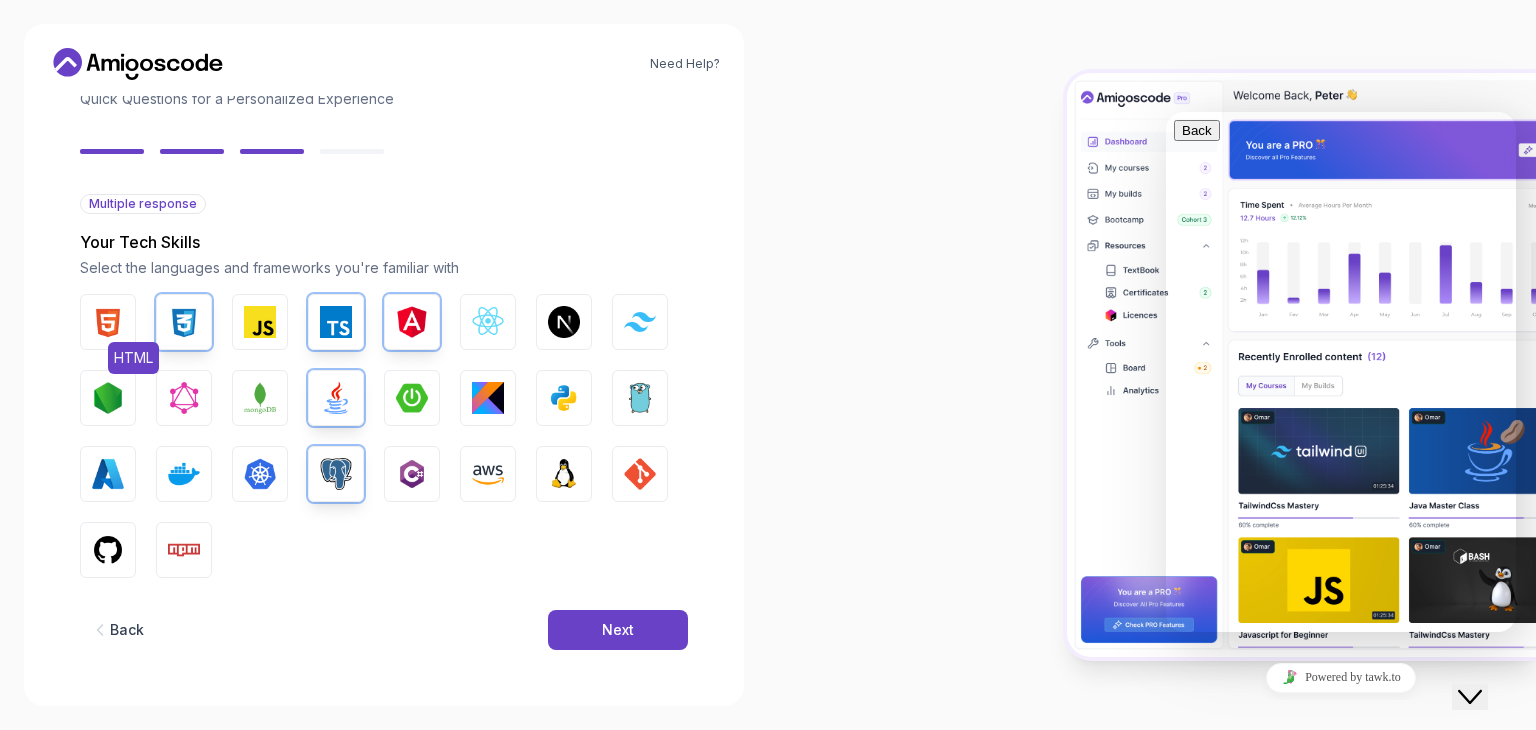 click at bounding box center (108, 322) 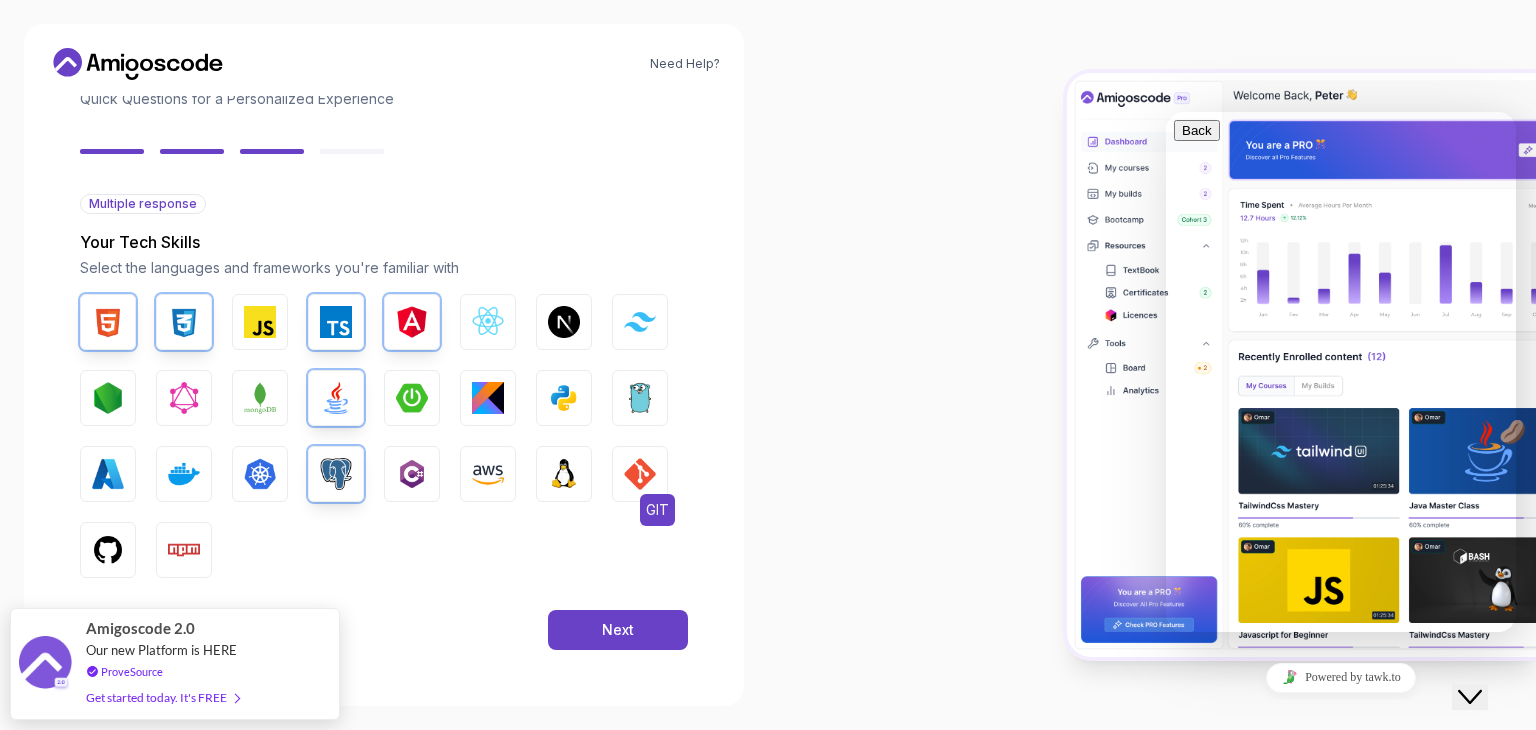 click at bounding box center (640, 474) 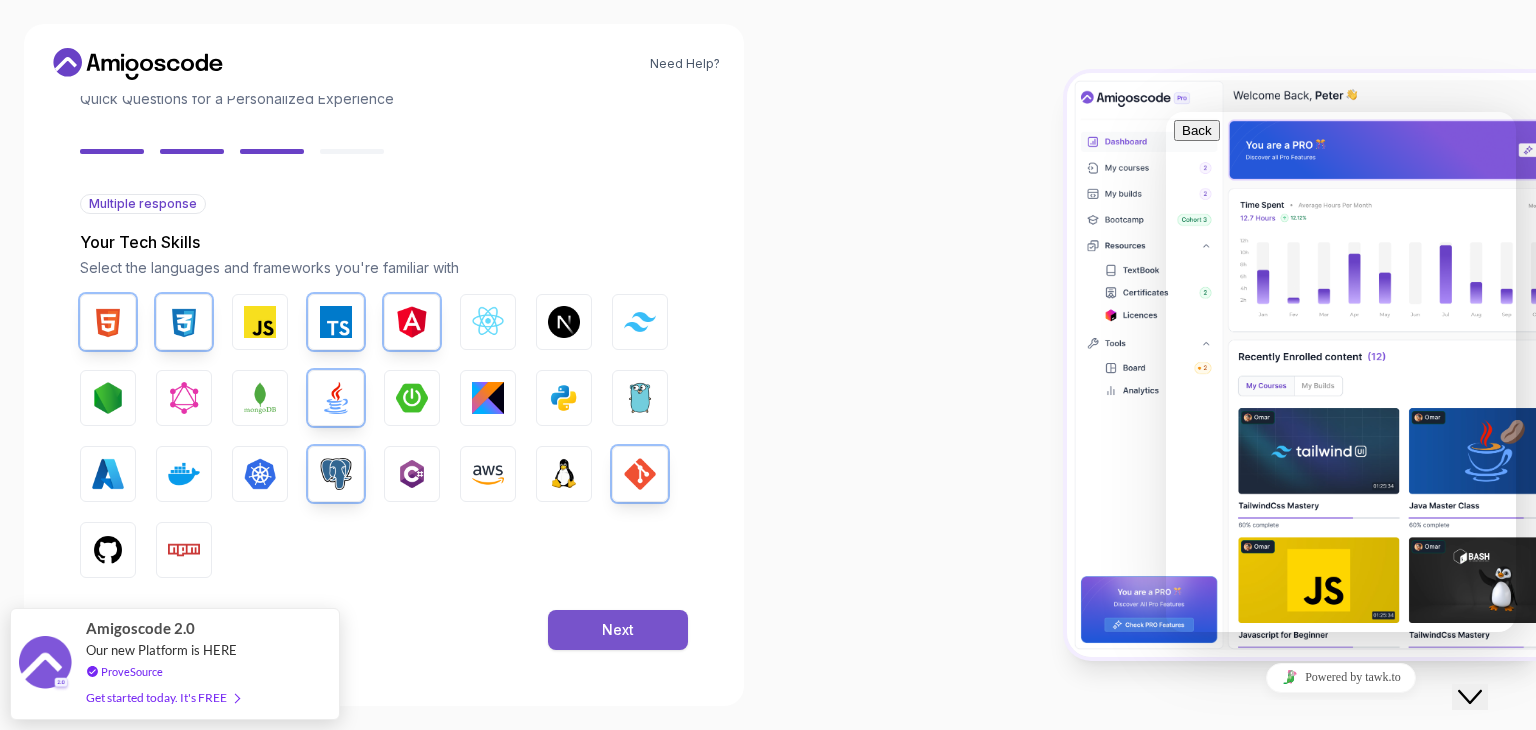 click on "Next" at bounding box center [618, 630] 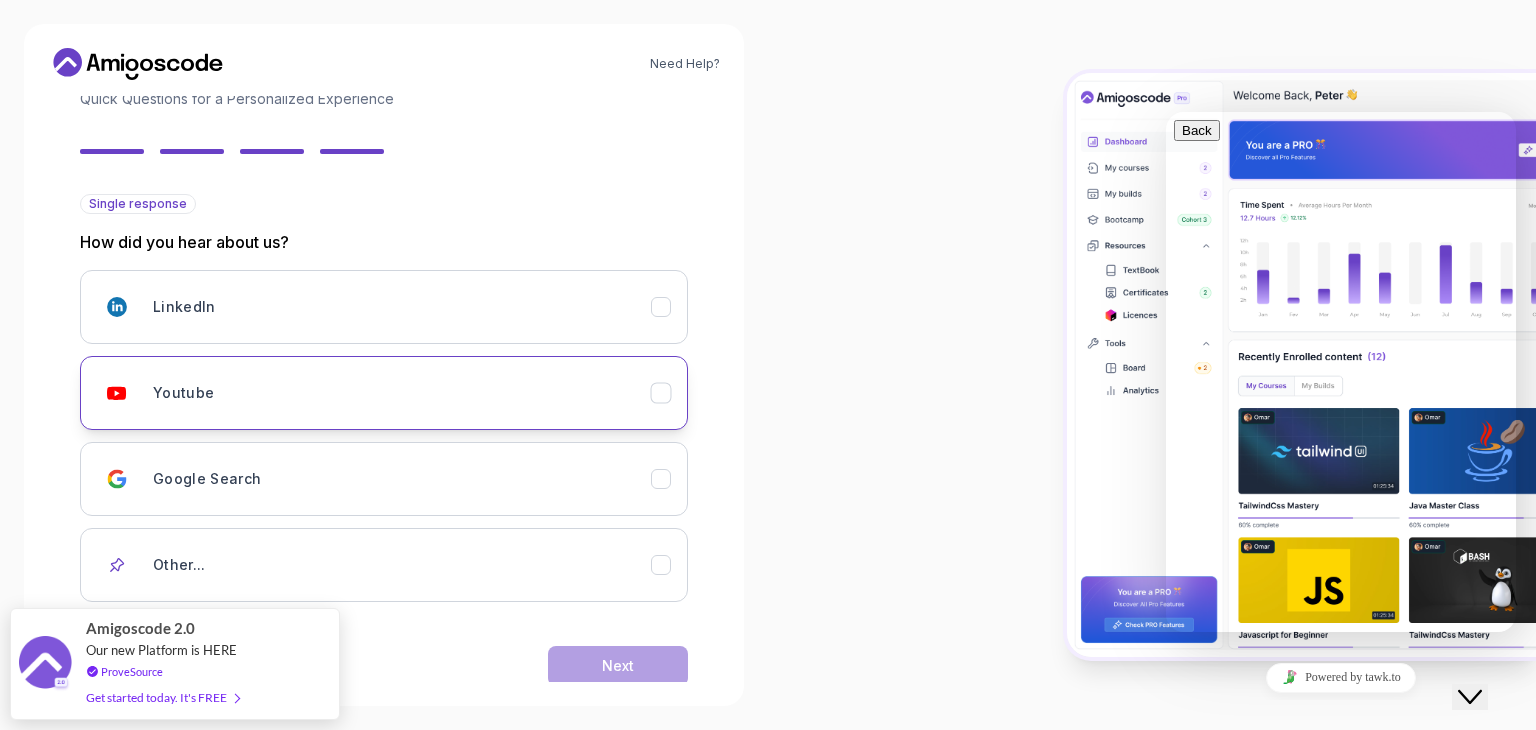 click on "Youtube" at bounding box center (384, 393) 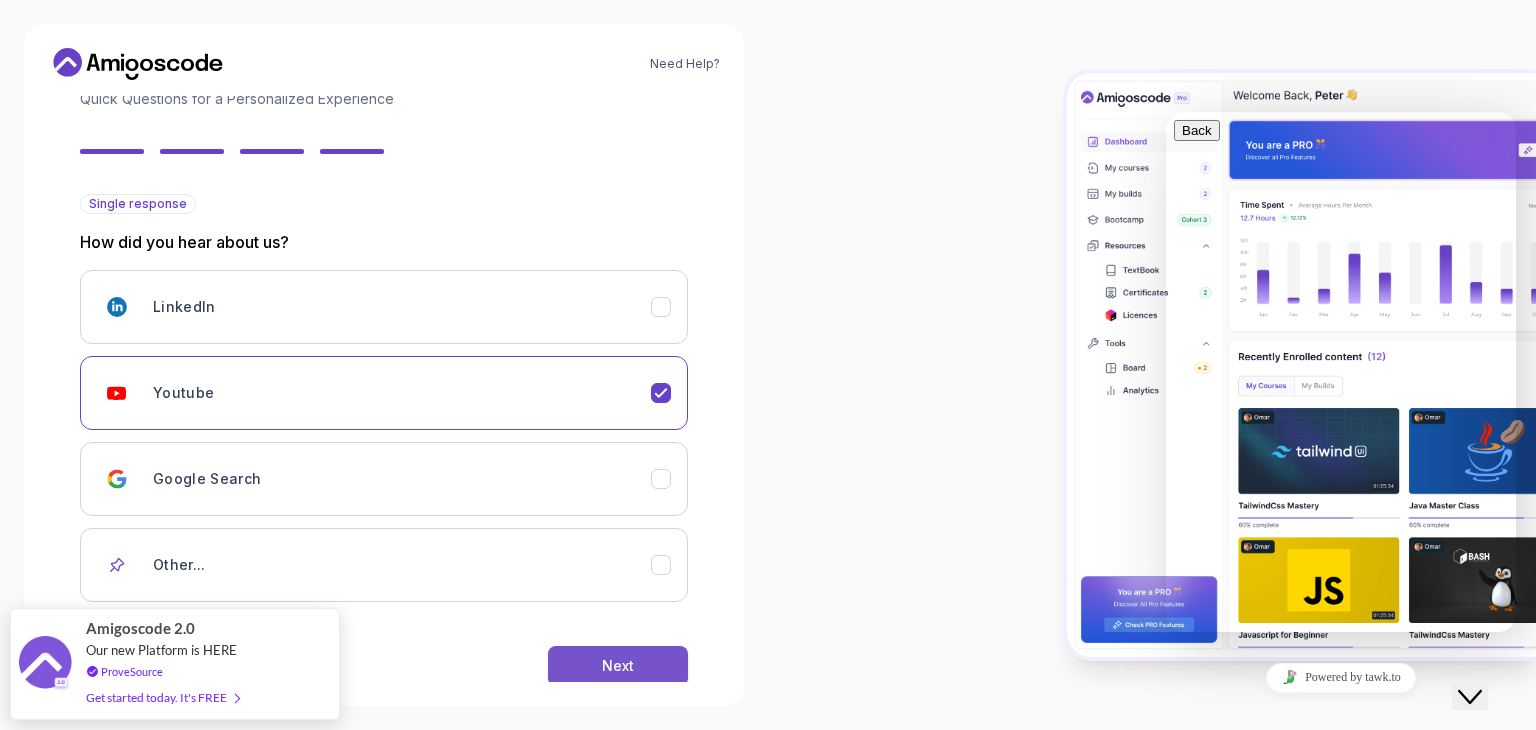 click on "Next" at bounding box center (618, 666) 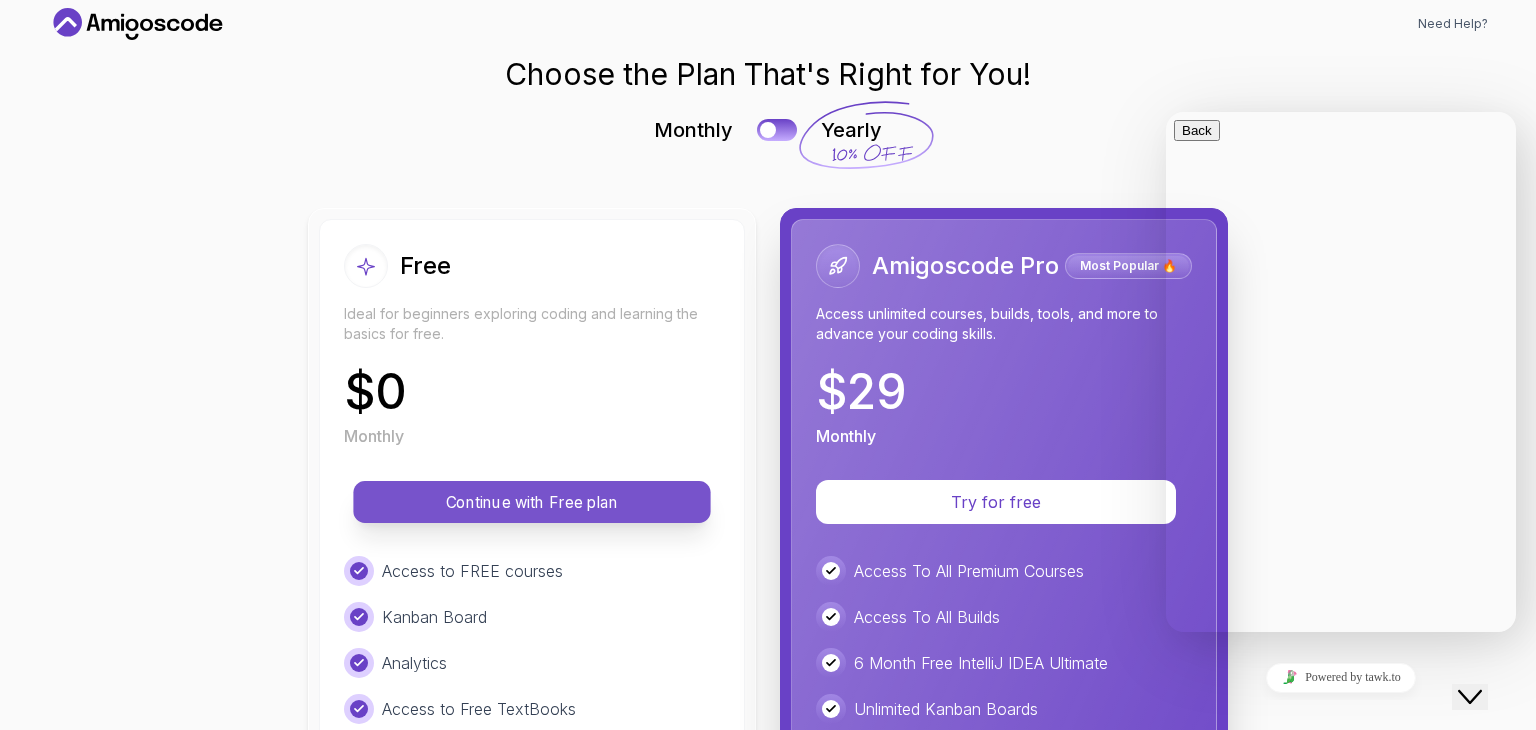 scroll, scrollTop: 23, scrollLeft: 0, axis: vertical 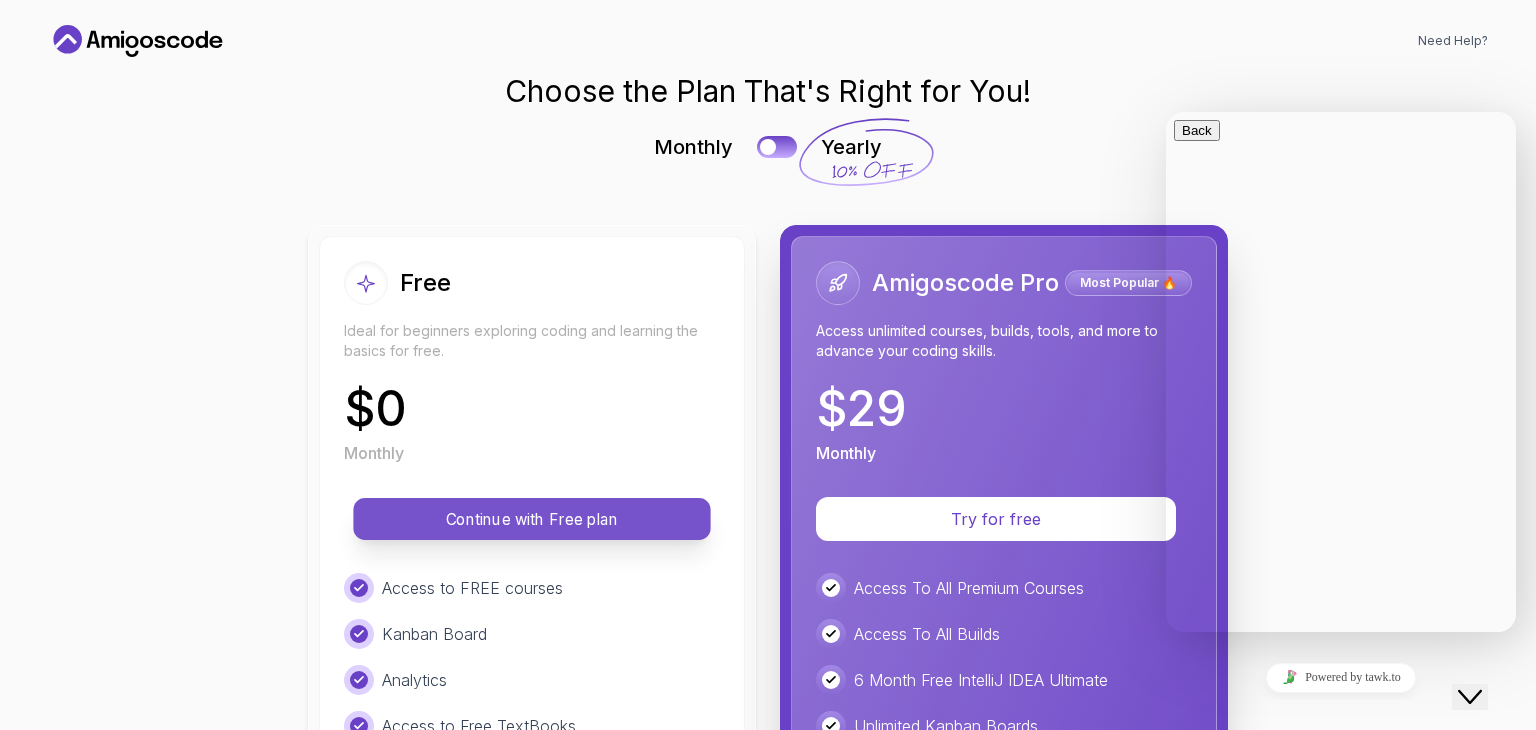 click on "Free Ideal for beginners exploring coding and learning the basics for free. $ 0 Monthly Continue with Free plan Access to FREE courses Kanban Board Analytics Access to Free TextBooks Certificate of completion 3 Month Free IntelliJ IDEA Ultimate" at bounding box center [532, 708] 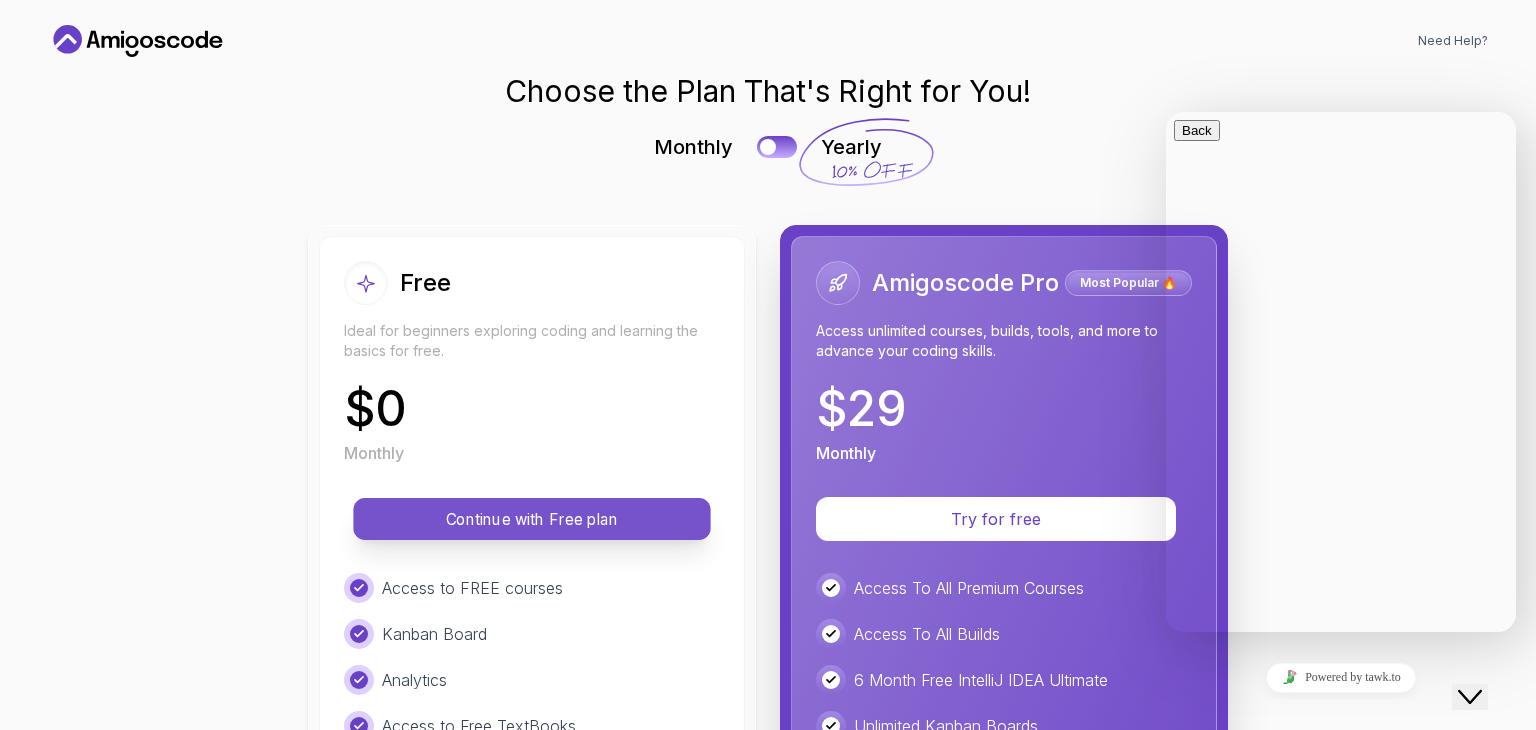 click on "Continue with Free plan" at bounding box center (532, 519) 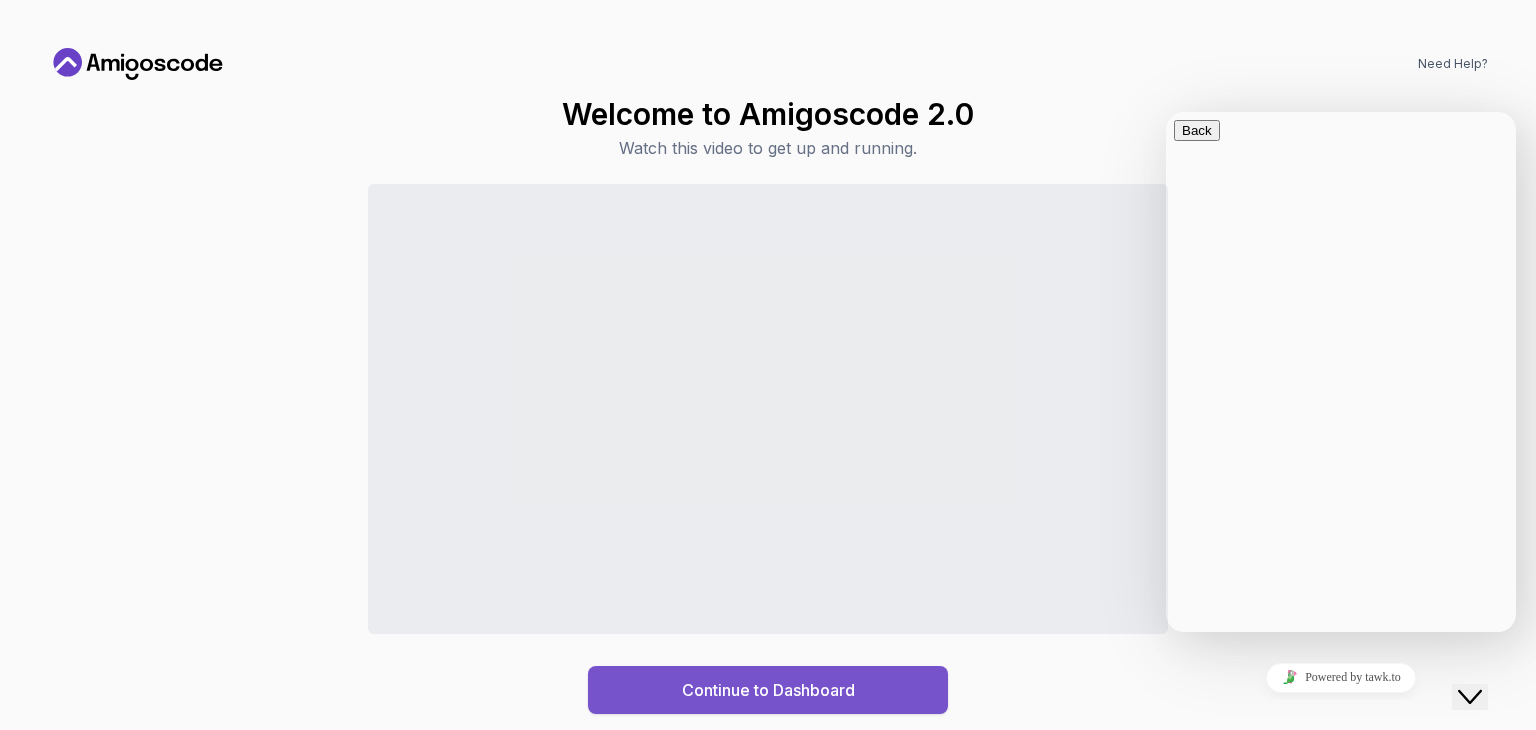 click on "Continue to Dashboard" at bounding box center [768, 690] 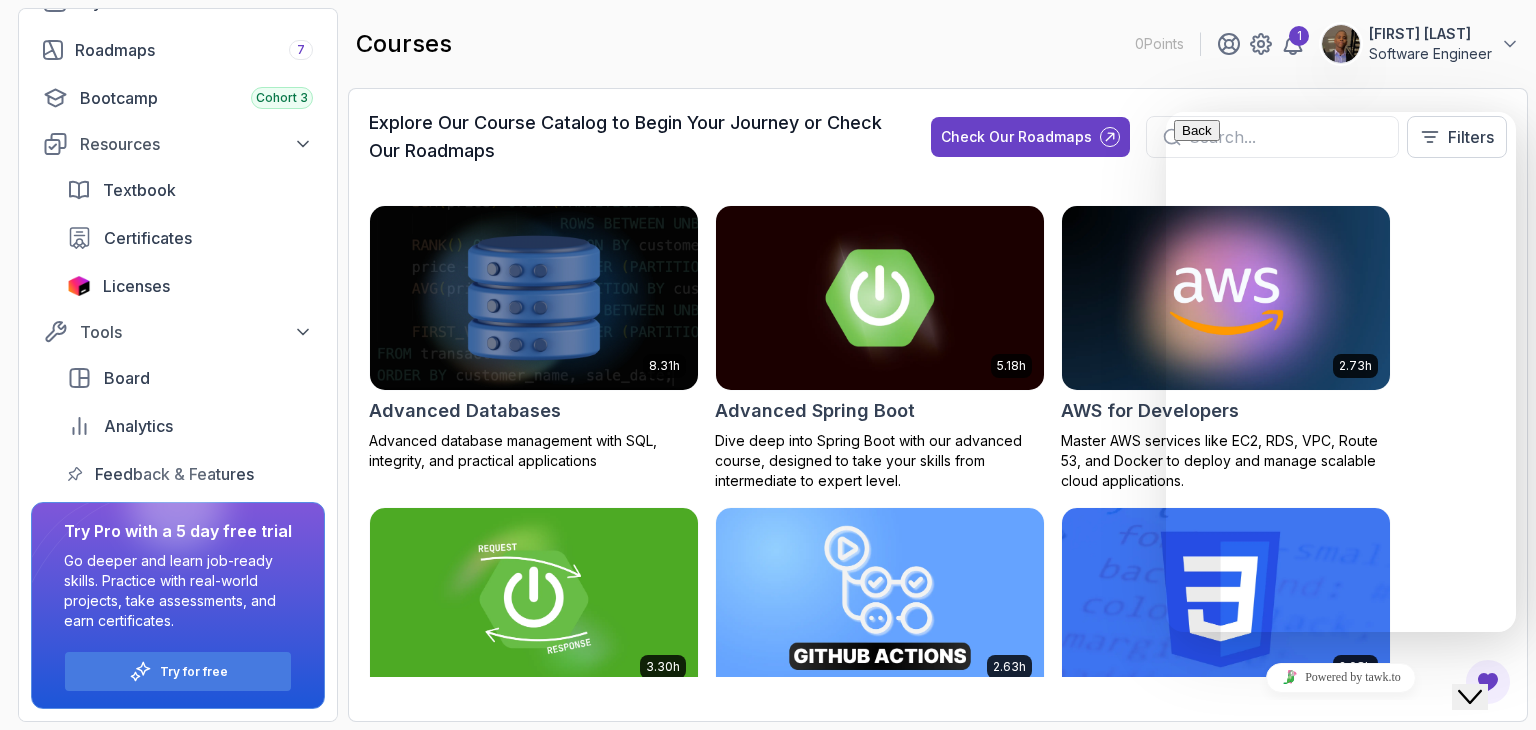 scroll, scrollTop: 0, scrollLeft: 0, axis: both 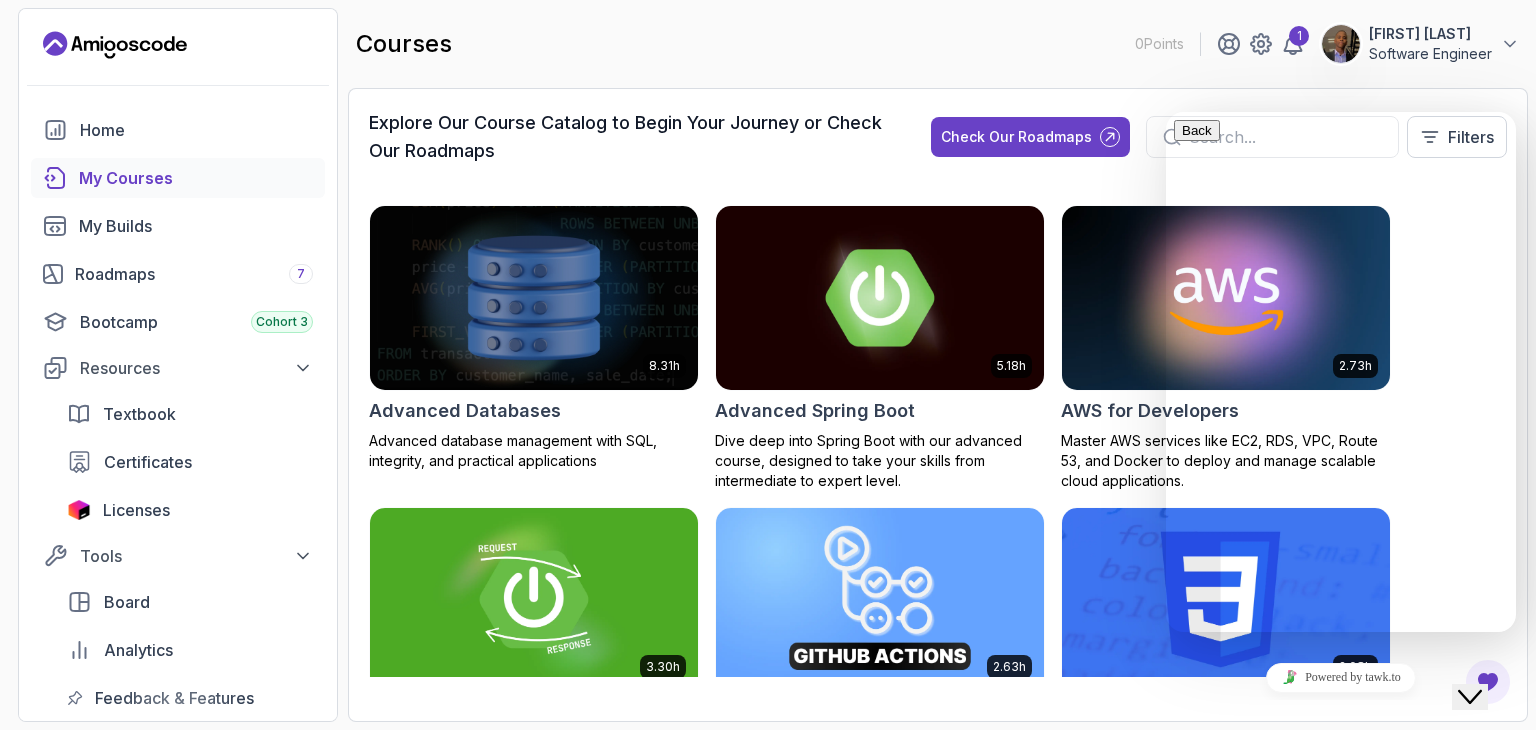 click on "My Courses" at bounding box center [178, 178] 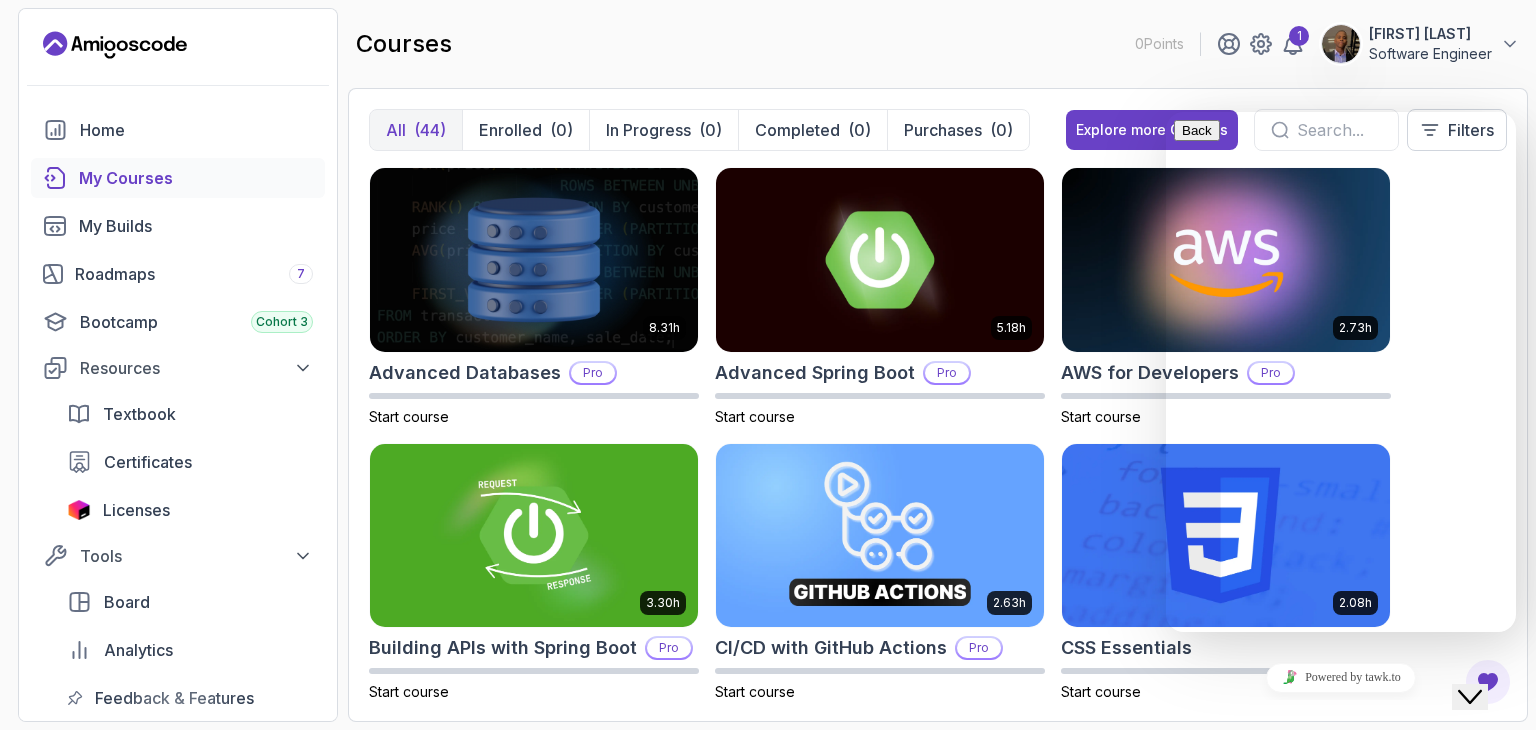 click at bounding box center (1182, 961) 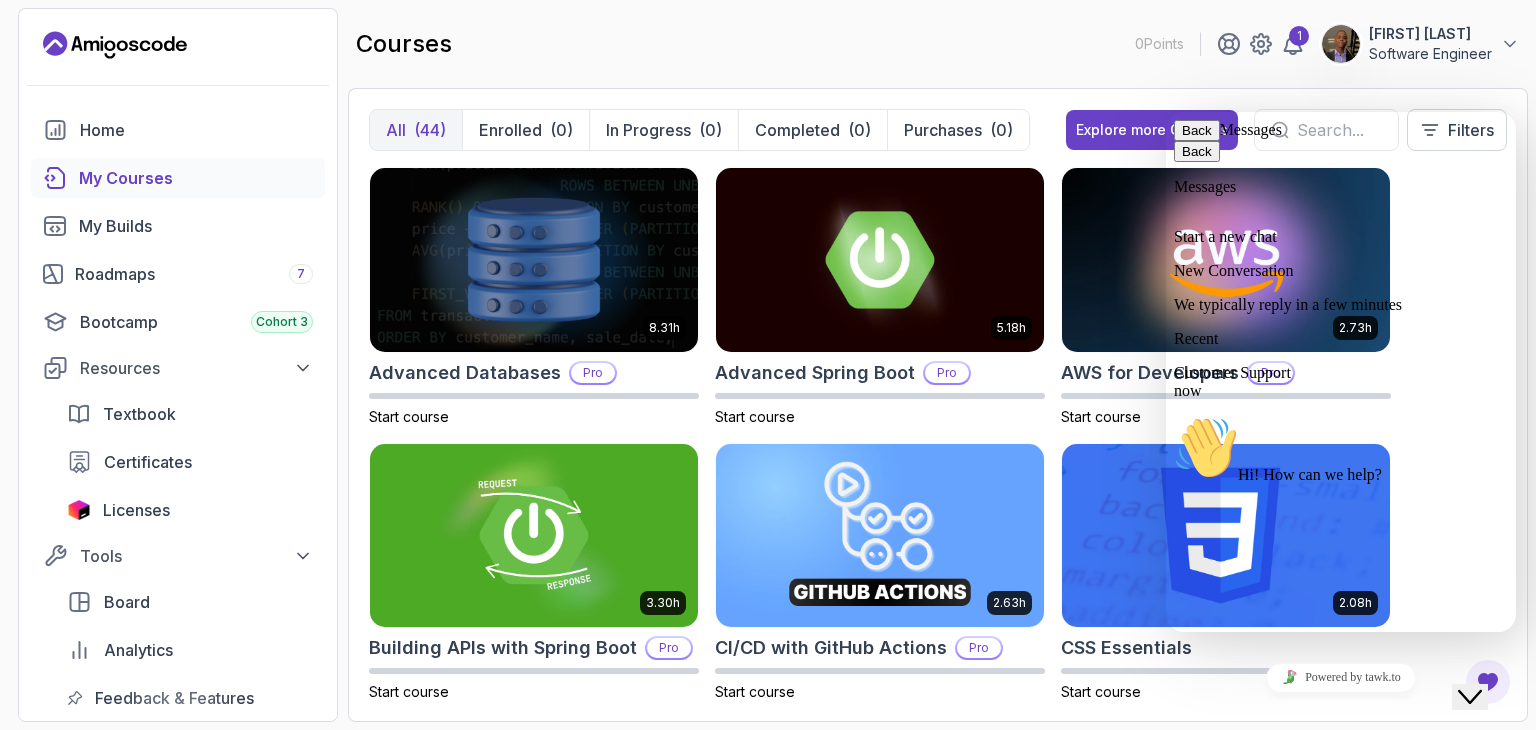 click at bounding box center (1182, 1013) 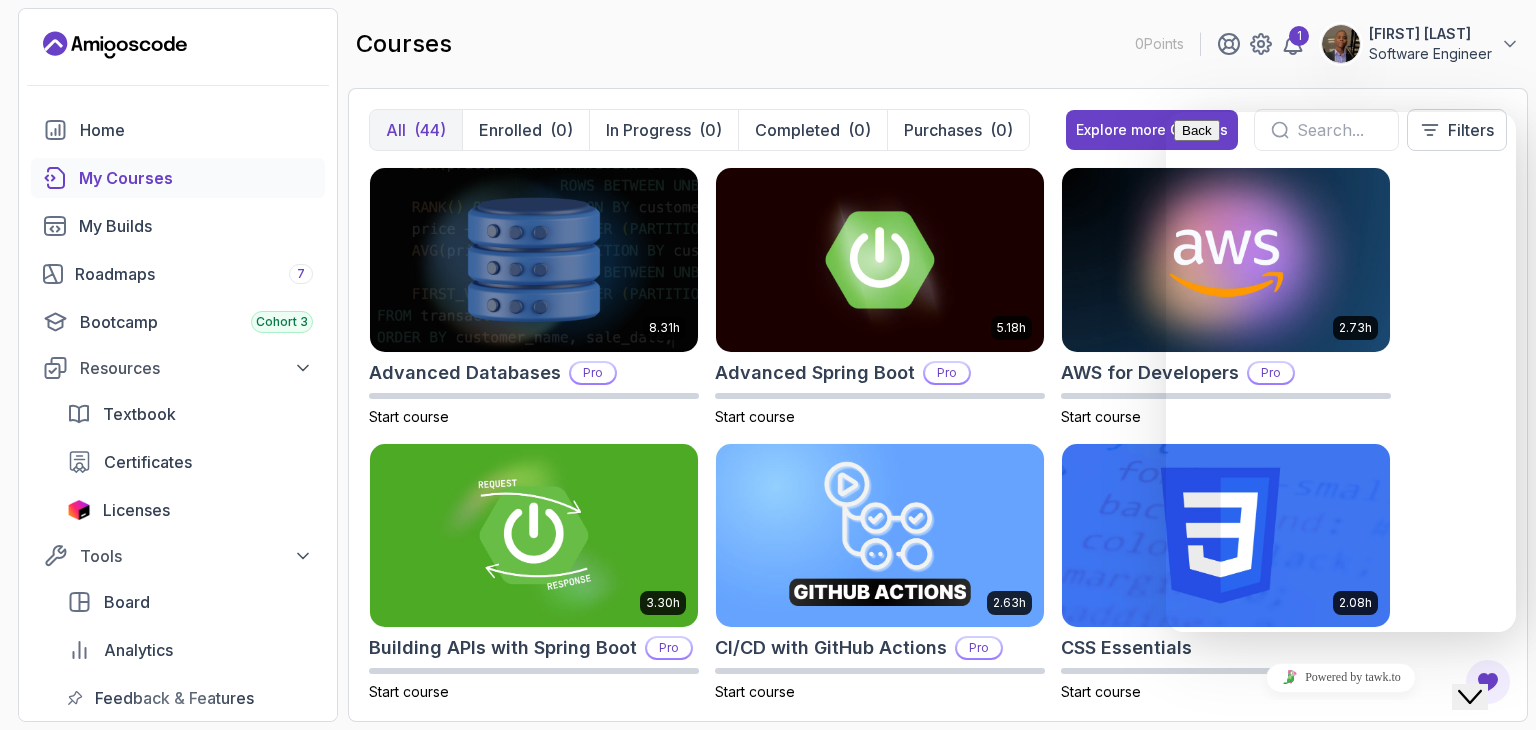 click at bounding box center [1182, 955] 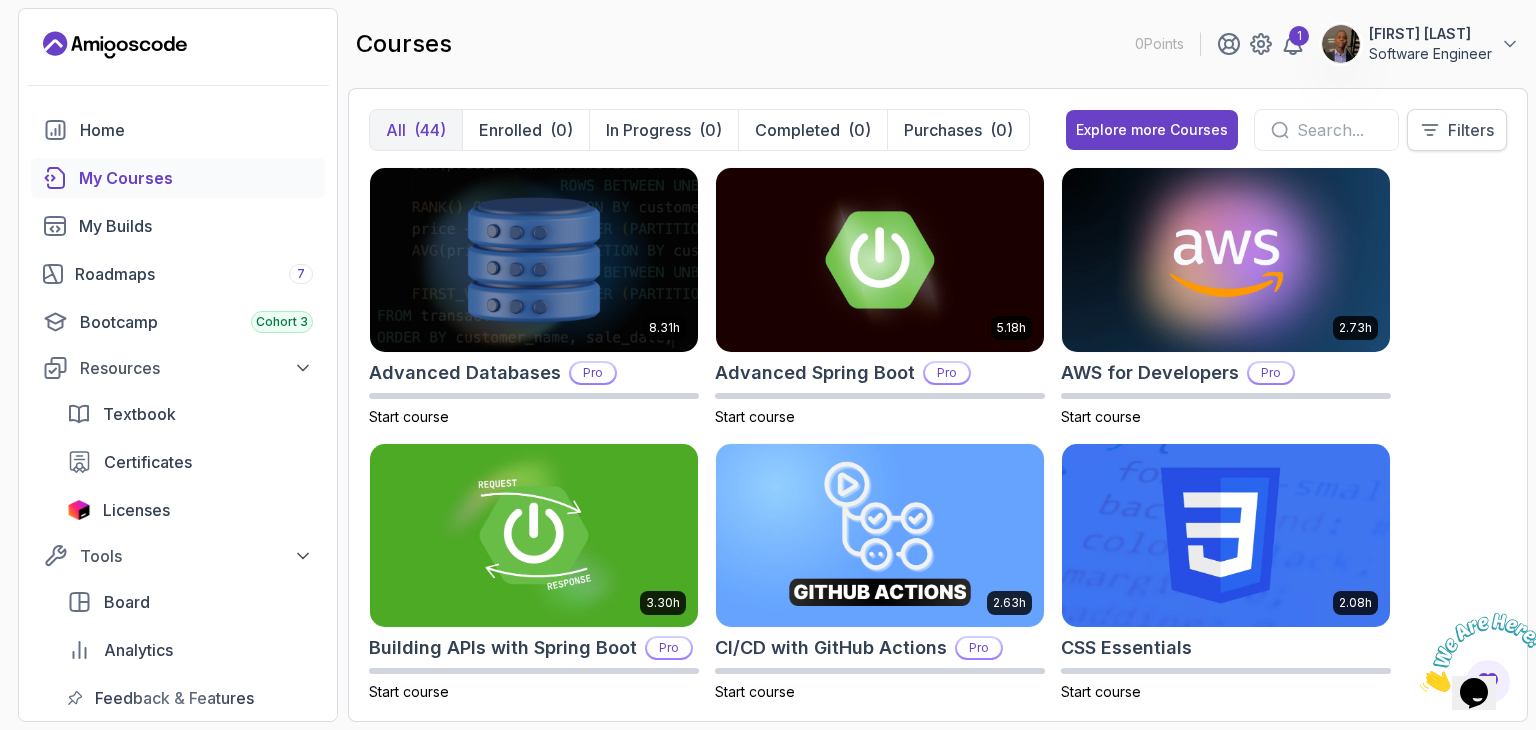 click on "Filters" at bounding box center (1471, 130) 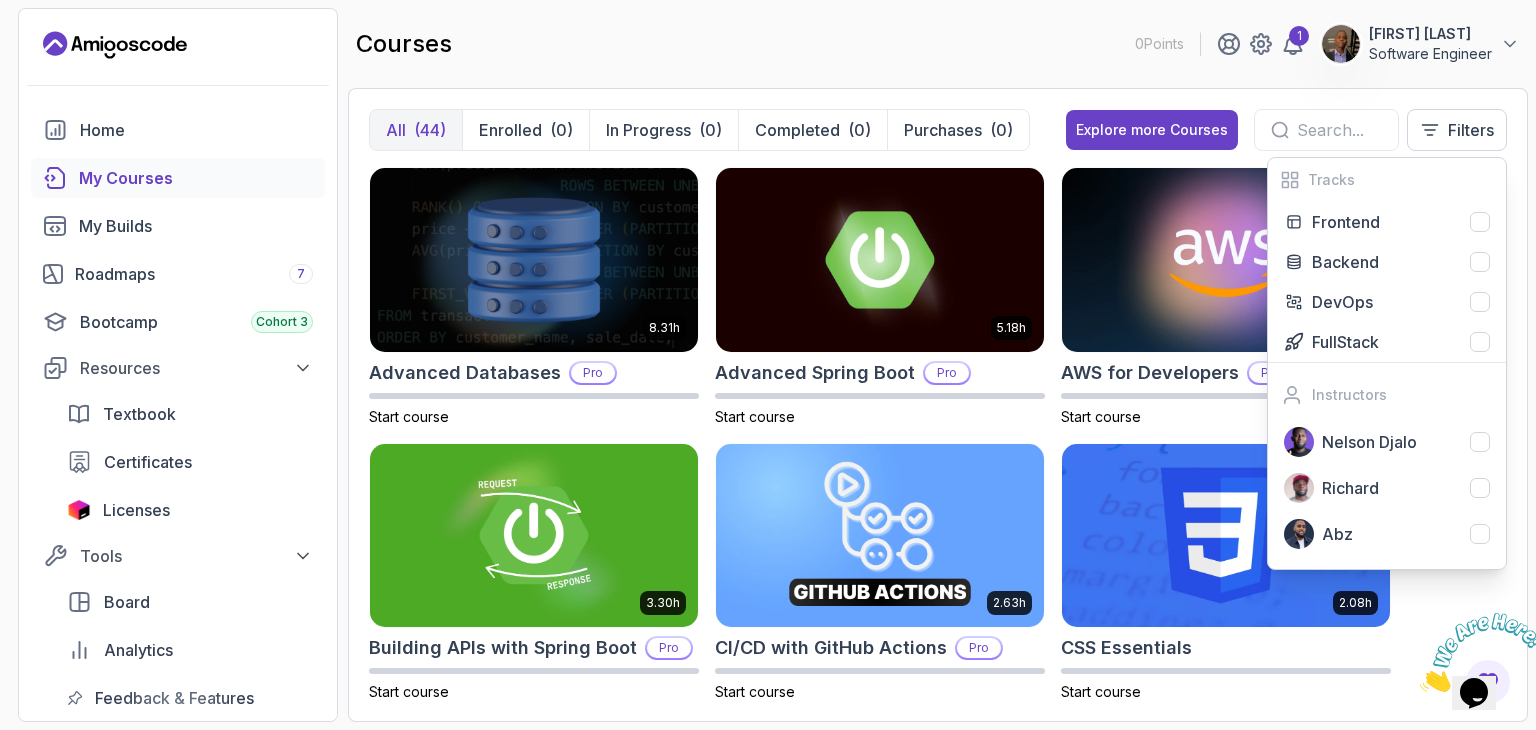click on "0  Points 1 Moamen Mekki Software Engineer Home My Courses My Builds Roadmaps 7 Bootcamp Cohort 3 Resources Textbook Certificates Licenses Tools Board Analytics Feedback & Features Try Pro with a 5 day free trial Go deeper and learn job-ready skills. Practice with real-world projects, take assessments, and earn certificates. Try for free courses   0  Points 1 Moamen Mekki Software Engineer All (44) Enrolled (0) In Progress (0) Completed (0) Purchases (0) Explore more Courses Filters Tracks Frontend Backend DevOps FullStack Instructors Nelson Djalo Richard Abz 8.31h Advanced Databases Pro Start course 5.18h Advanced Spring Boot Pro Start course 2.73h AWS for Developers Pro Start course 3.30h Building APIs with Spring Boot Pro Start course 2.63h CI/CD with GitHub Actions Pro Start course 2.08h CSS Essentials Start course 1.70h Database Design & Implementation Pro Start course 1.45h Docker for Java Developers Pro Start course 4.64h Docker For Professionals Pro Start course 10.13h Git for Professionals Pro 2.55h" at bounding box center (768, 365) 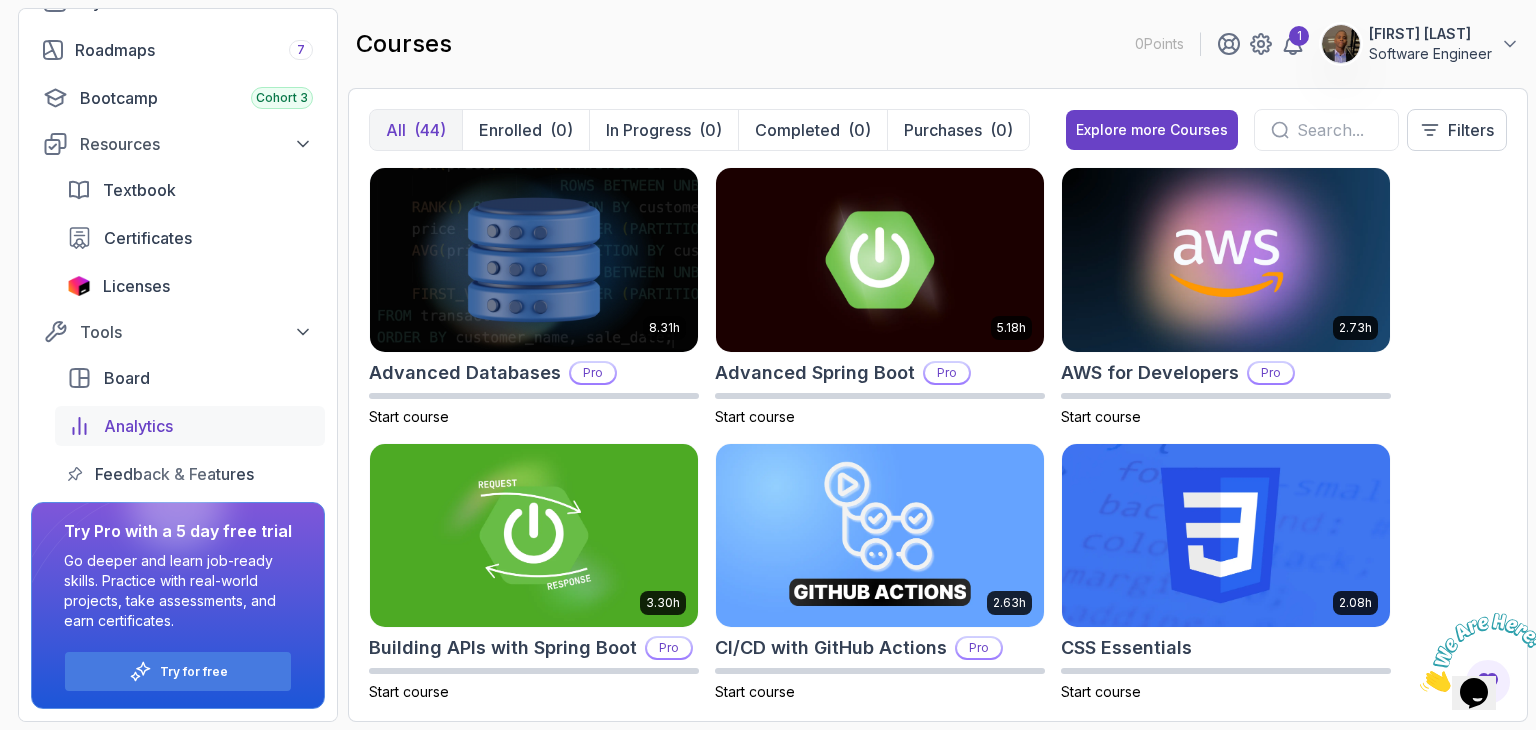 scroll, scrollTop: 0, scrollLeft: 0, axis: both 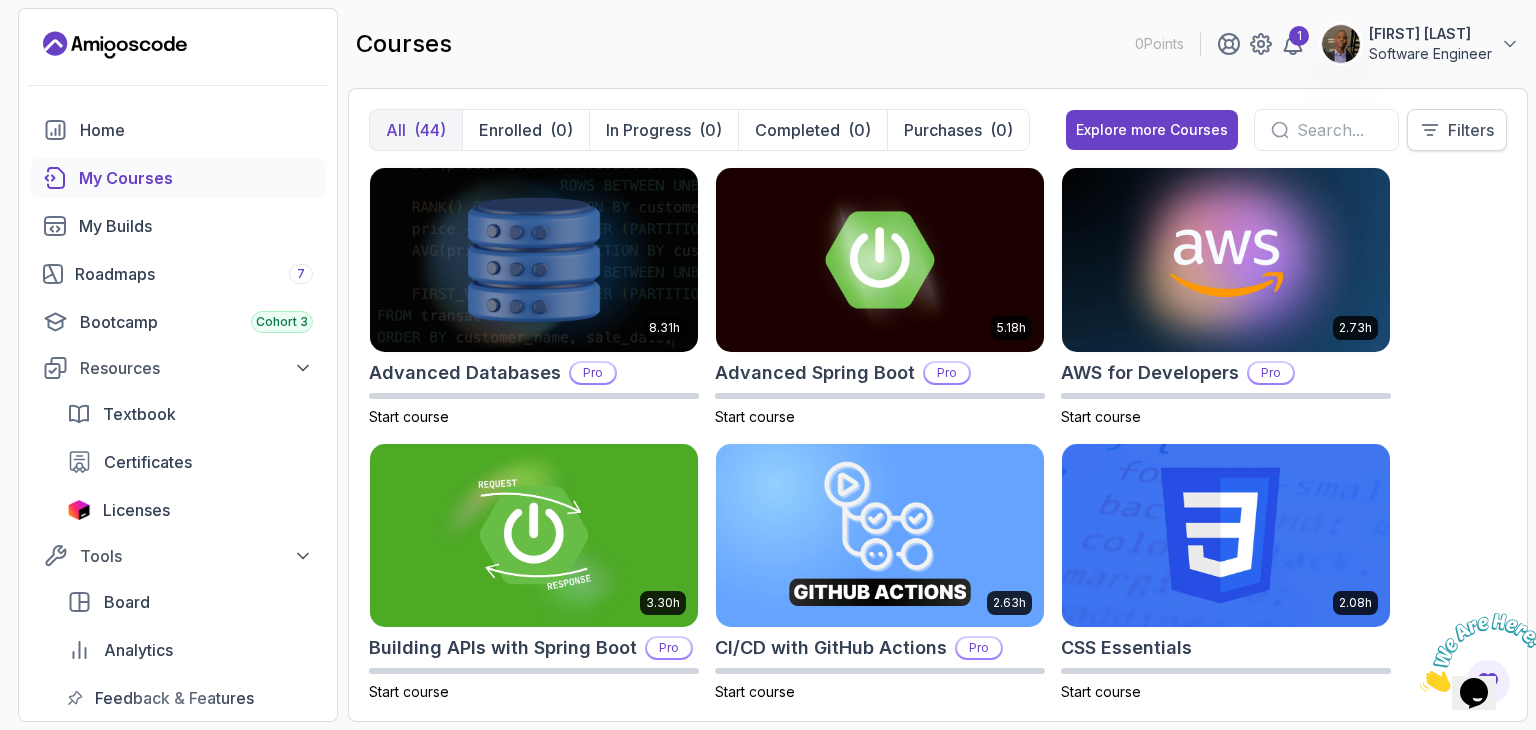 click on "Filters" at bounding box center (1471, 130) 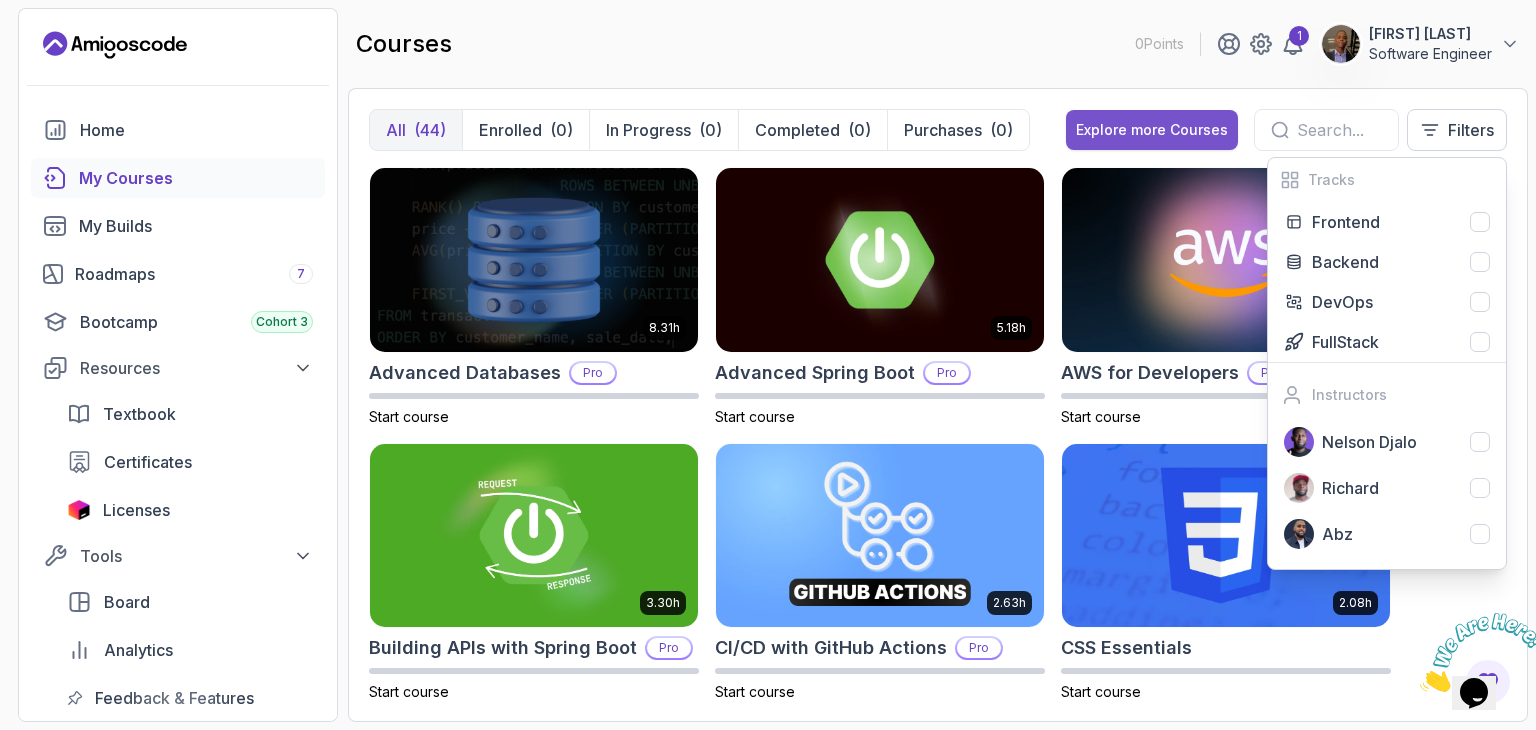 click on "Explore more Courses" at bounding box center [1152, 130] 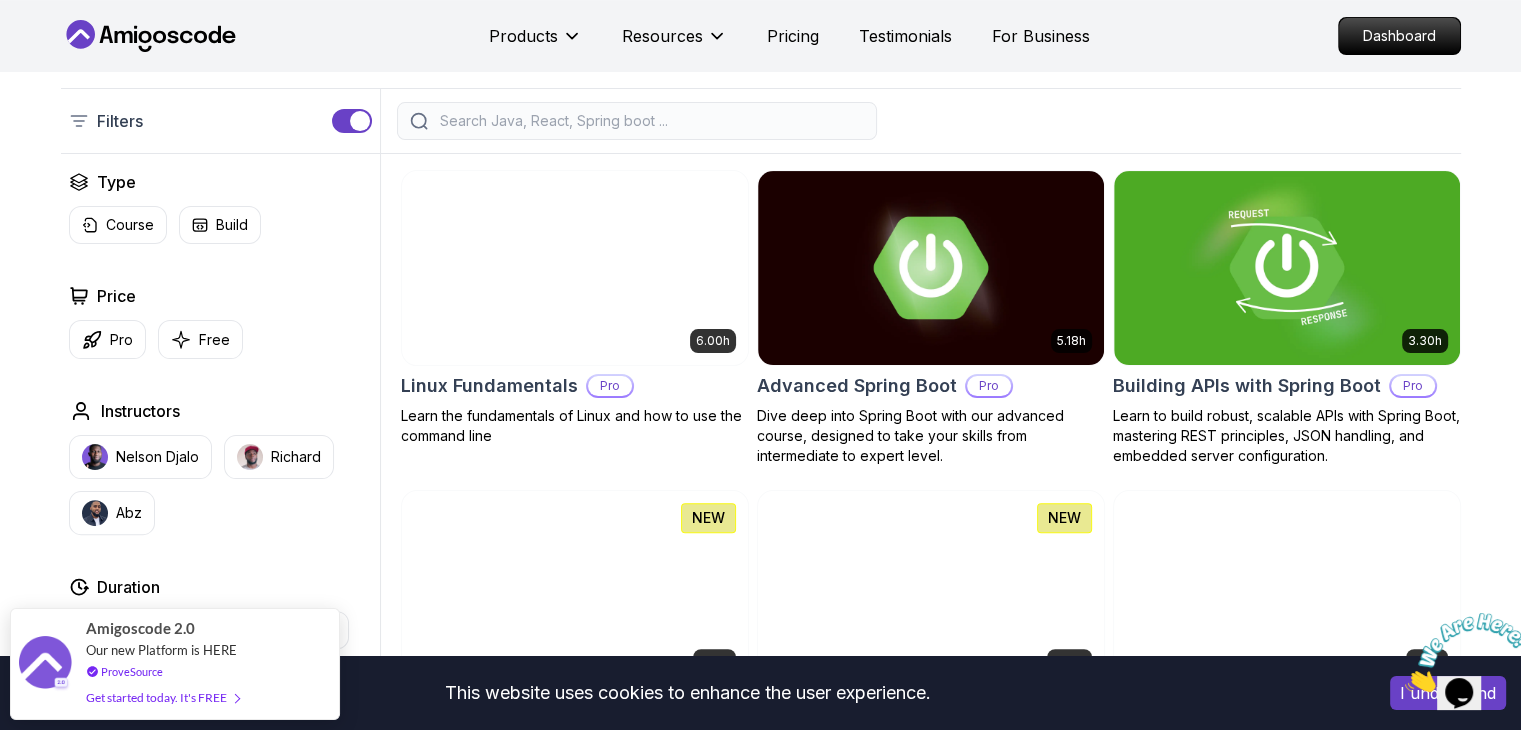 scroll, scrollTop: 464, scrollLeft: 0, axis: vertical 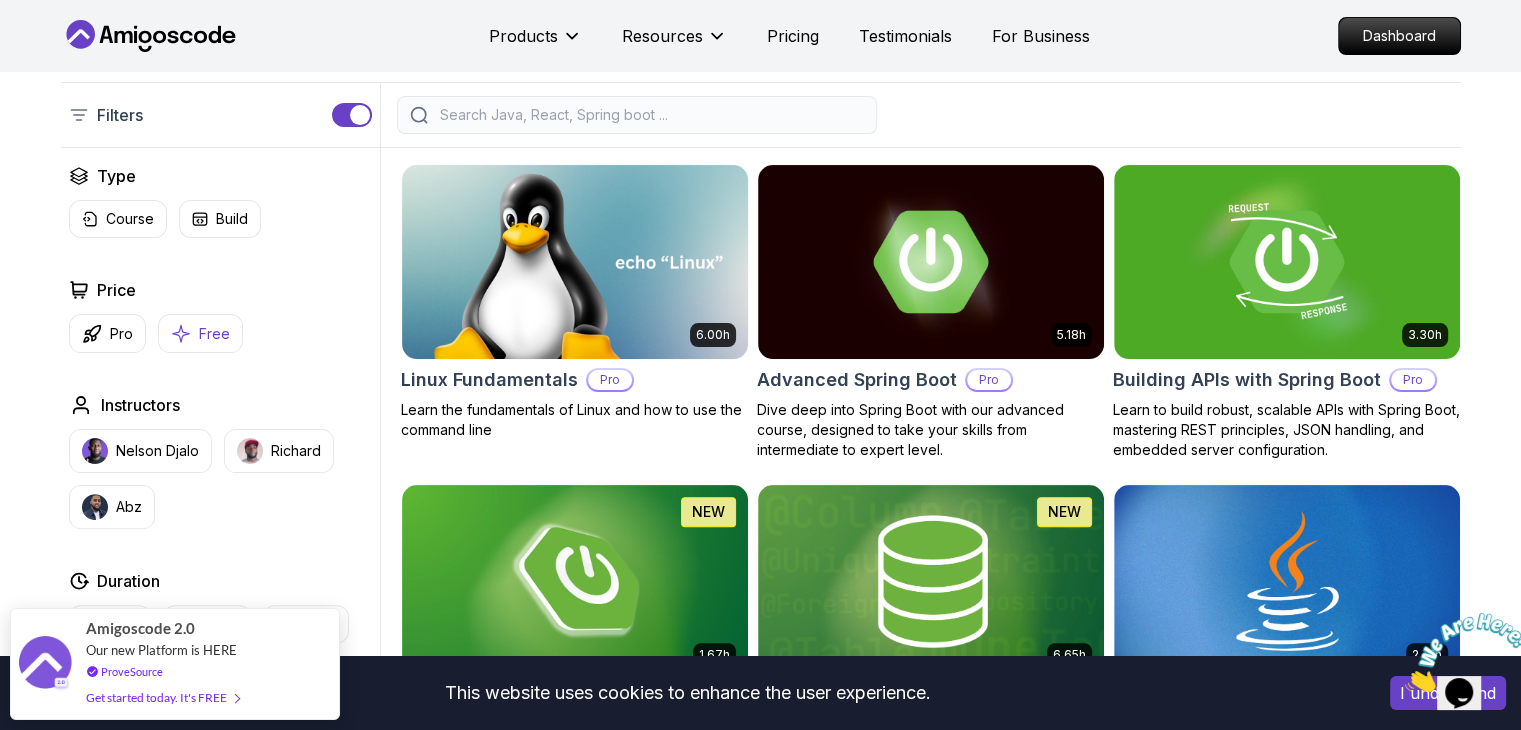 click on "Free" at bounding box center [214, 334] 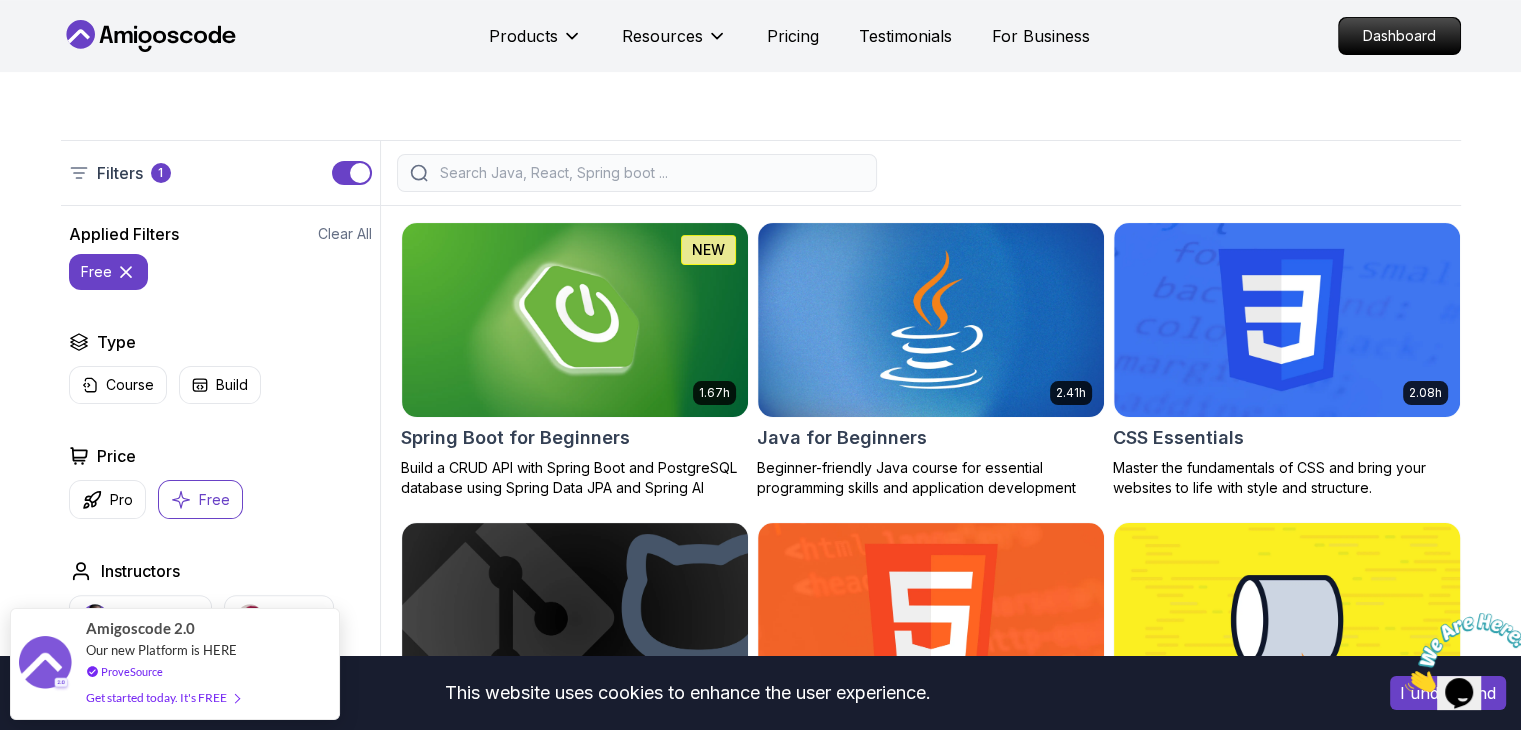 scroll, scrollTop: 388, scrollLeft: 0, axis: vertical 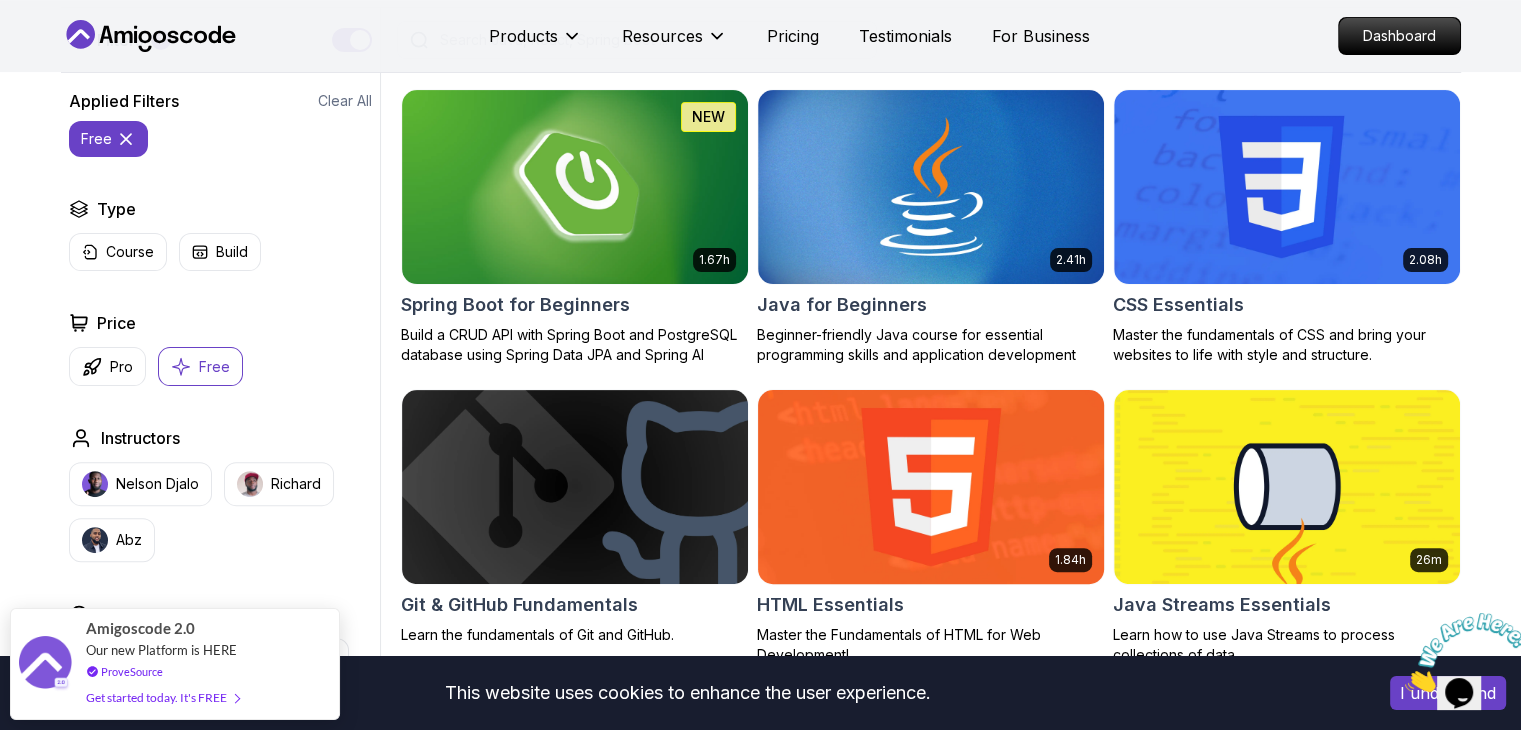 drag, startPoint x: 1251, startPoint y: 401, endPoint x: 933, endPoint y: 525, distance: 341.32095 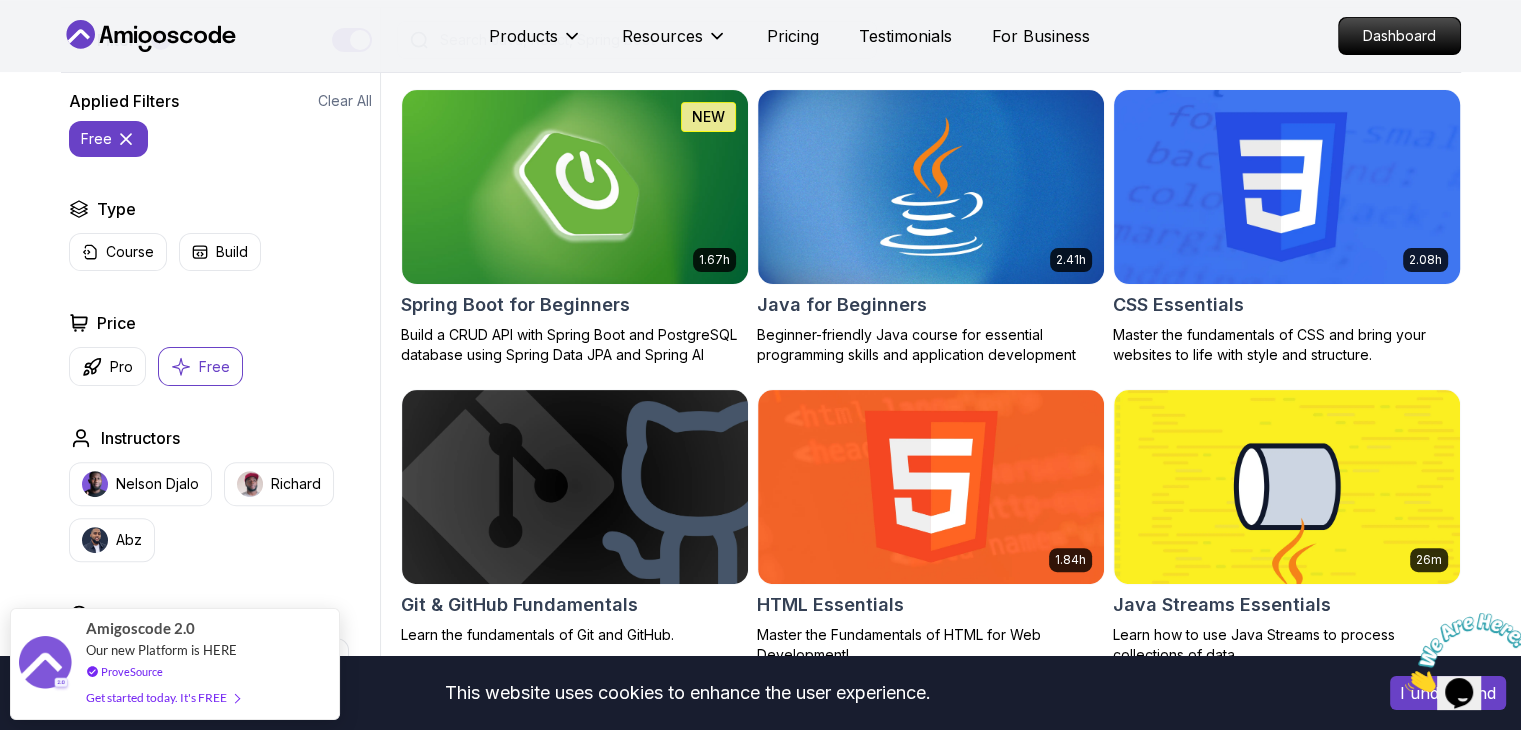 click at bounding box center (1286, 186) 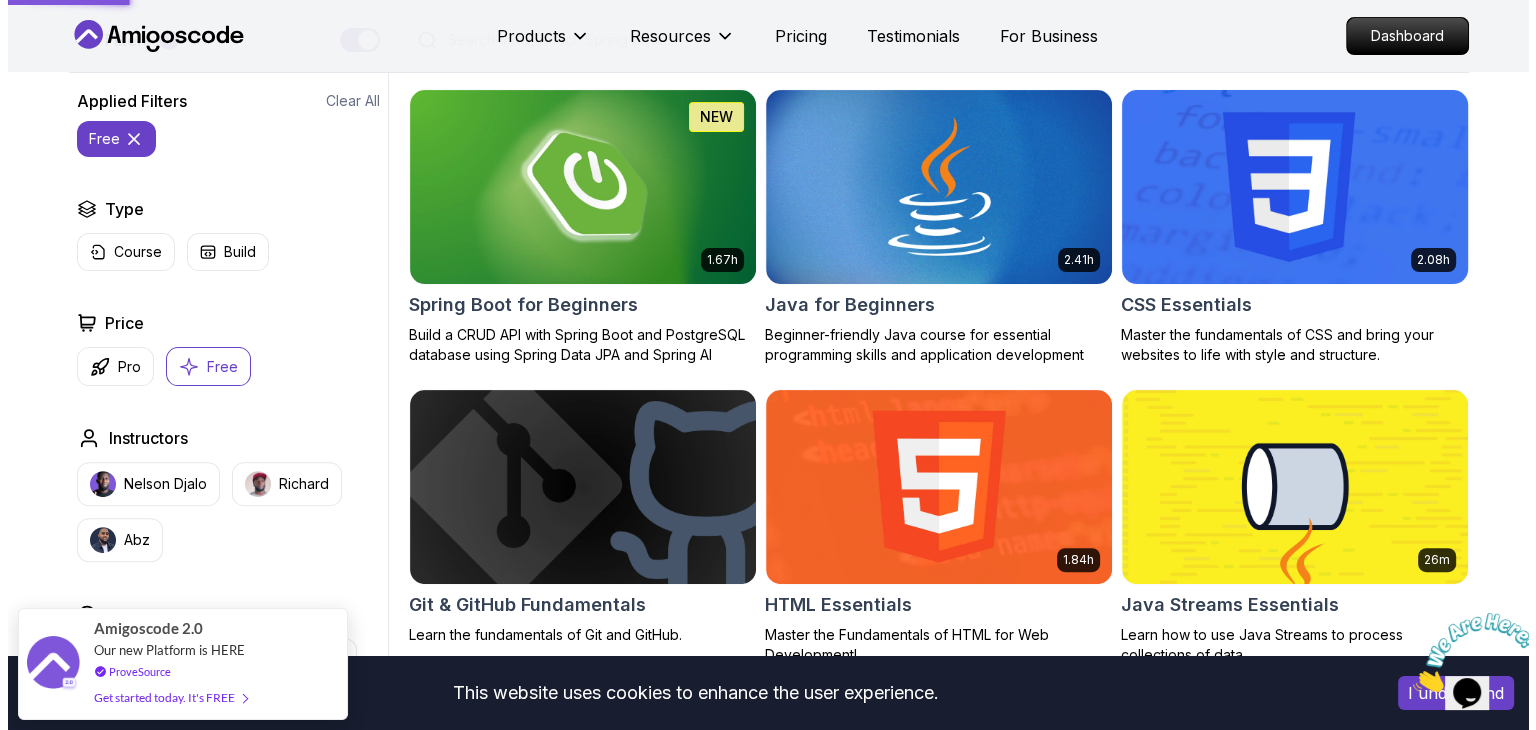 scroll, scrollTop: 0, scrollLeft: 0, axis: both 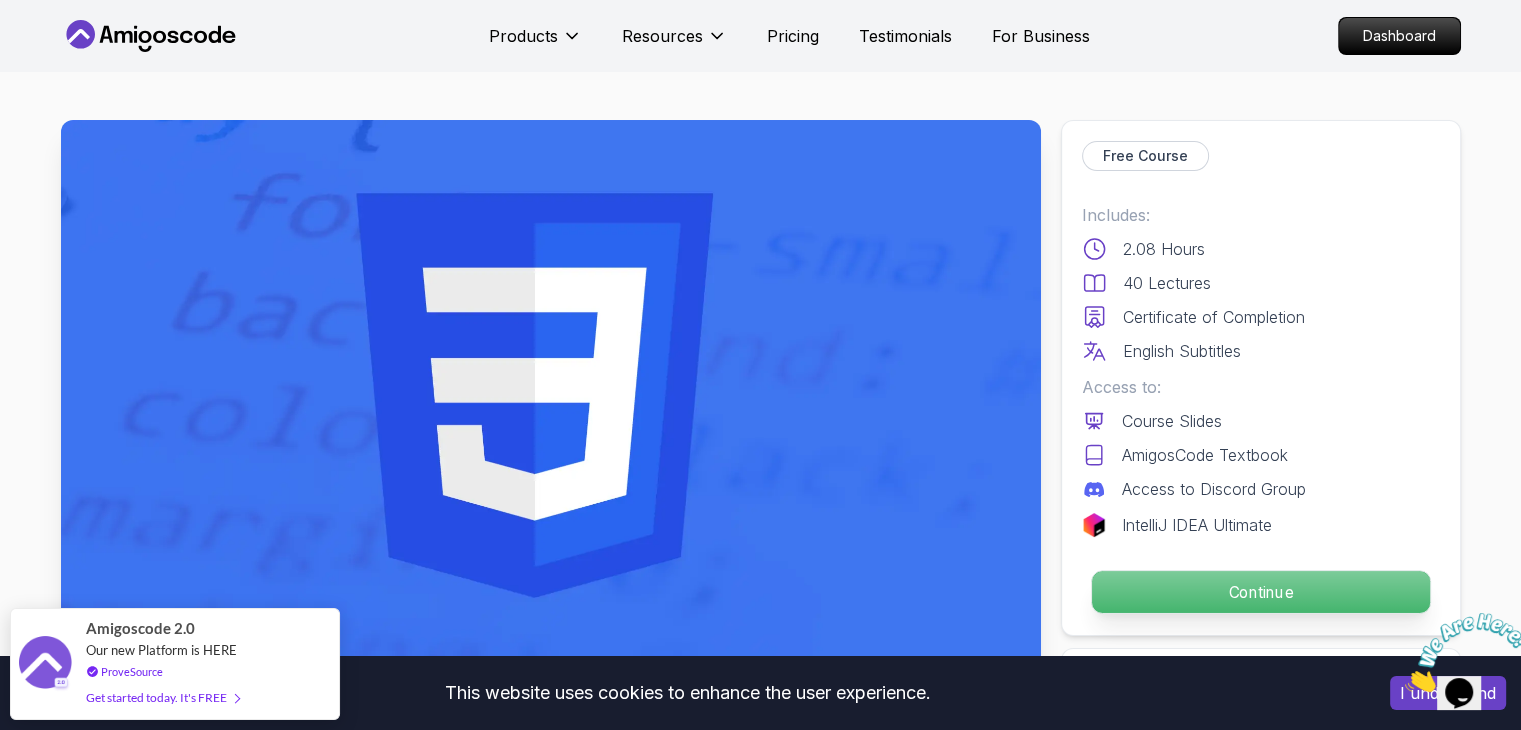 click on "Continue" at bounding box center (1260, 592) 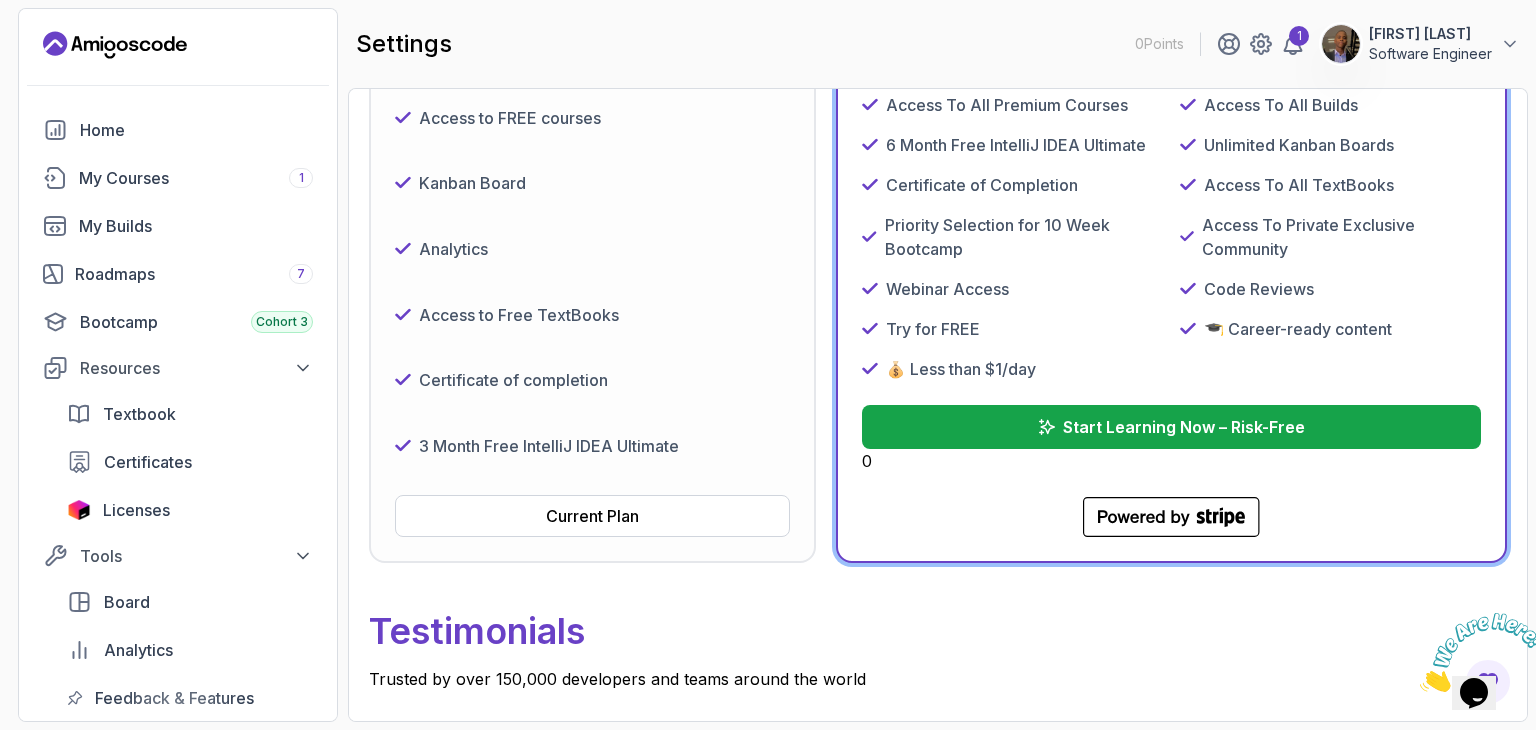scroll, scrollTop: 422, scrollLeft: 0, axis: vertical 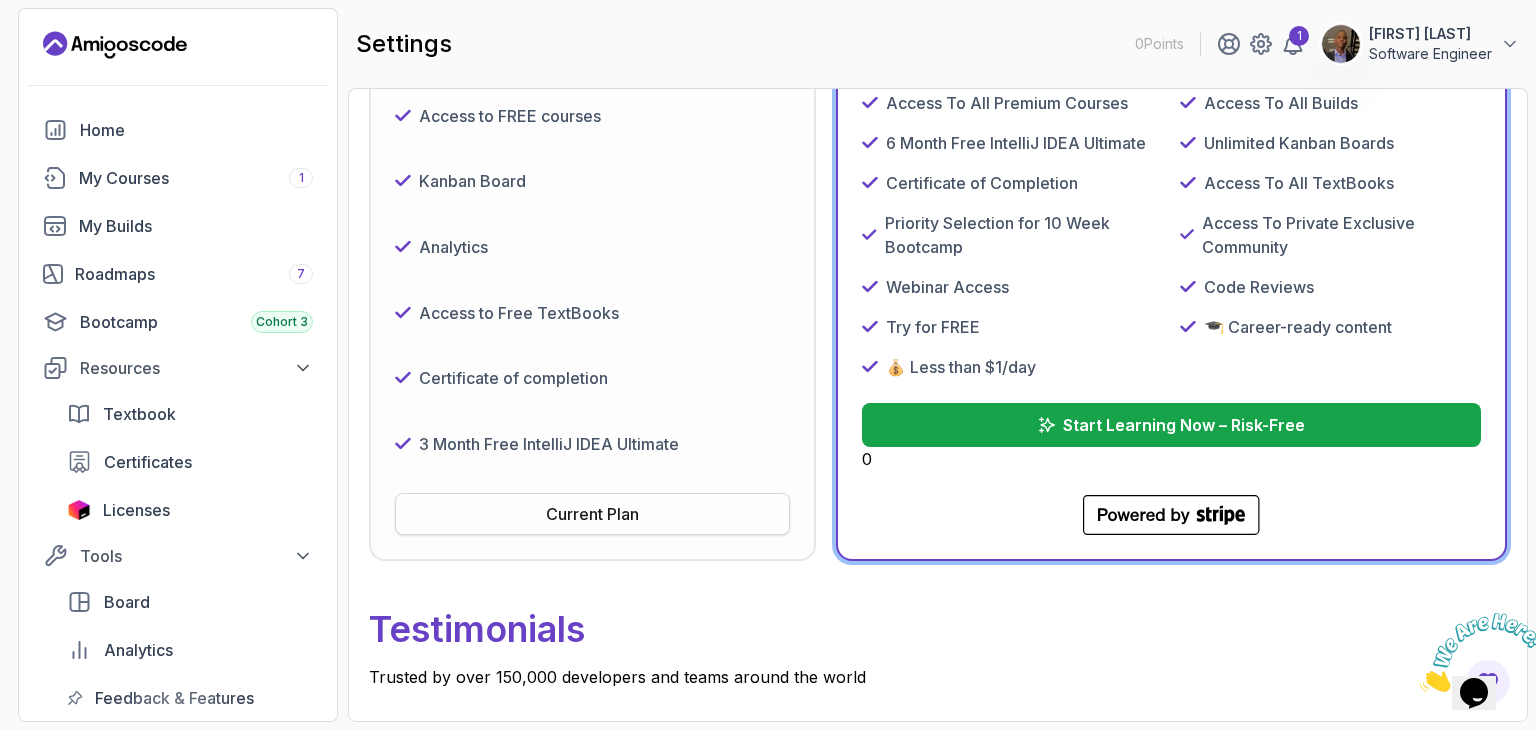 click on "Current Plan" at bounding box center (592, 514) 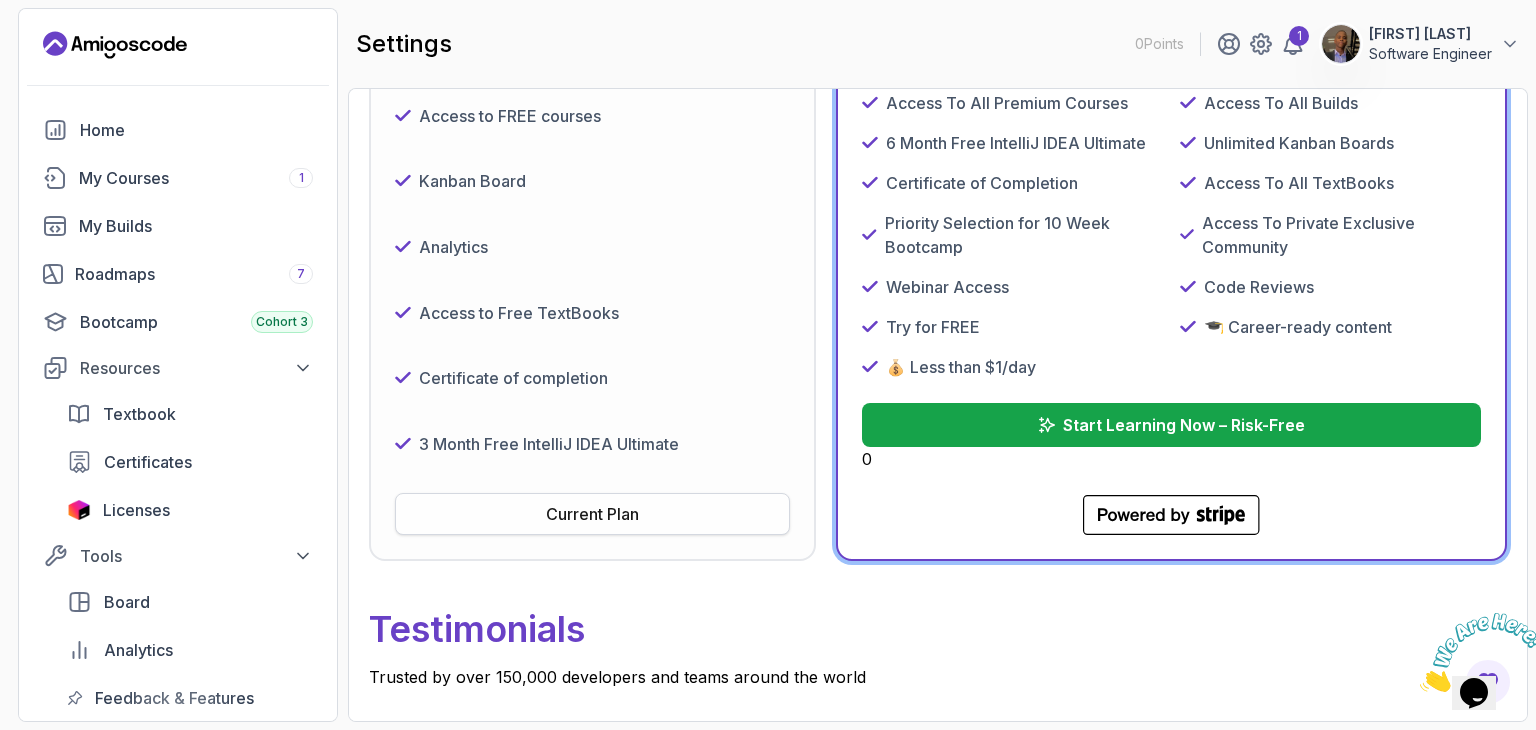 click on "Current Plan" at bounding box center (592, 514) 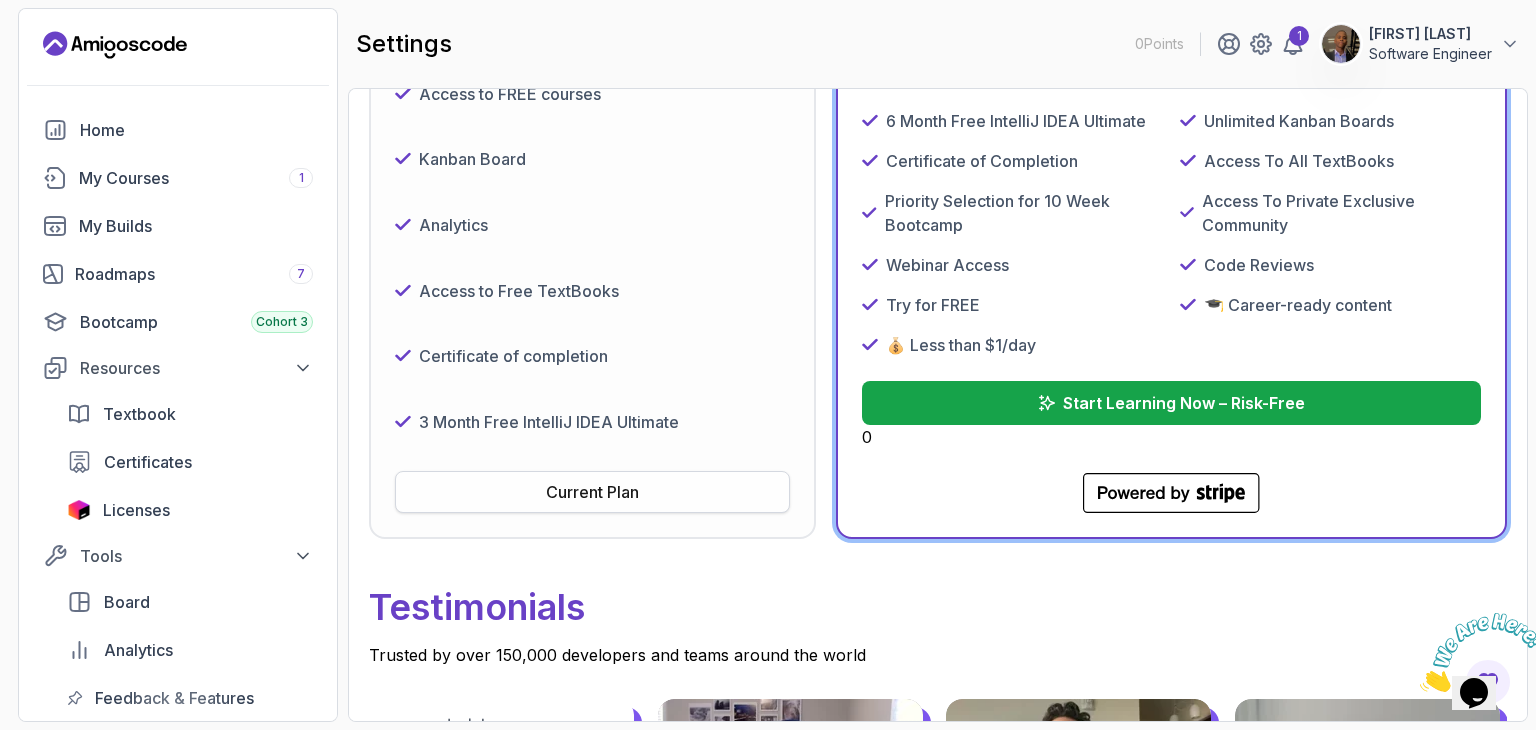 scroll, scrollTop: 450, scrollLeft: 0, axis: vertical 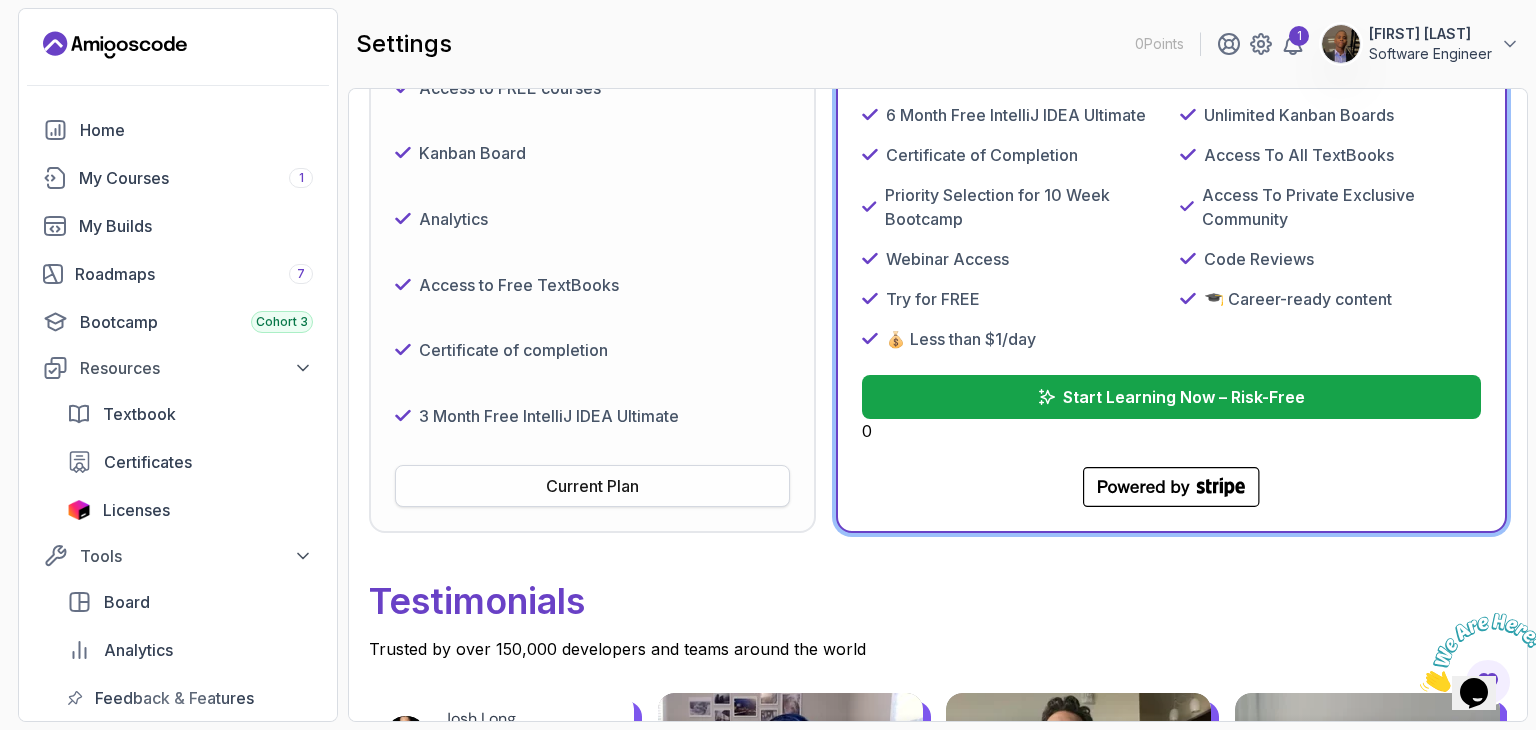 click on "Current Plan" at bounding box center [592, 486] 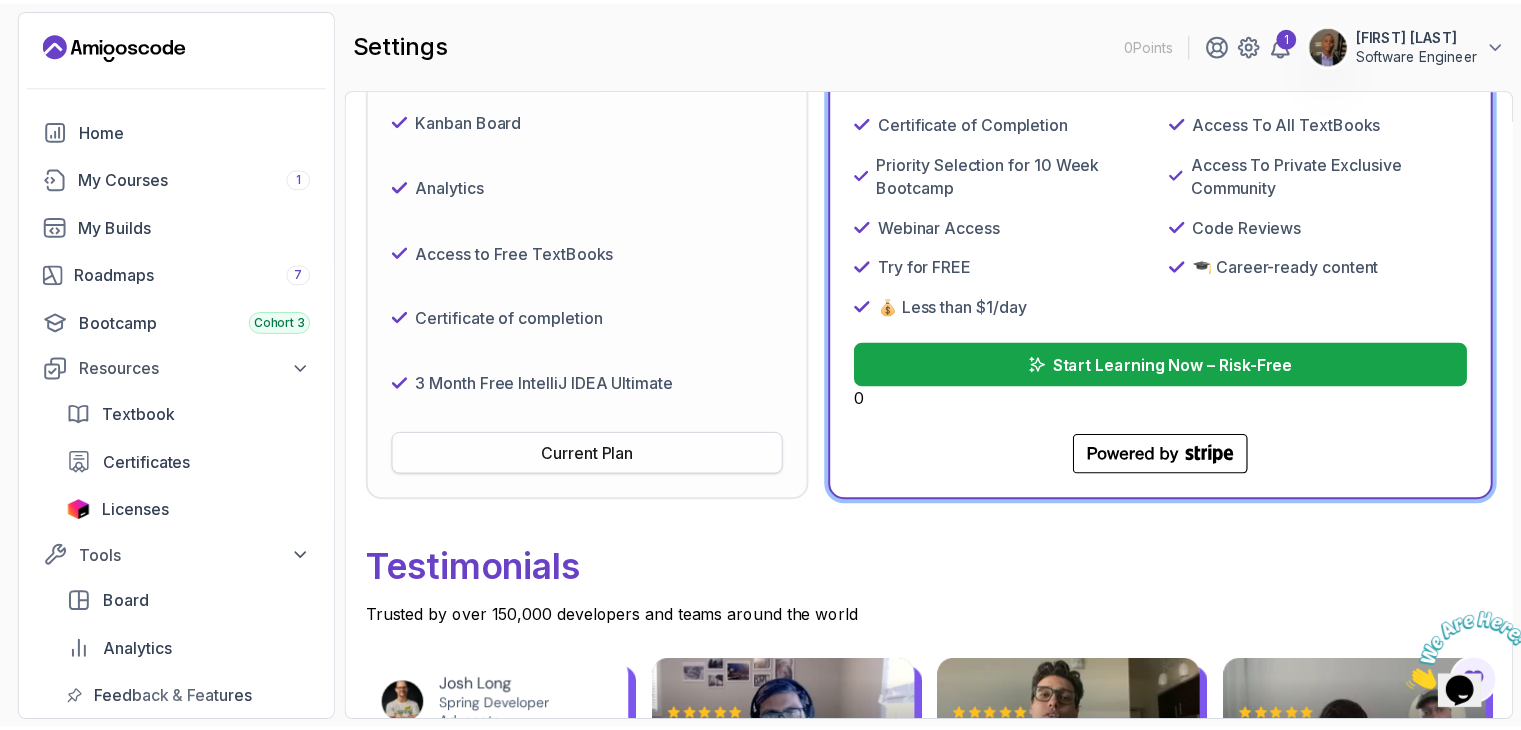 scroll, scrollTop: 484, scrollLeft: 0, axis: vertical 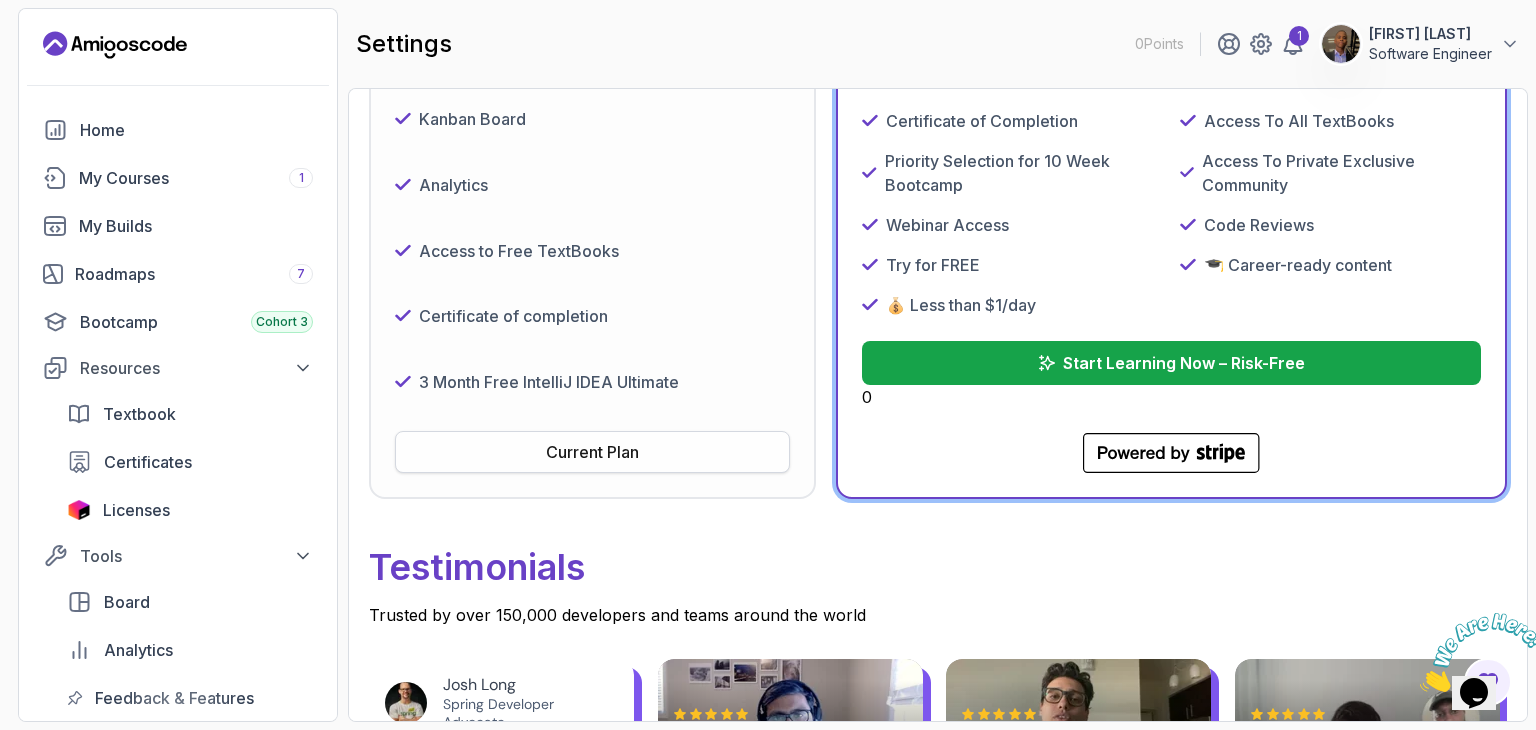 click on "Current Plan" at bounding box center [592, 452] 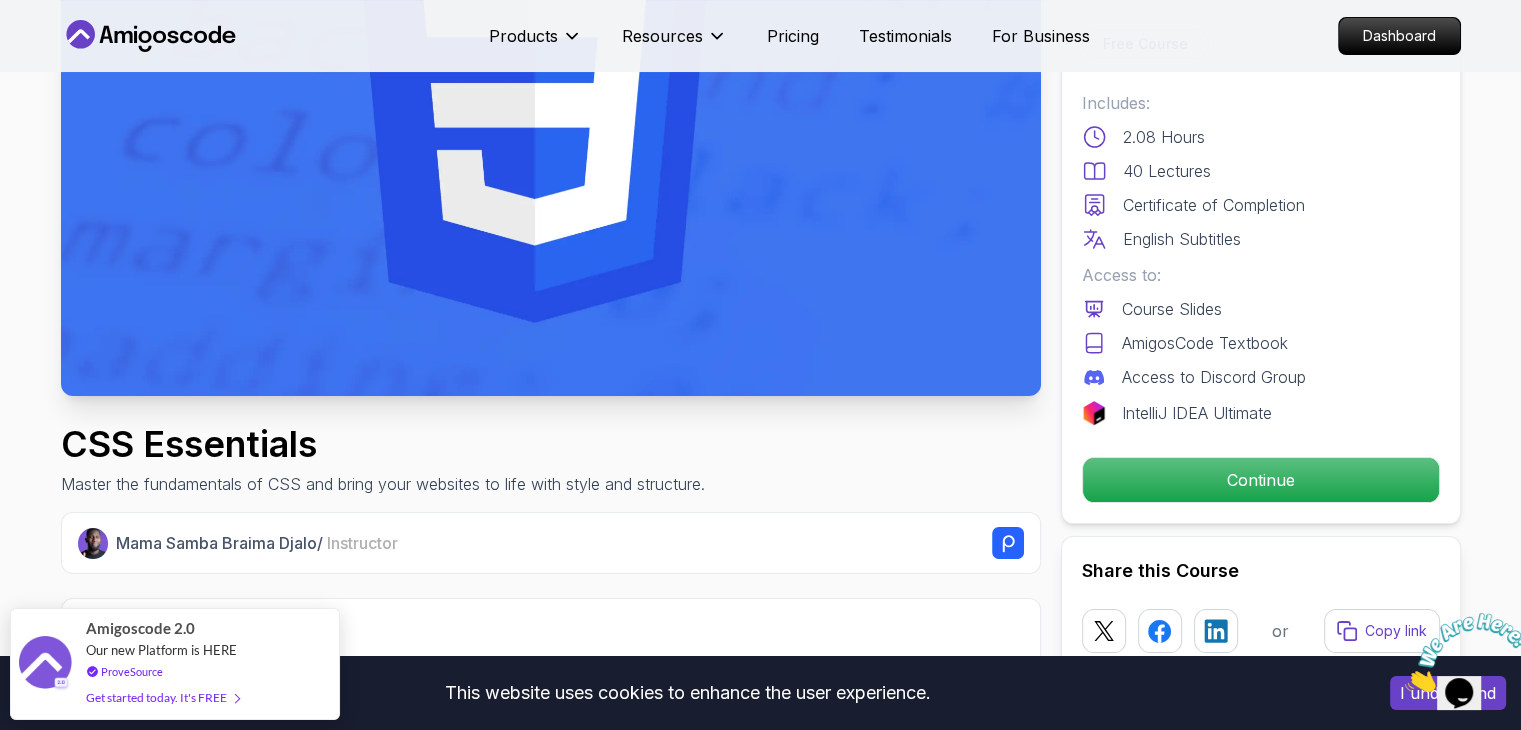 scroll, scrollTop: 276, scrollLeft: 0, axis: vertical 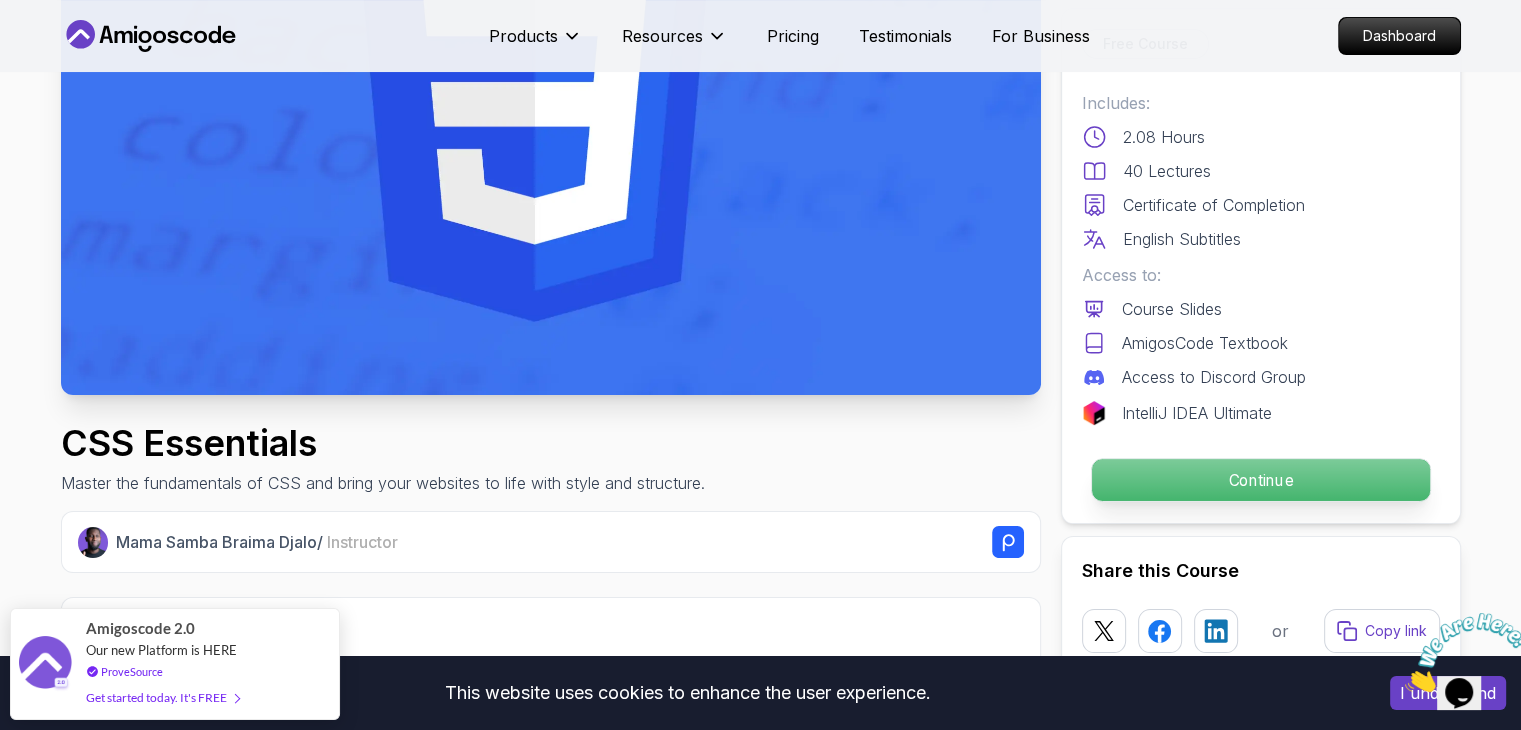 click on "Continue" at bounding box center (1260, 480) 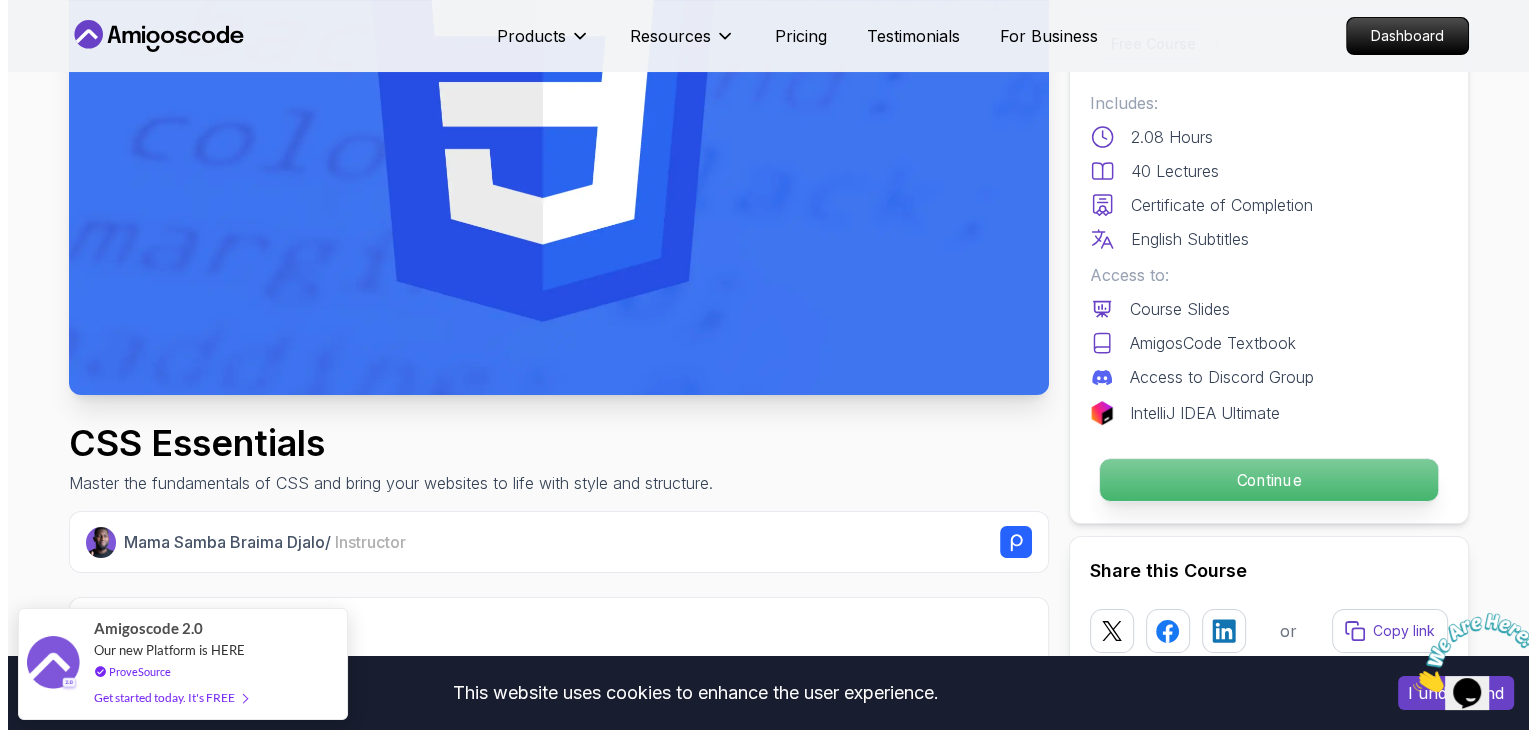 scroll, scrollTop: 0, scrollLeft: 0, axis: both 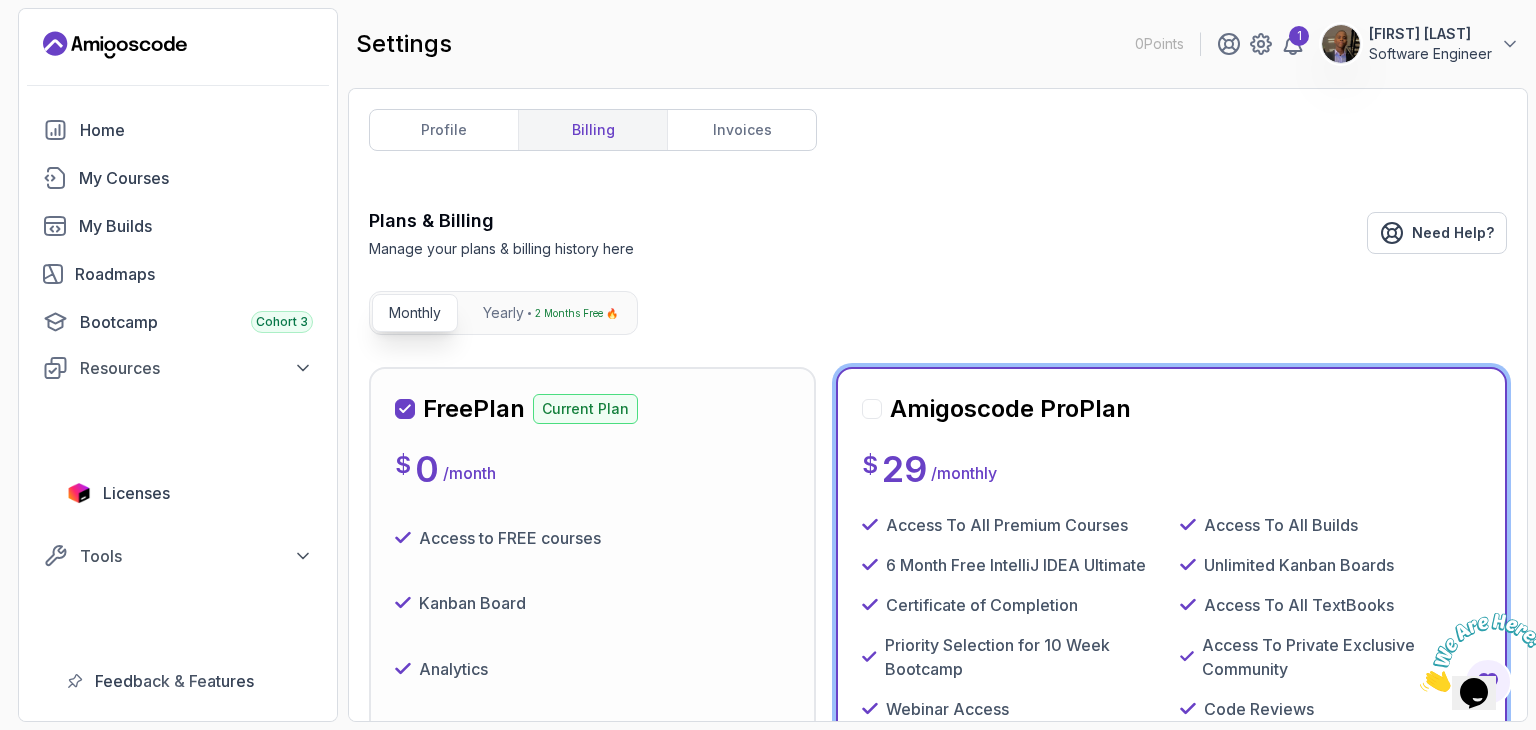 click on "$ 0 / month" at bounding box center (592, 469) 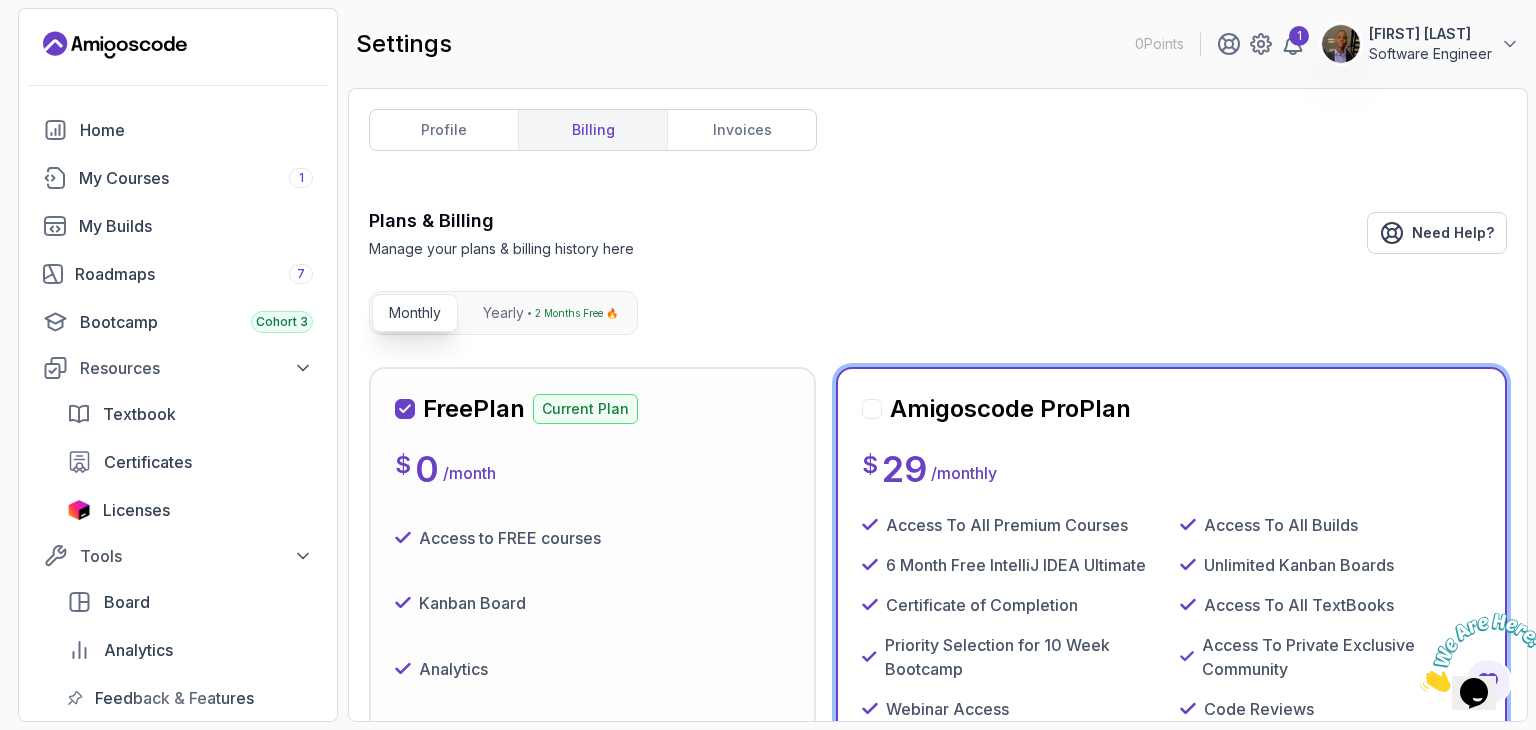 click on "Free  Plan Current Plan $ 0 / month Access to FREE courses Kanban Board Analytics Access to Free TextBooks Certificate of completion 3 Month Free IntelliJ IDEA Ultimate Current Plan" at bounding box center (592, 675) 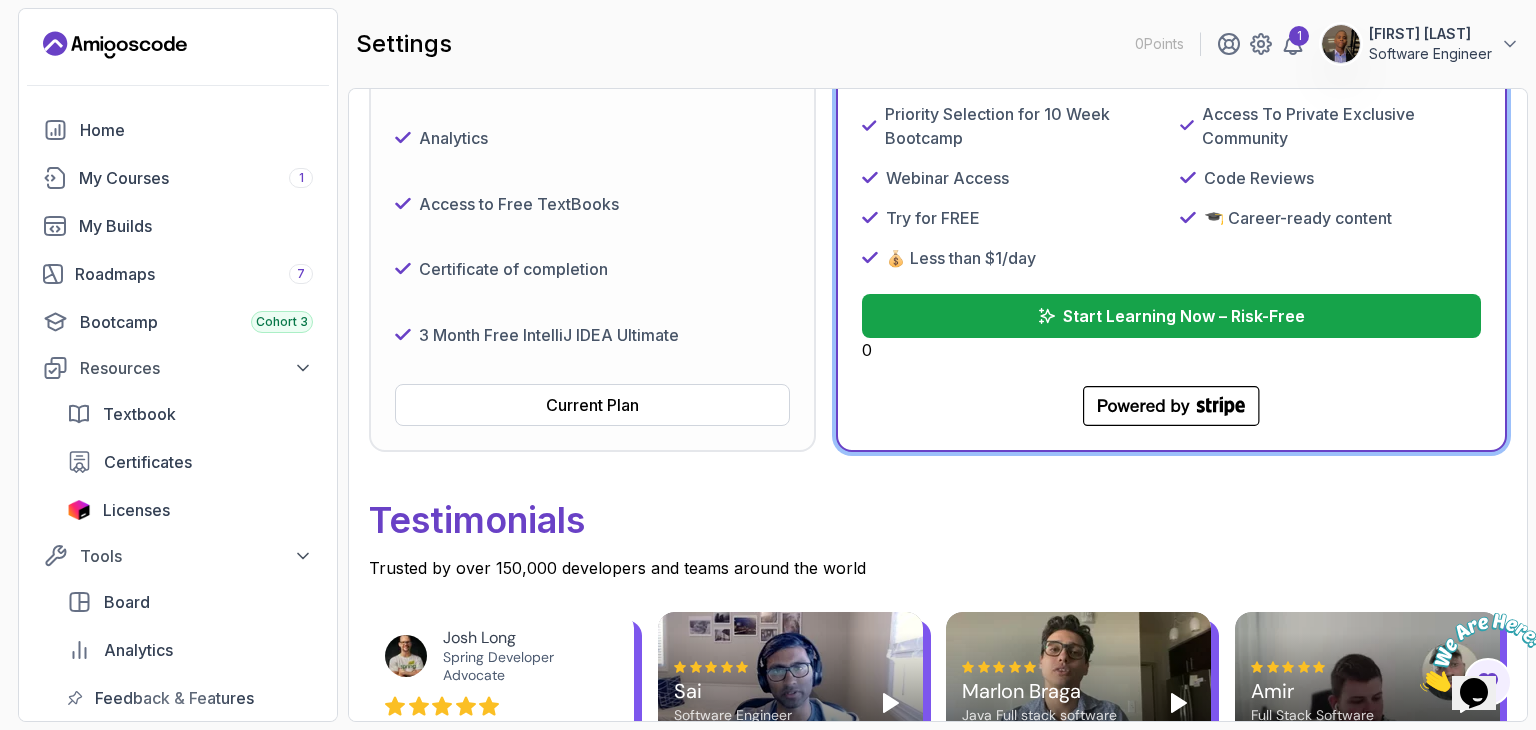 scroll, scrollTop: 534, scrollLeft: 0, axis: vertical 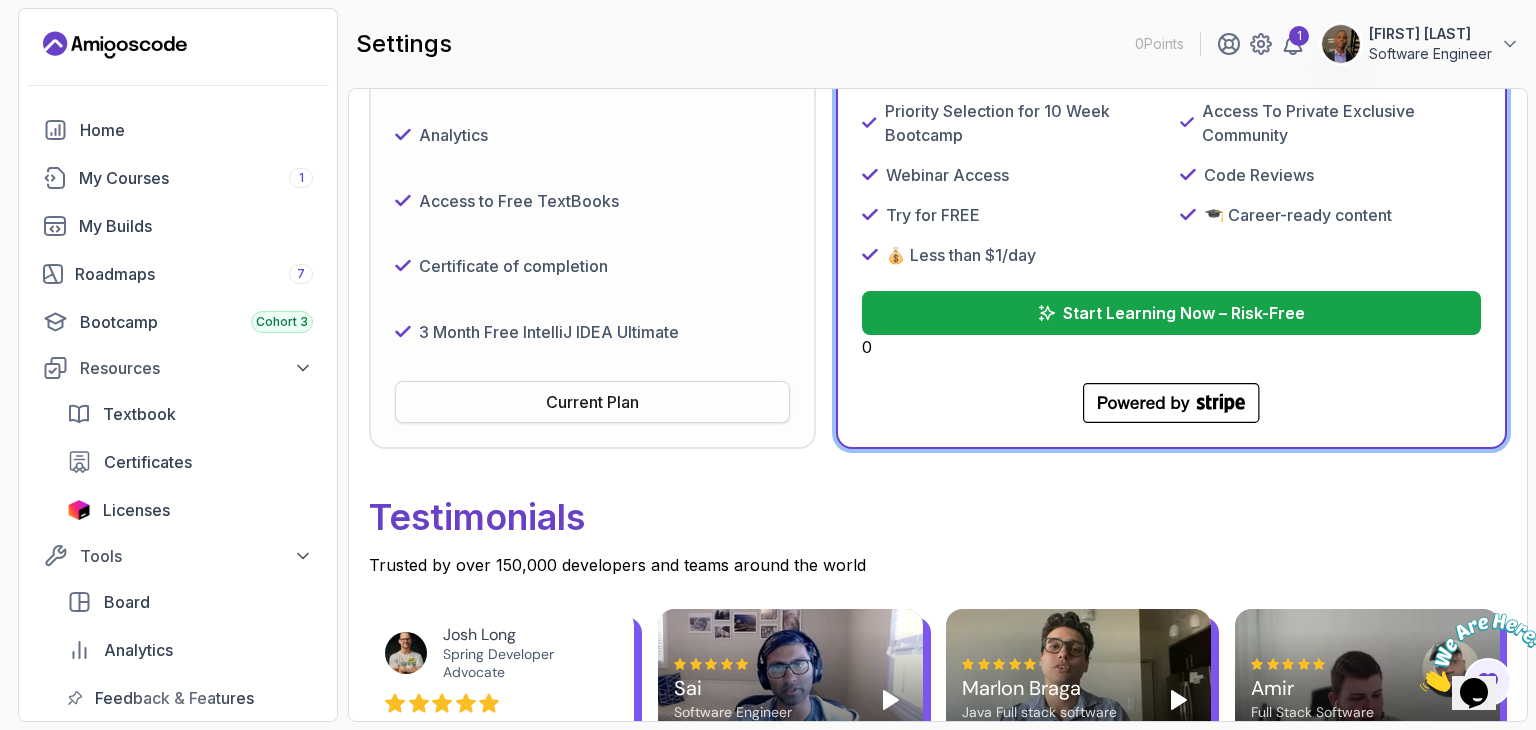 click on "Current Plan" at bounding box center [592, 402] 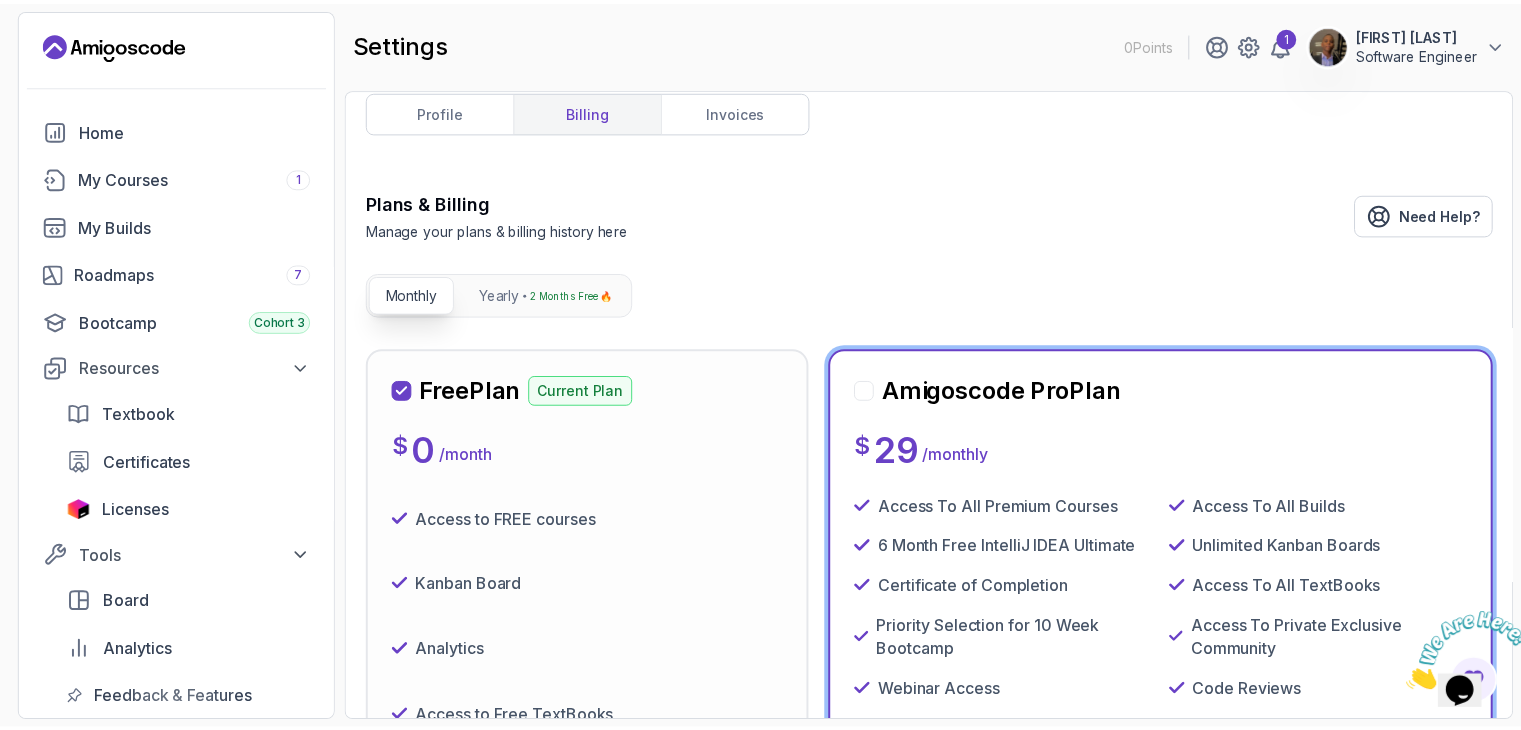 scroll, scrollTop: 0, scrollLeft: 0, axis: both 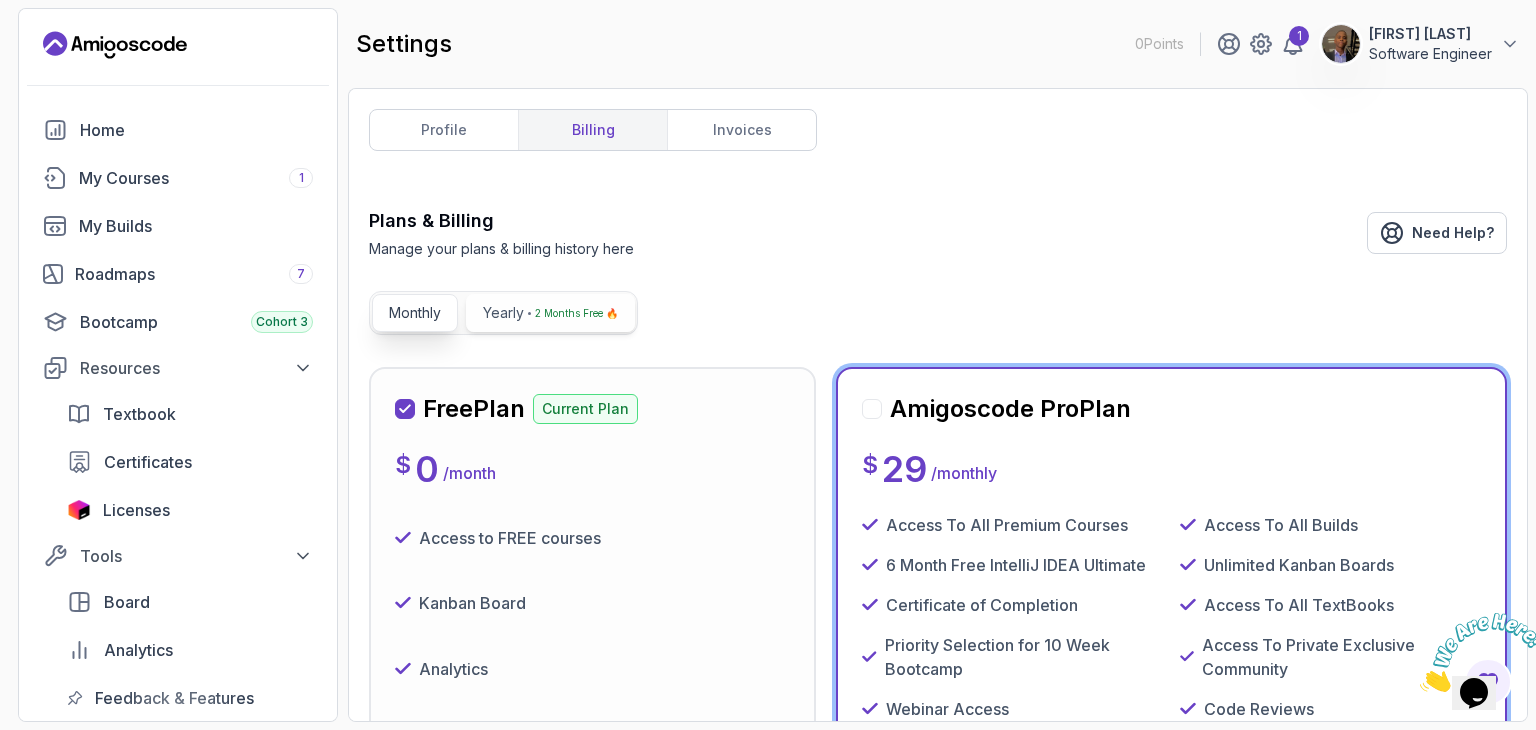 click on "Yearly" at bounding box center [503, 313] 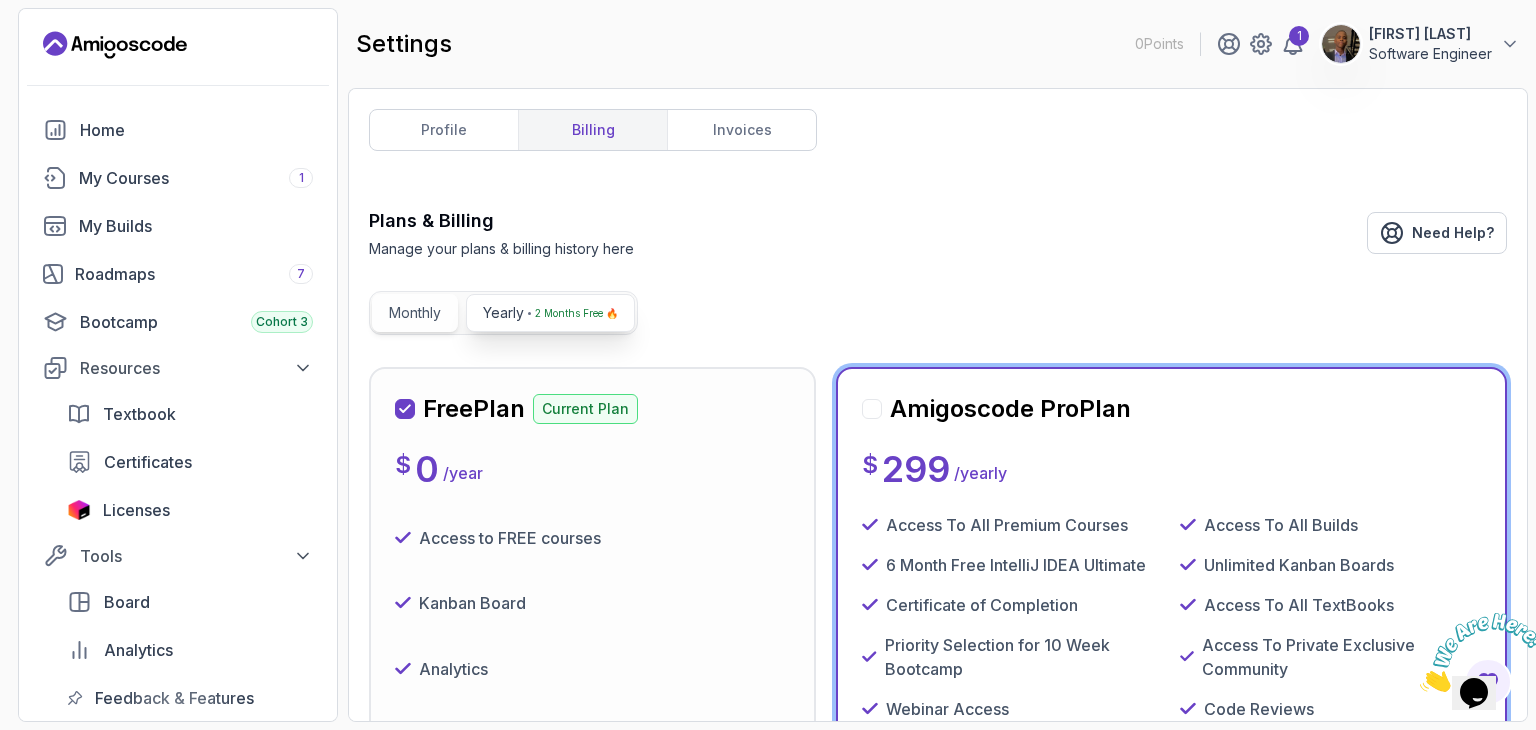 click on "Monthly" at bounding box center (415, 313) 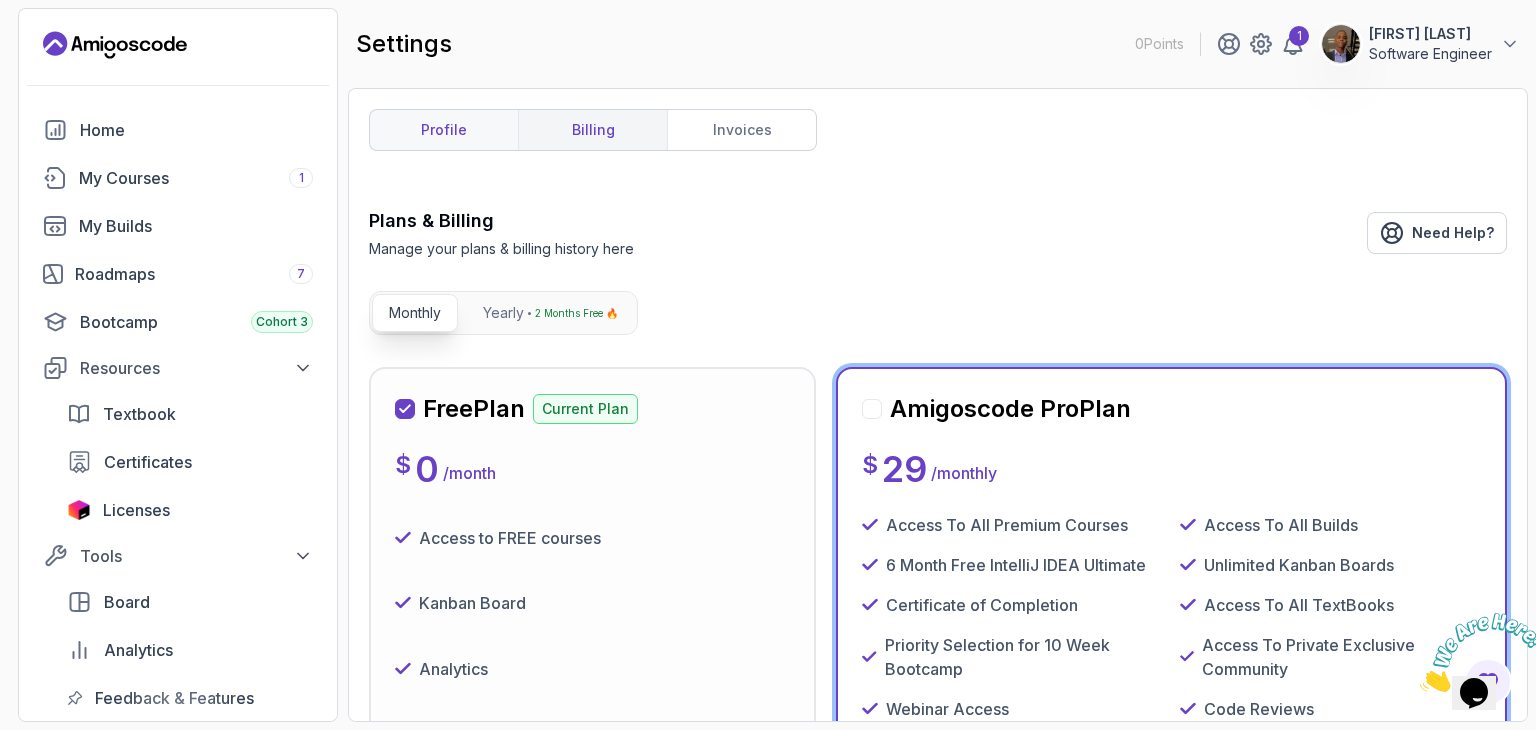 click on "profile" at bounding box center (444, 130) 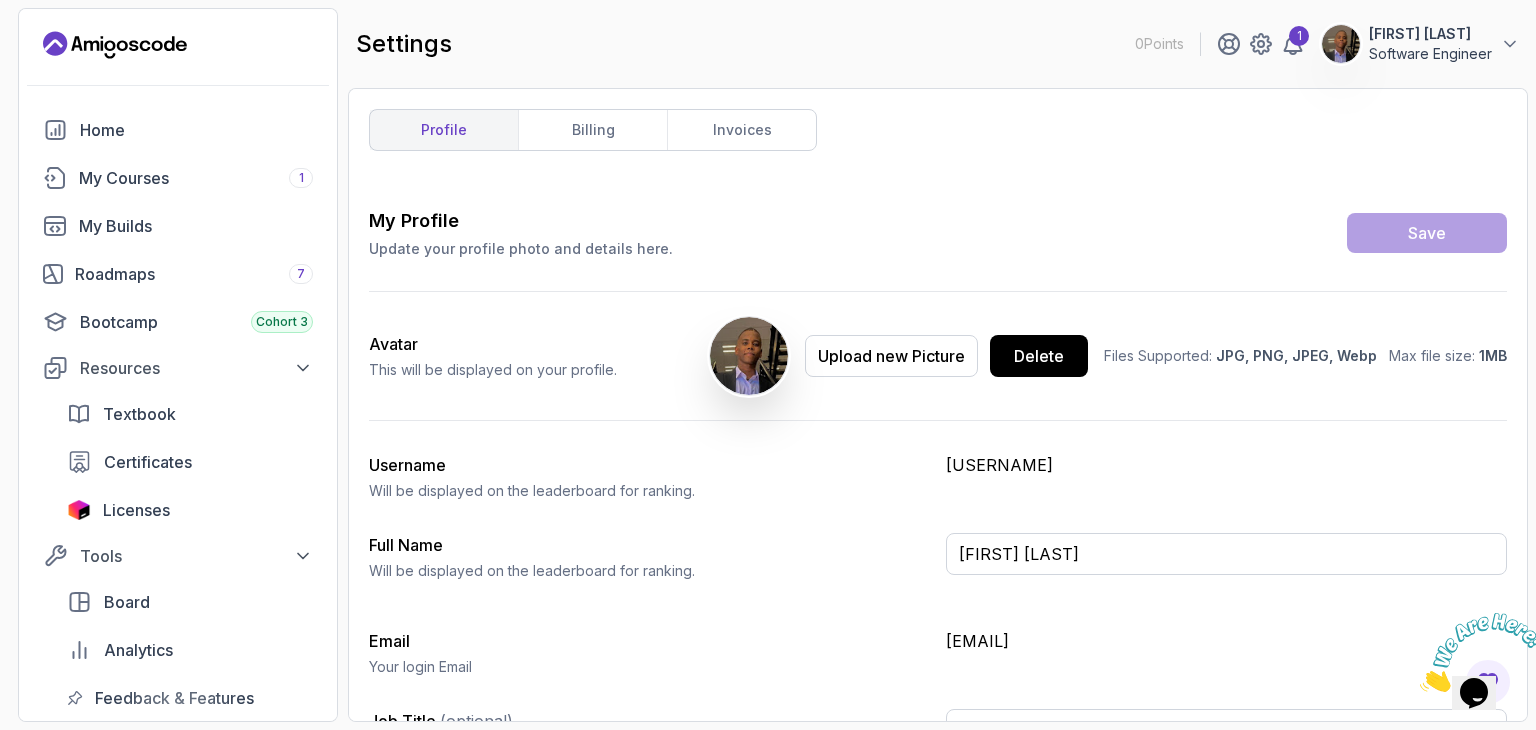 click 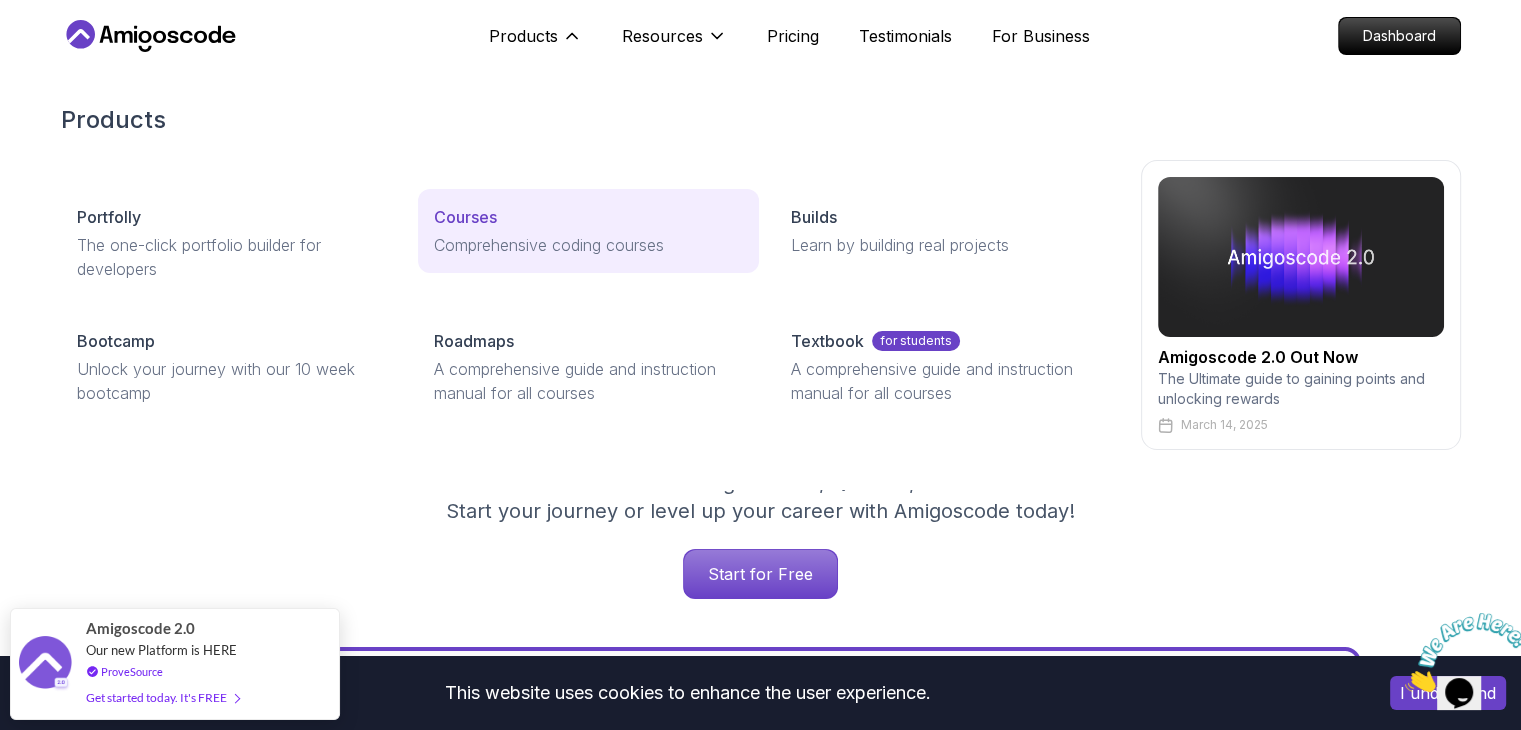 click on "Courses" at bounding box center (588, 217) 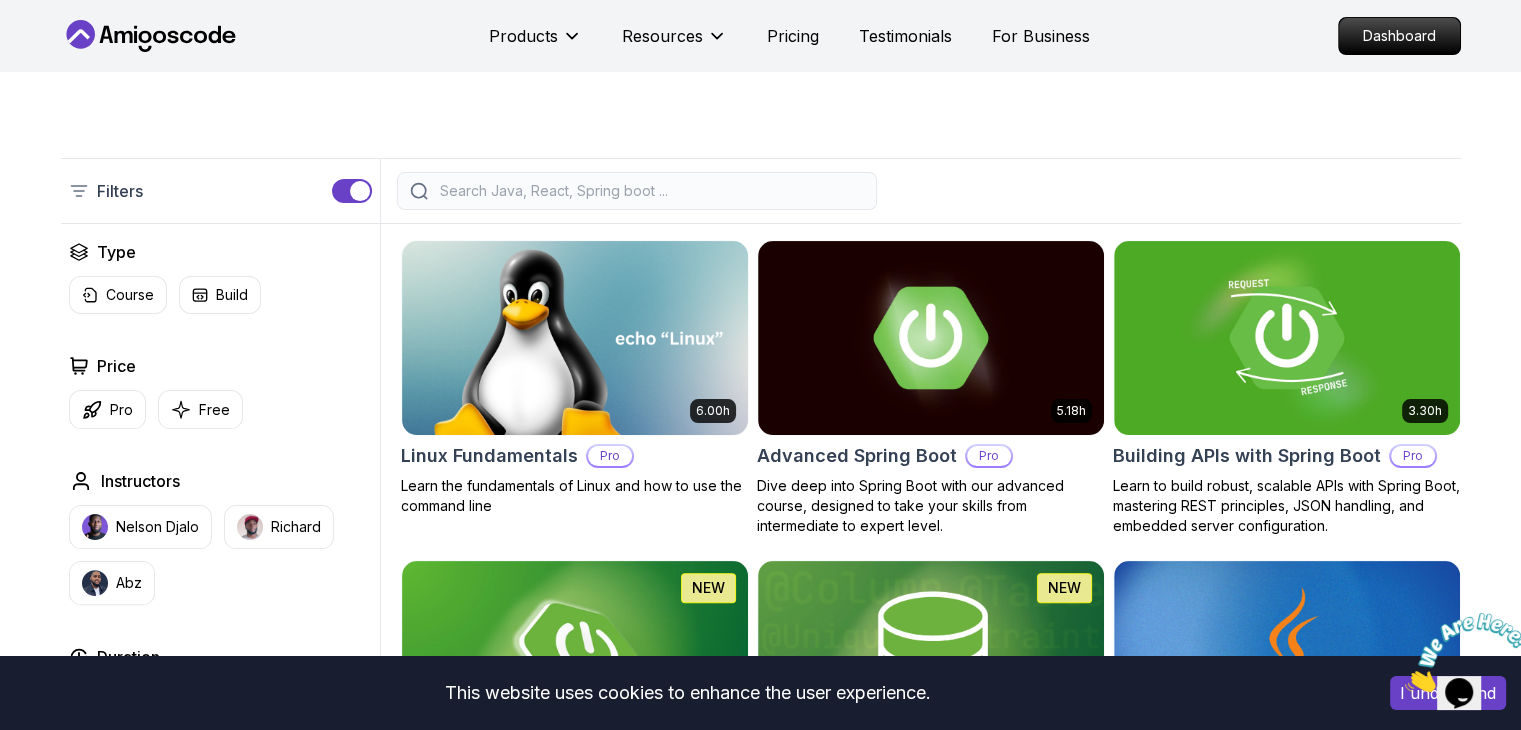 scroll, scrollTop: 456, scrollLeft: 0, axis: vertical 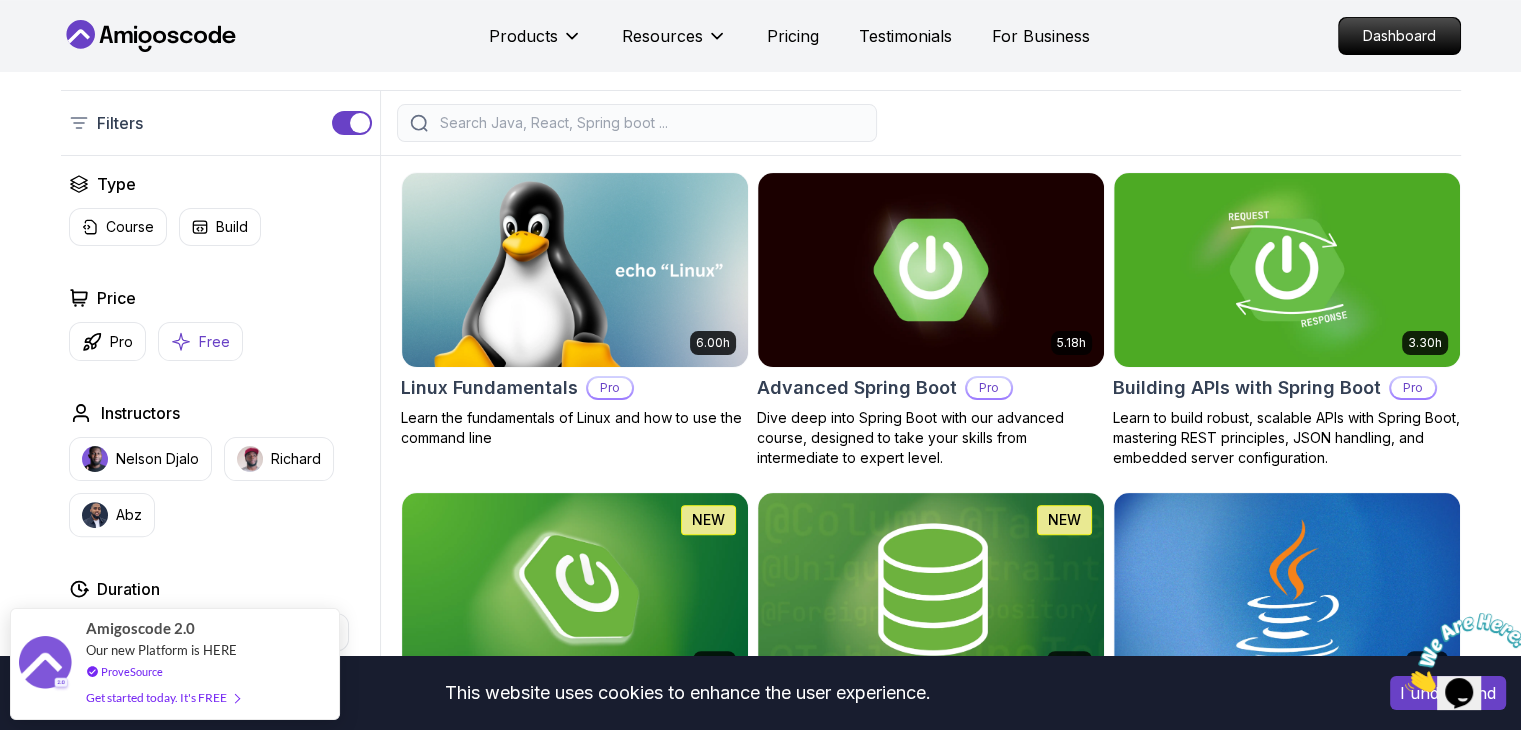 click 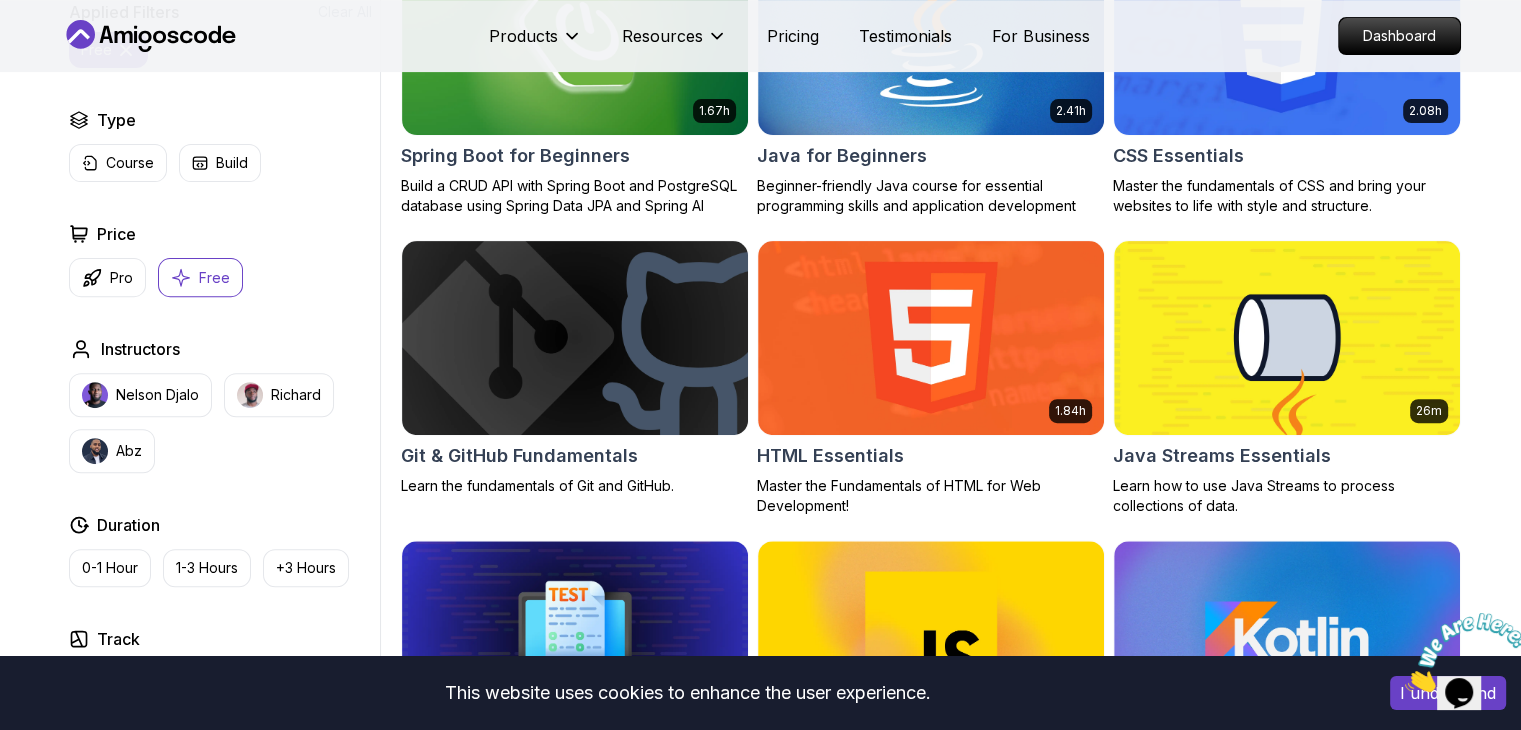 scroll, scrollTop: 483, scrollLeft: 0, axis: vertical 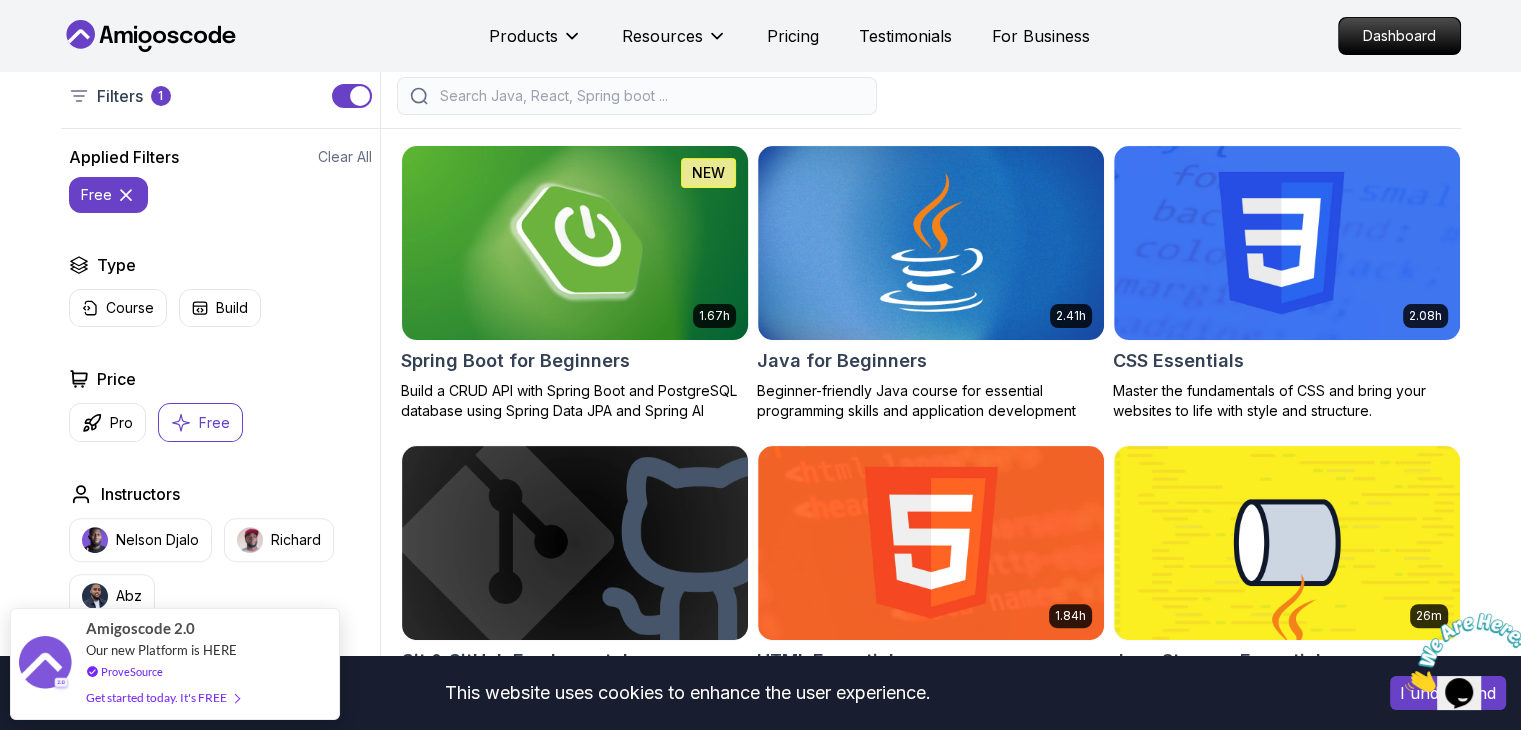 click at bounding box center (574, 242) 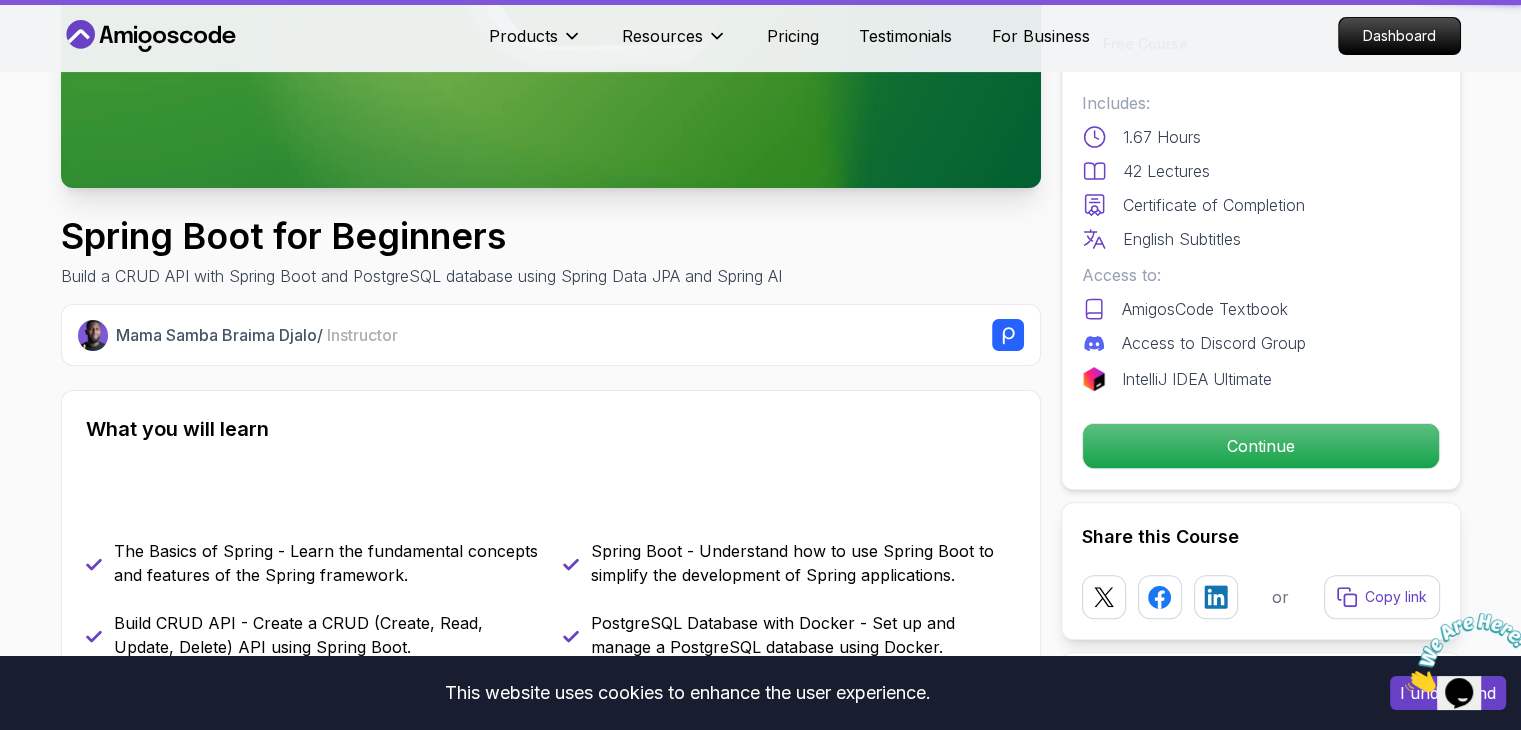 scroll, scrollTop: 0, scrollLeft: 0, axis: both 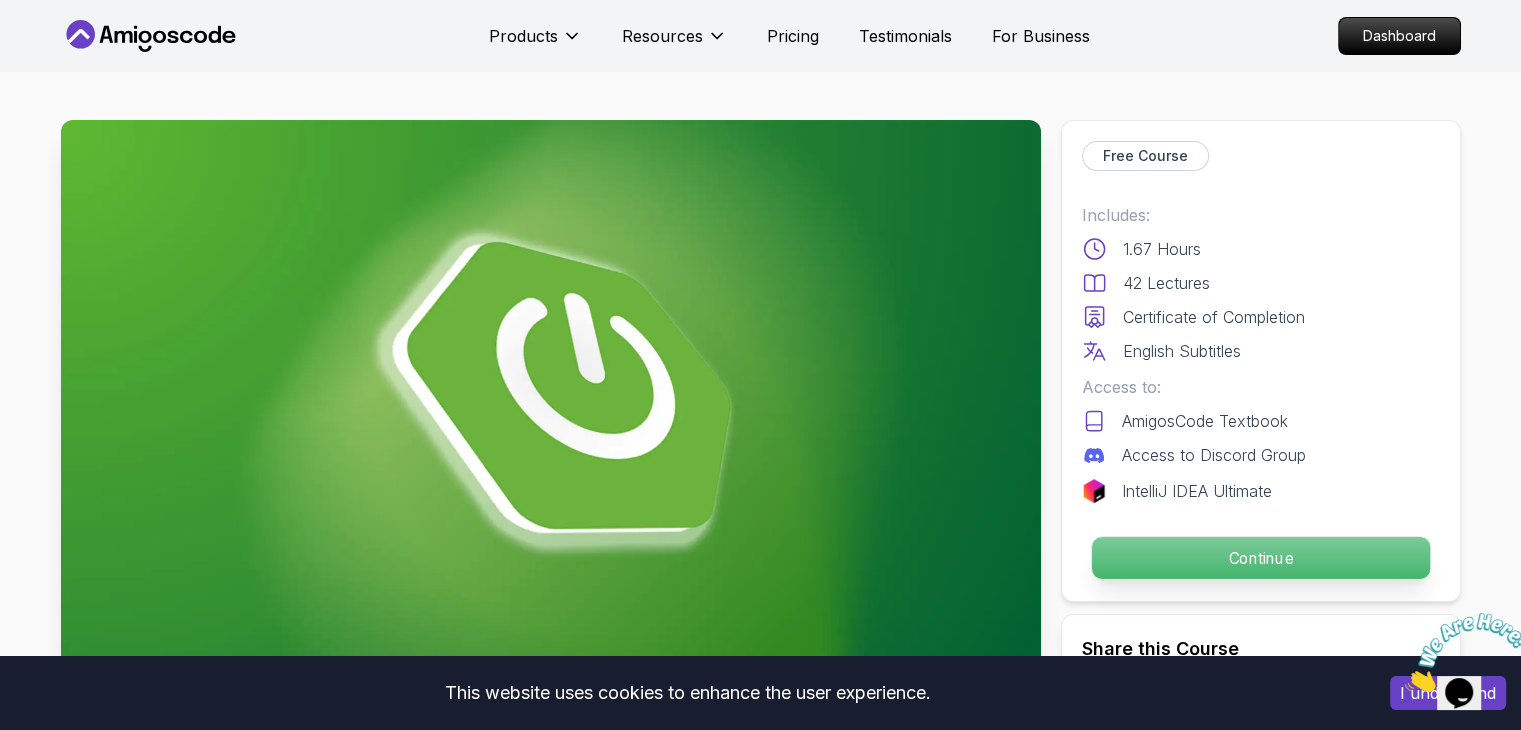 click on "Continue" at bounding box center [1260, 558] 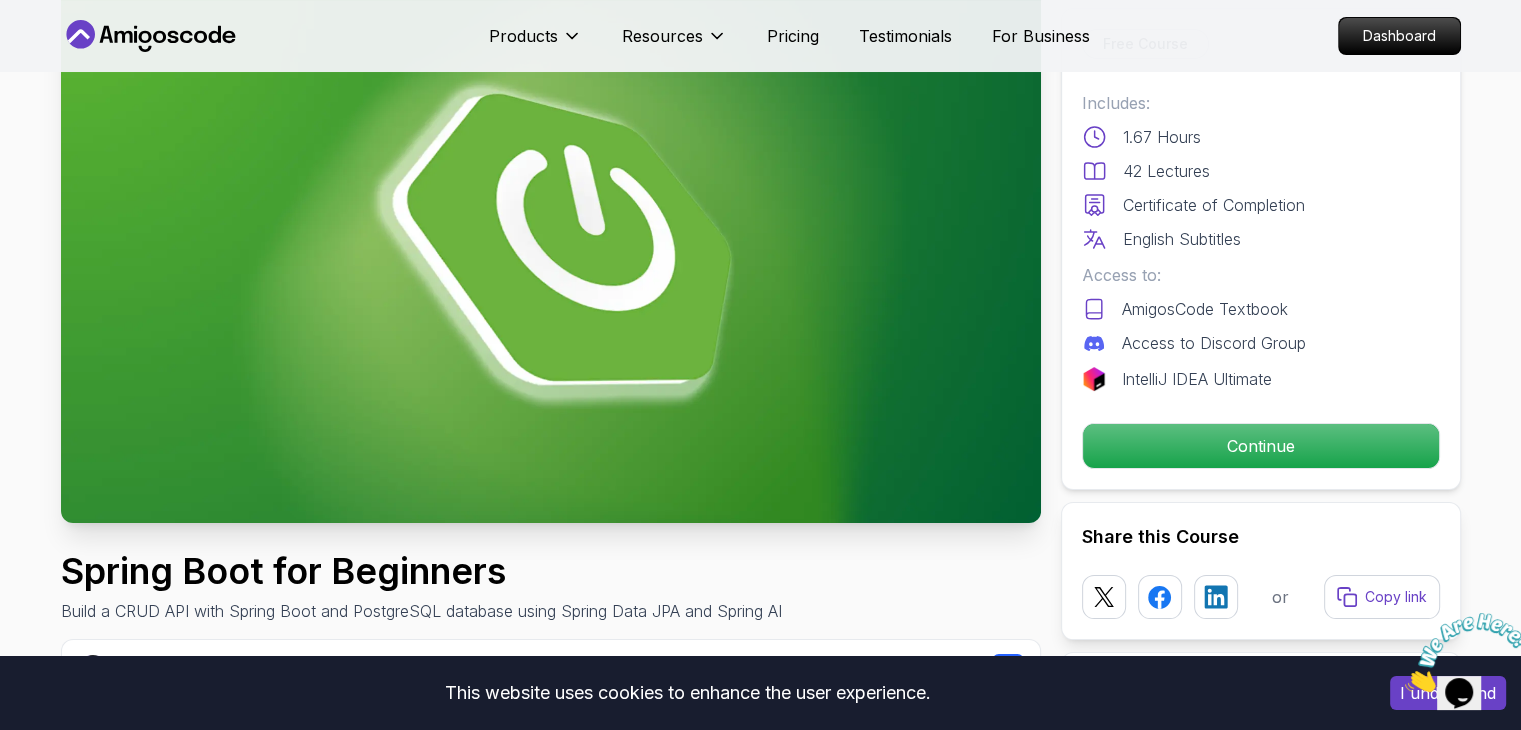 scroll, scrollTop: 148, scrollLeft: 0, axis: vertical 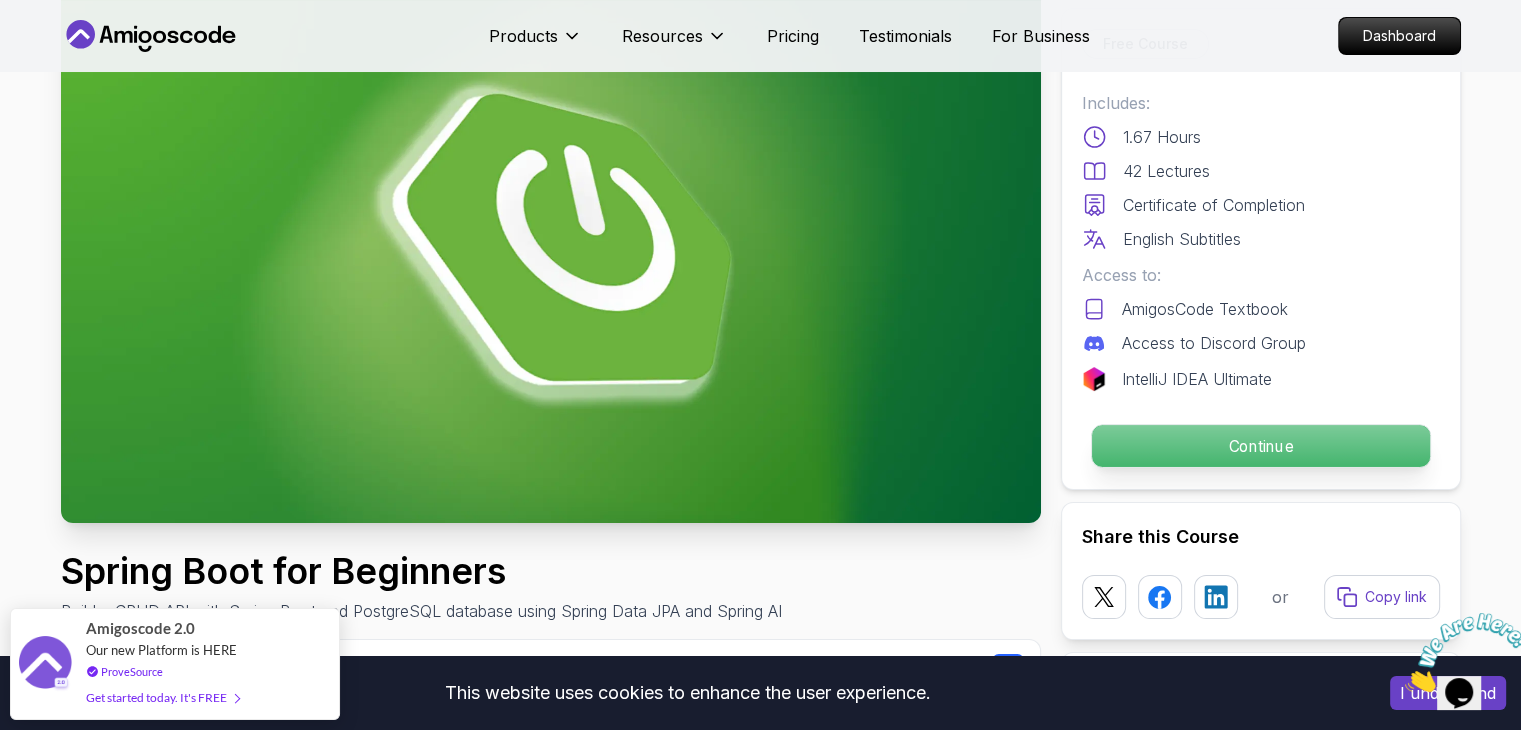click on "Continue" at bounding box center (1260, 446) 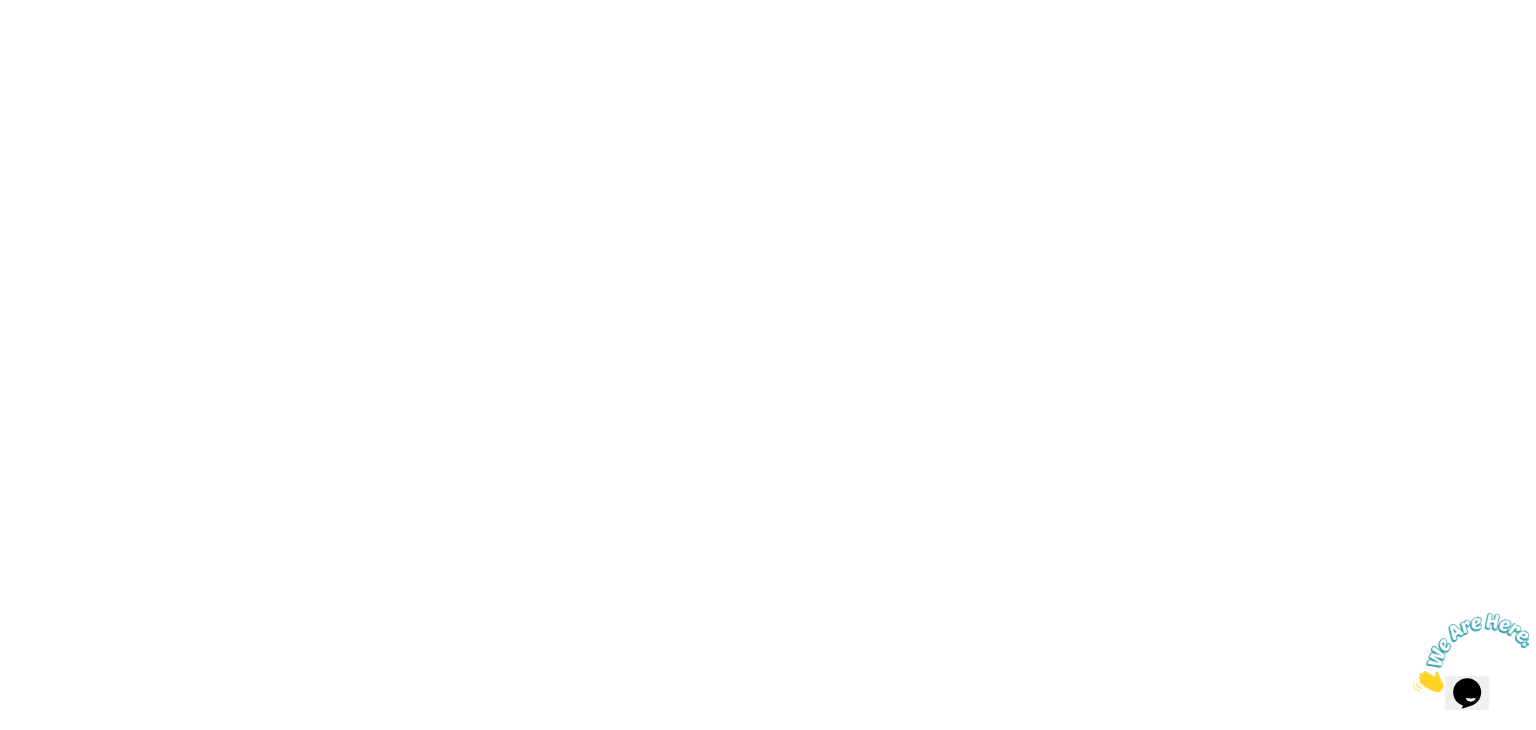 scroll, scrollTop: 0, scrollLeft: 0, axis: both 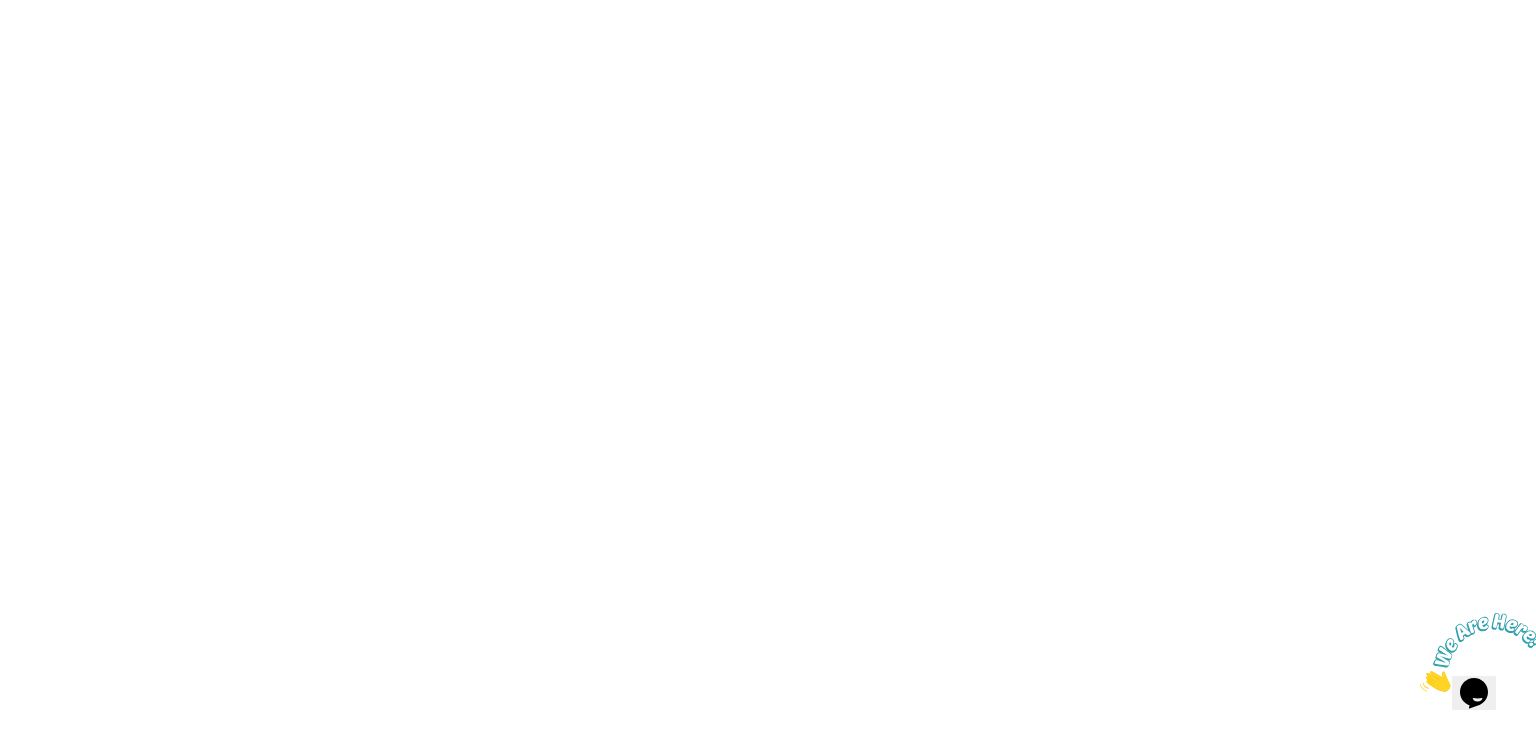 click at bounding box center (1420, 686) 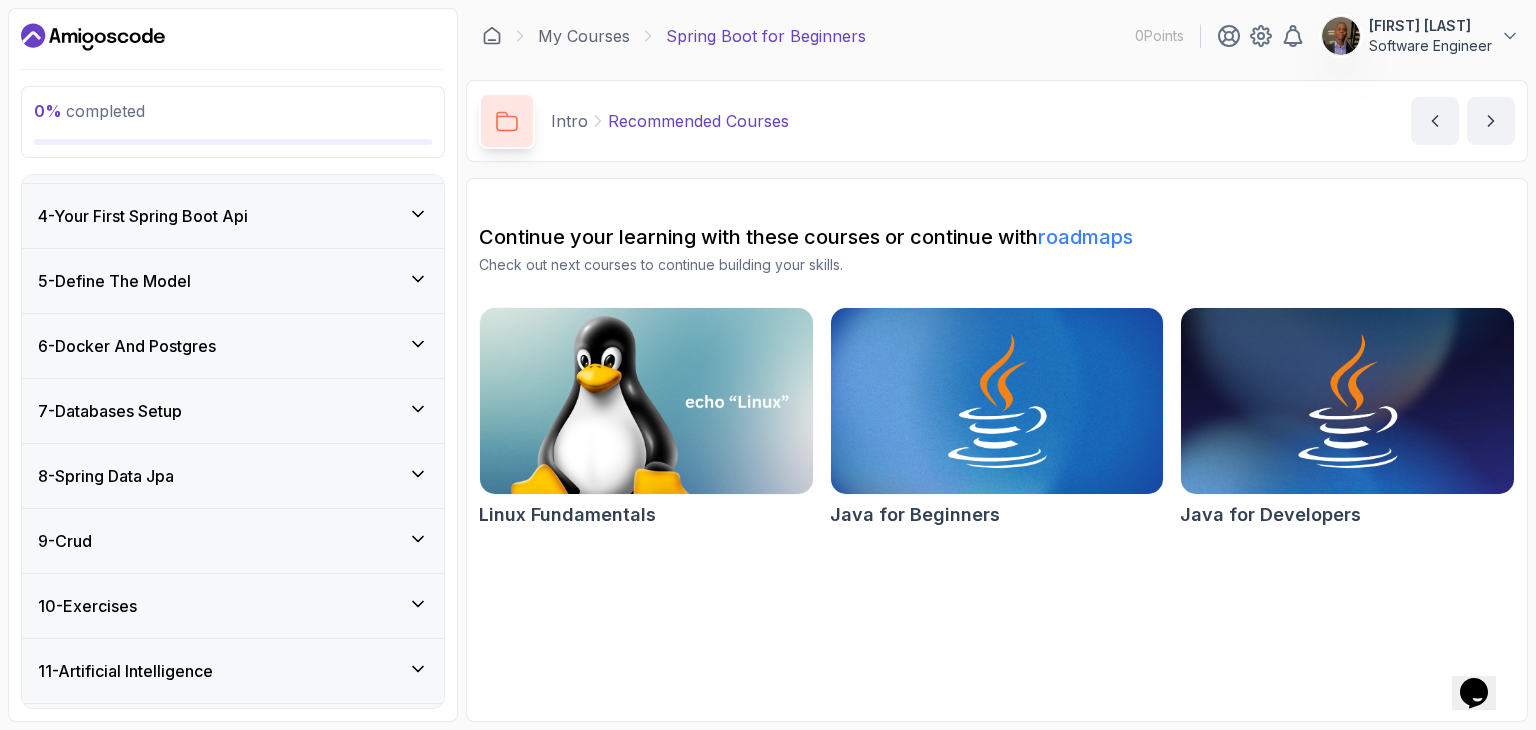 scroll, scrollTop: 410, scrollLeft: 0, axis: vertical 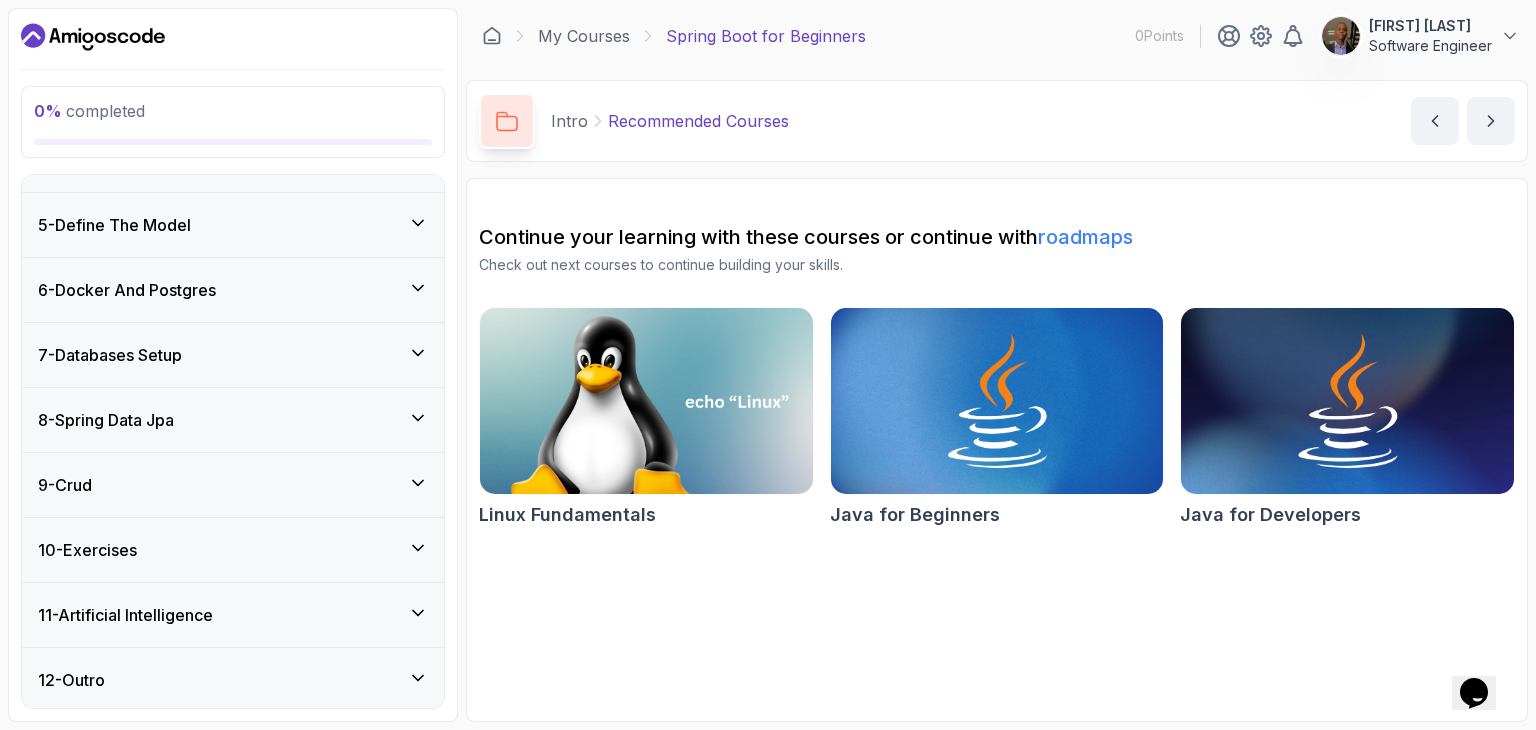 click 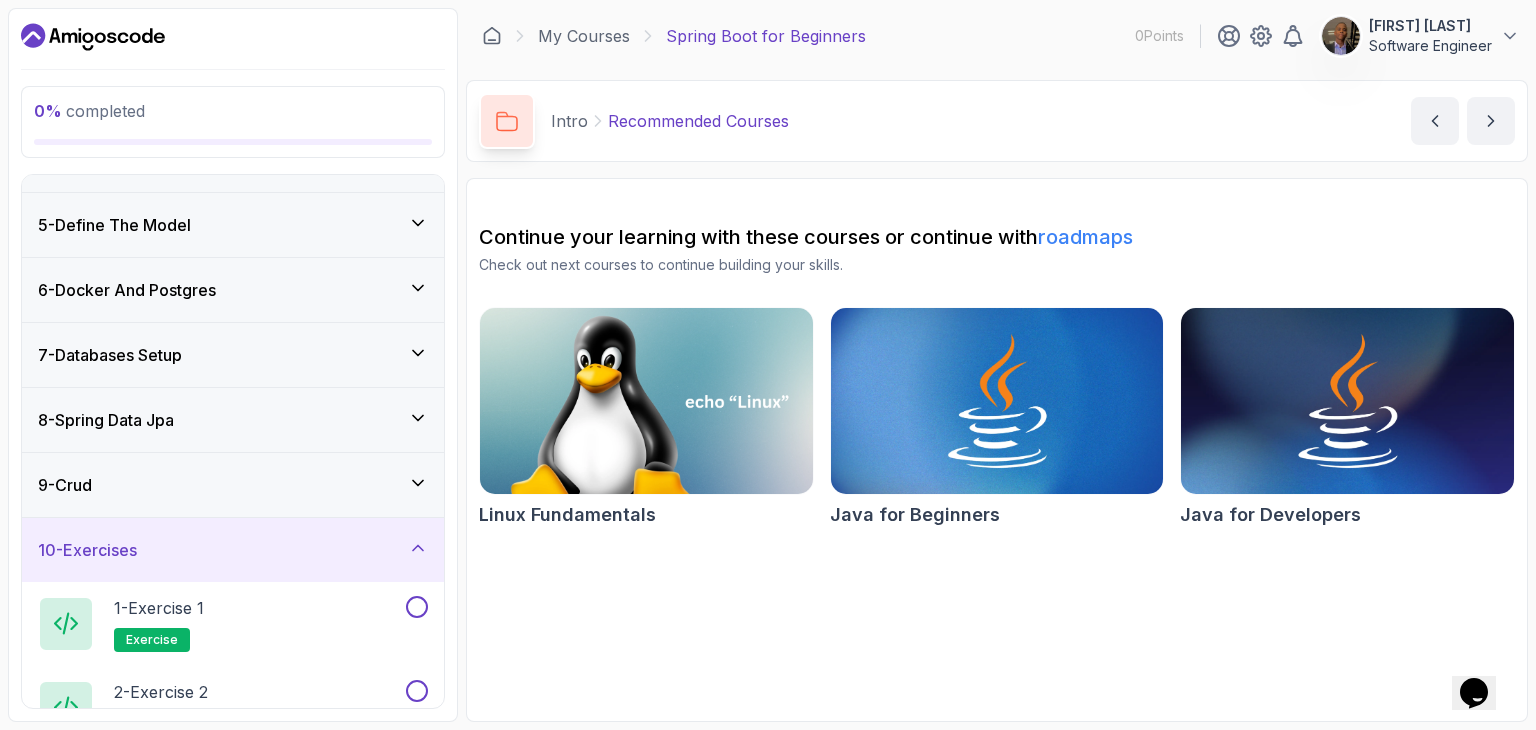 scroll, scrollTop: 494, scrollLeft: 0, axis: vertical 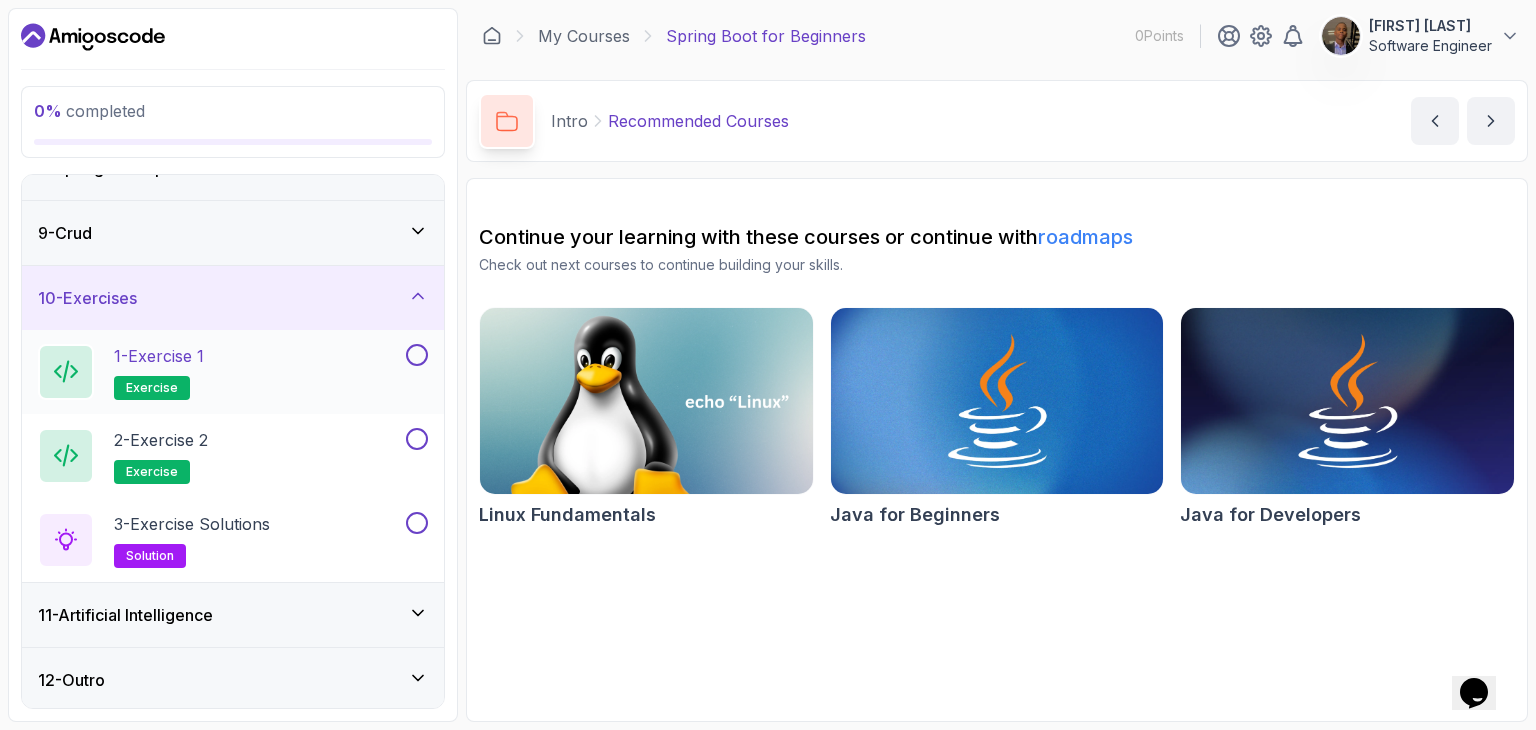 click on "1  -  Exercise 1 exercise" at bounding box center [220, 372] 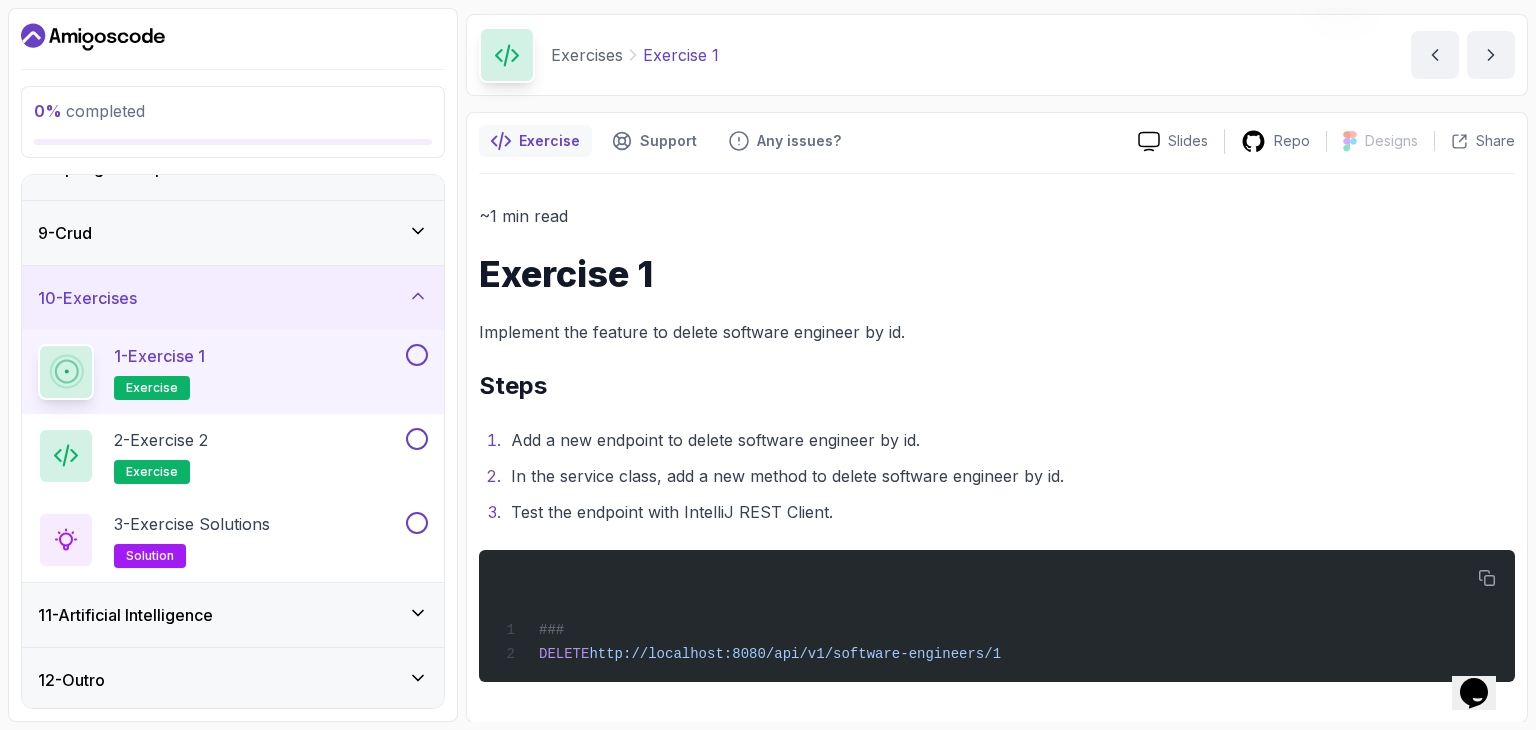 scroll, scrollTop: 66, scrollLeft: 0, axis: vertical 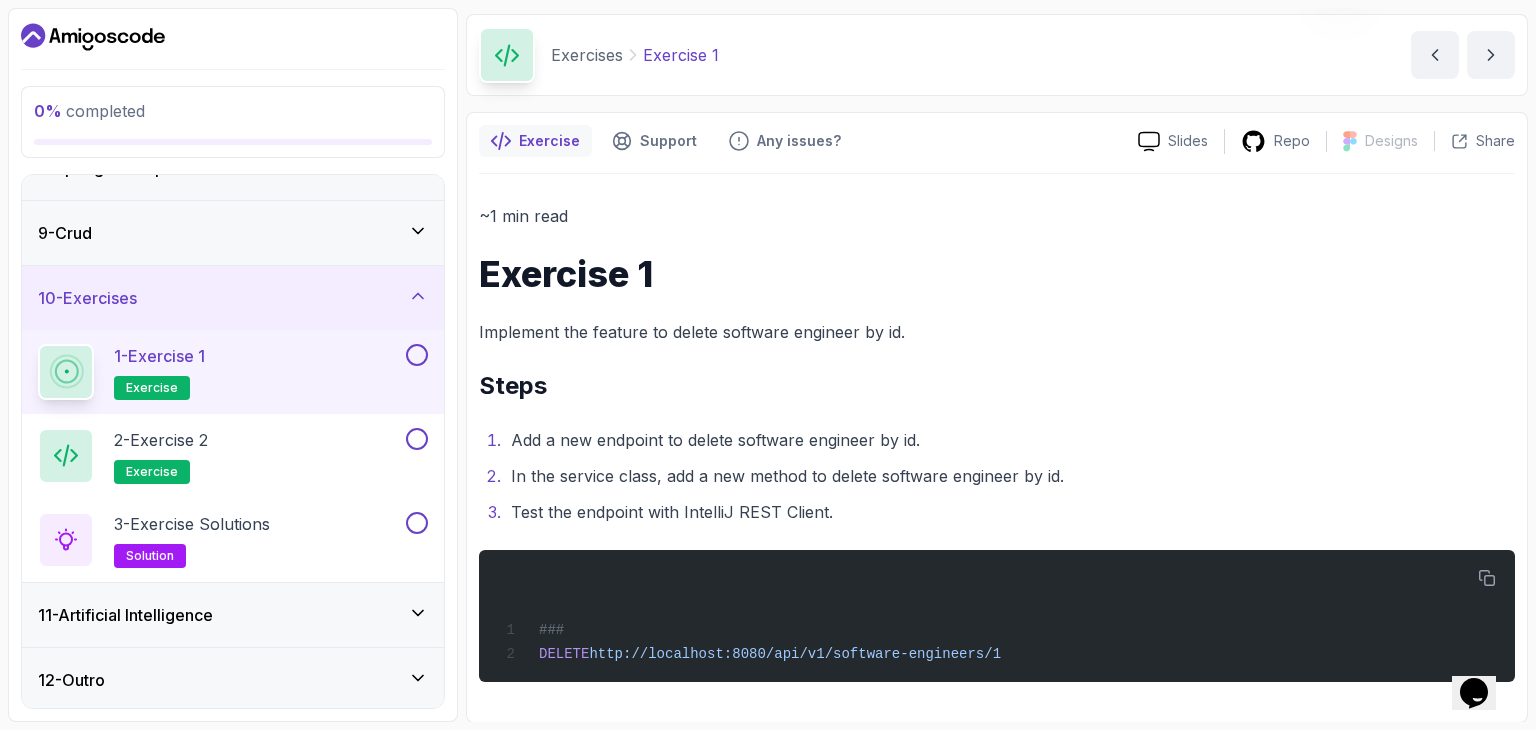 click on "11  -  Artificial Intelligence" at bounding box center [233, 615] 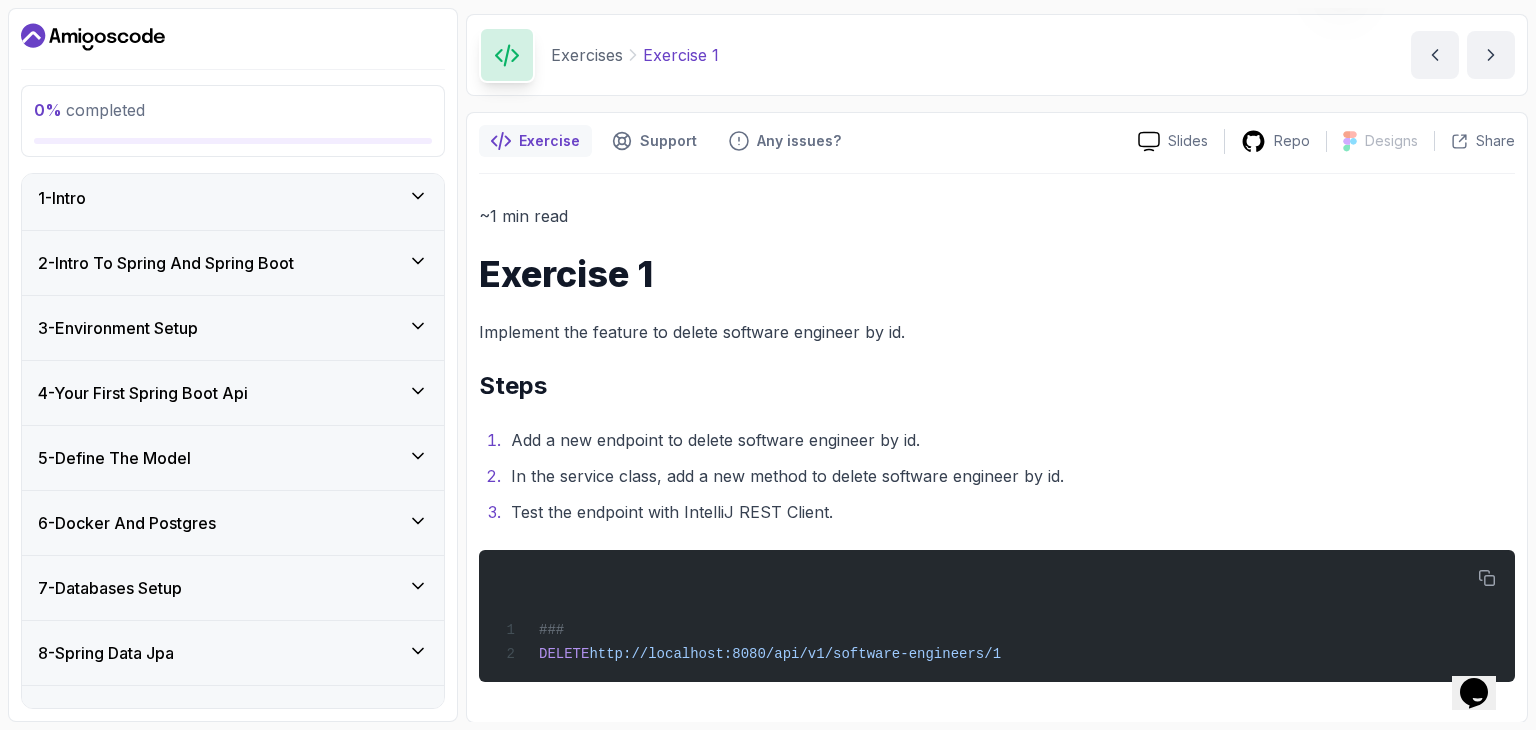 scroll, scrollTop: 0, scrollLeft: 0, axis: both 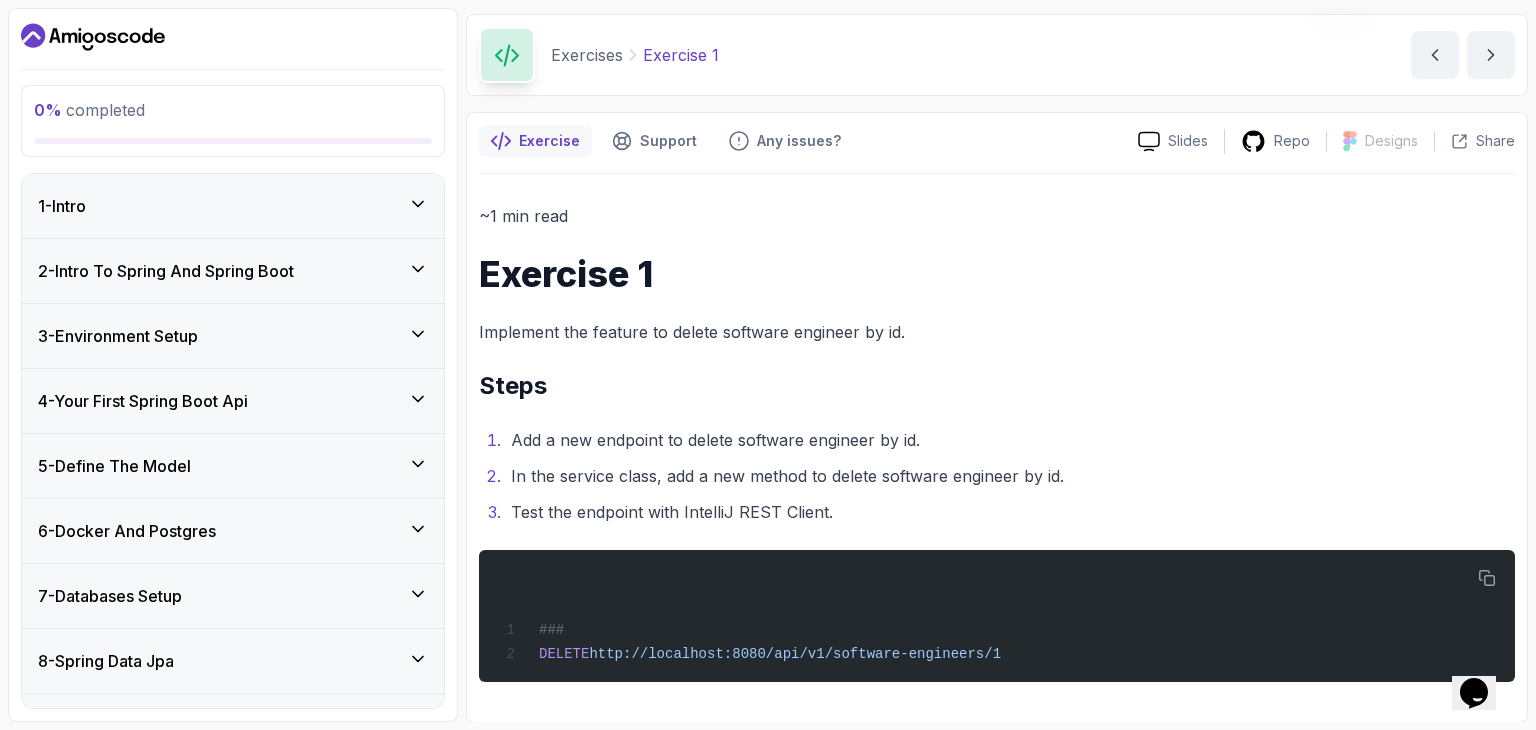 click on "1  -  Intro" at bounding box center (233, 206) 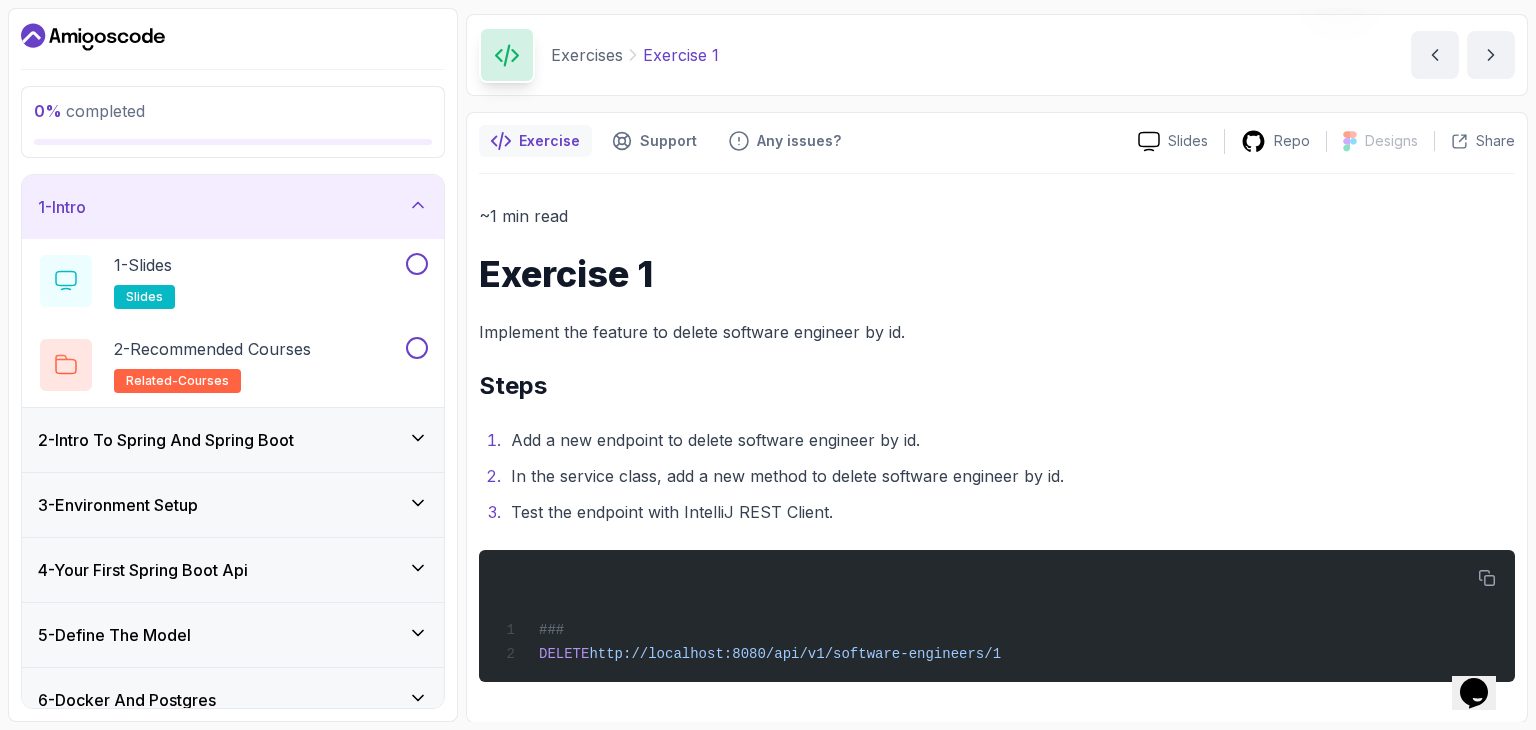 click on "2  -  Intro To Spring And Spring Boot" at bounding box center (233, 440) 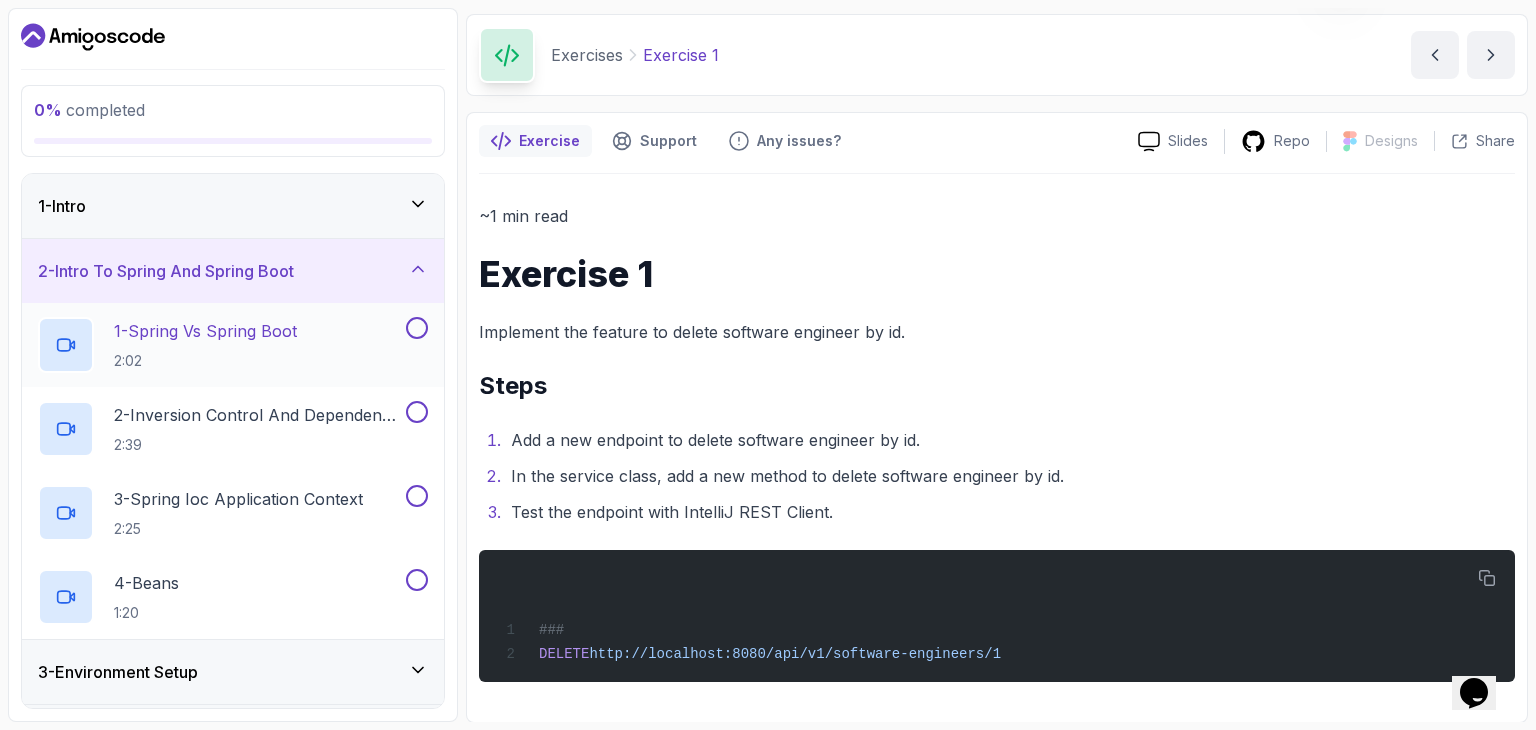click on "1  -  Spring Vs Spring Boot" at bounding box center [205, 331] 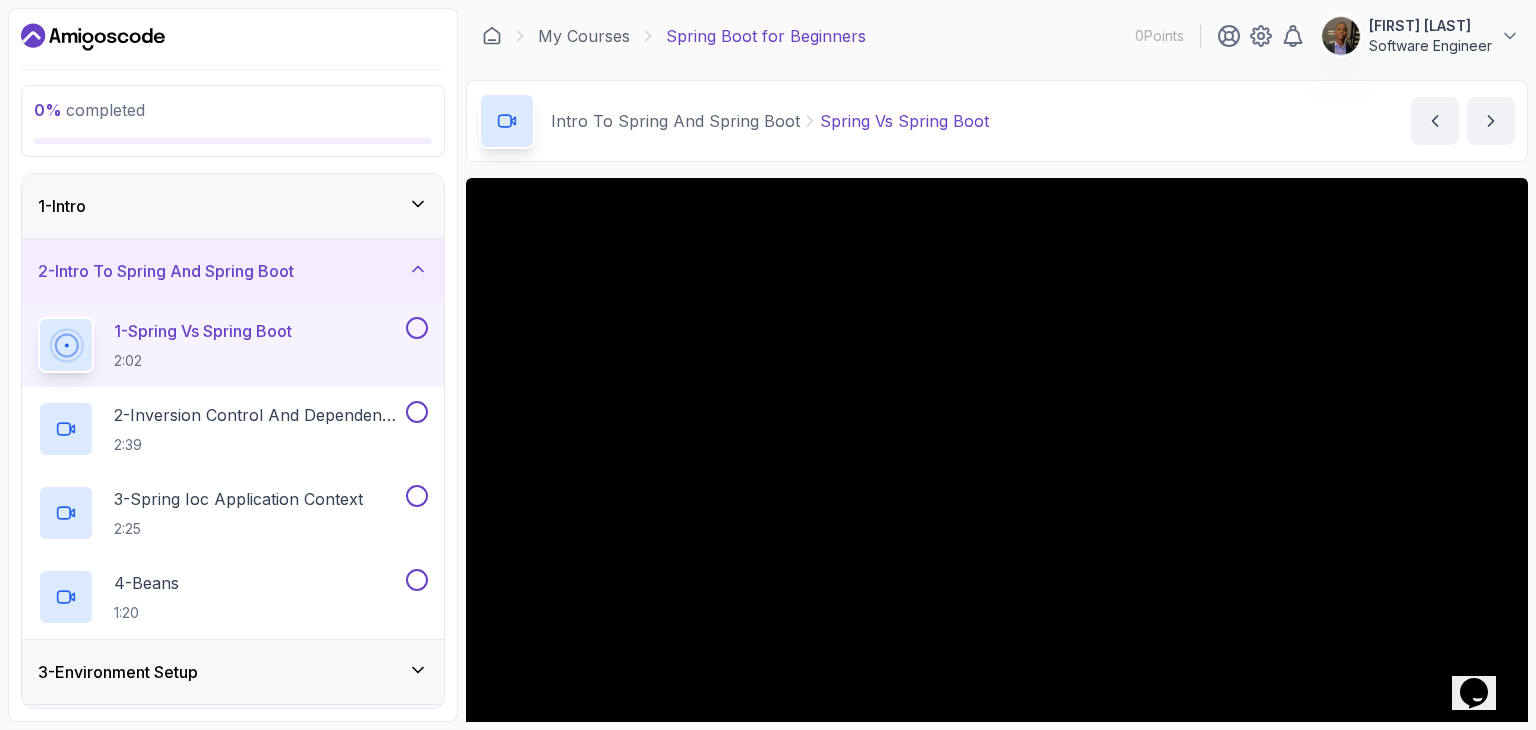 scroll, scrollTop: 192, scrollLeft: 0, axis: vertical 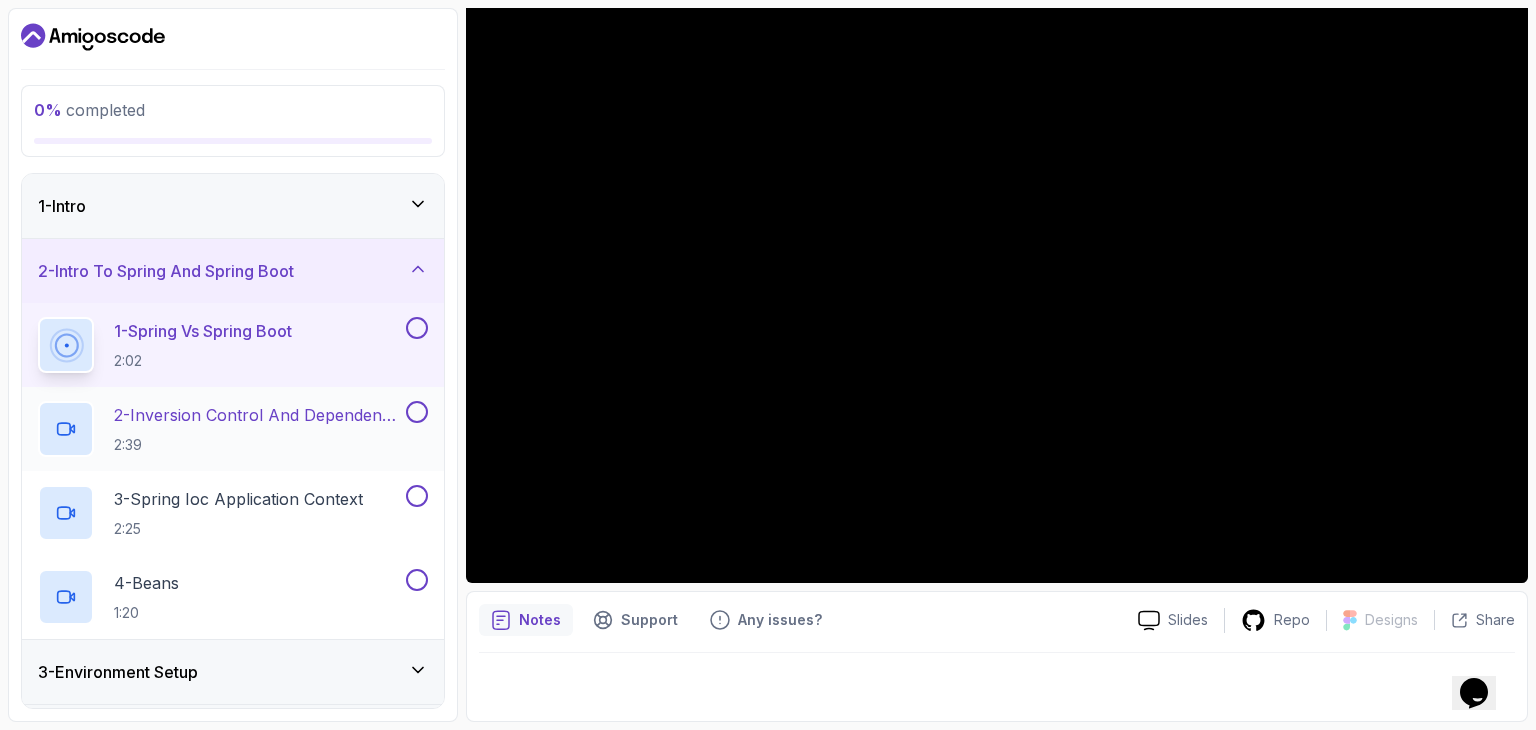click on "2  -  Inversion Control And Dependency Injection" at bounding box center [258, 415] 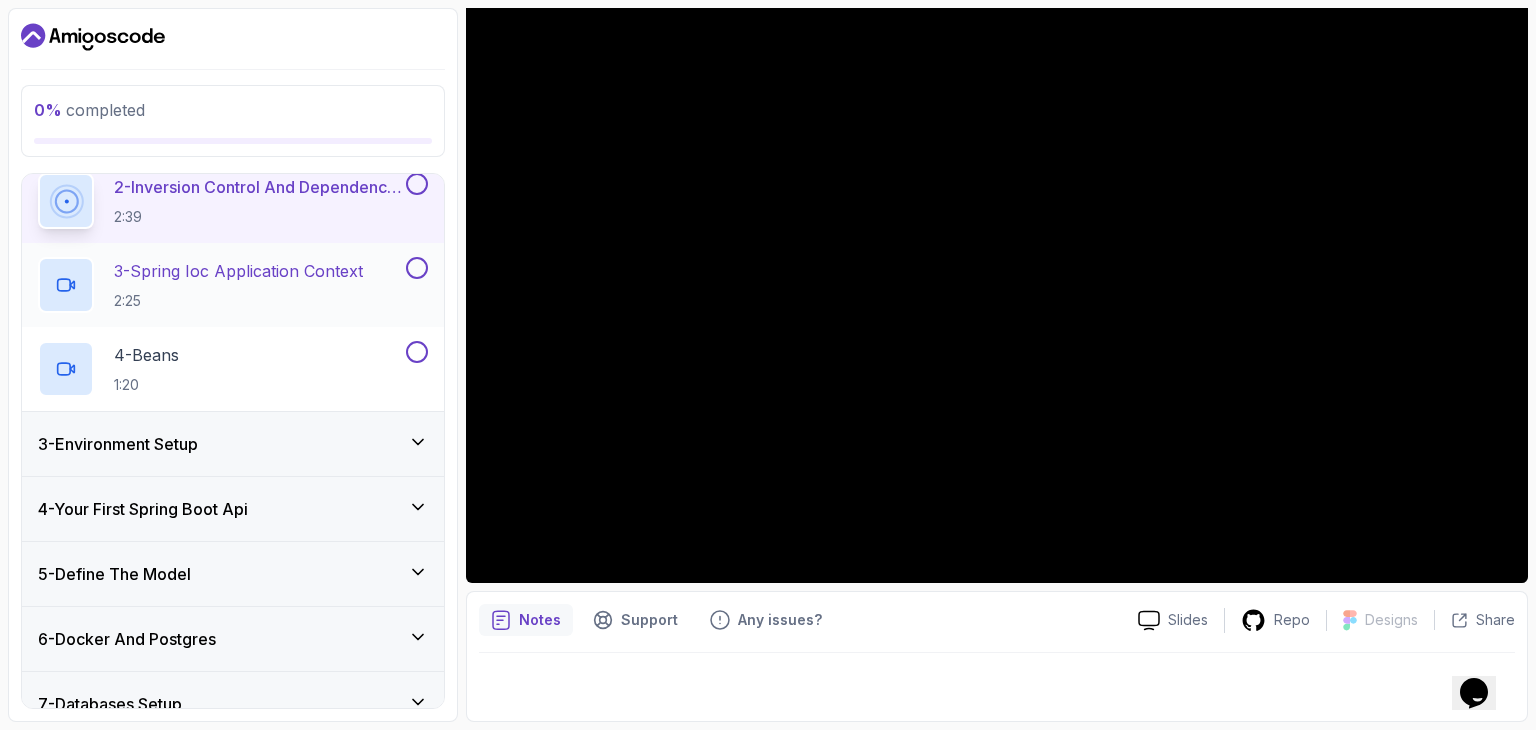 scroll, scrollTop: 242, scrollLeft: 0, axis: vertical 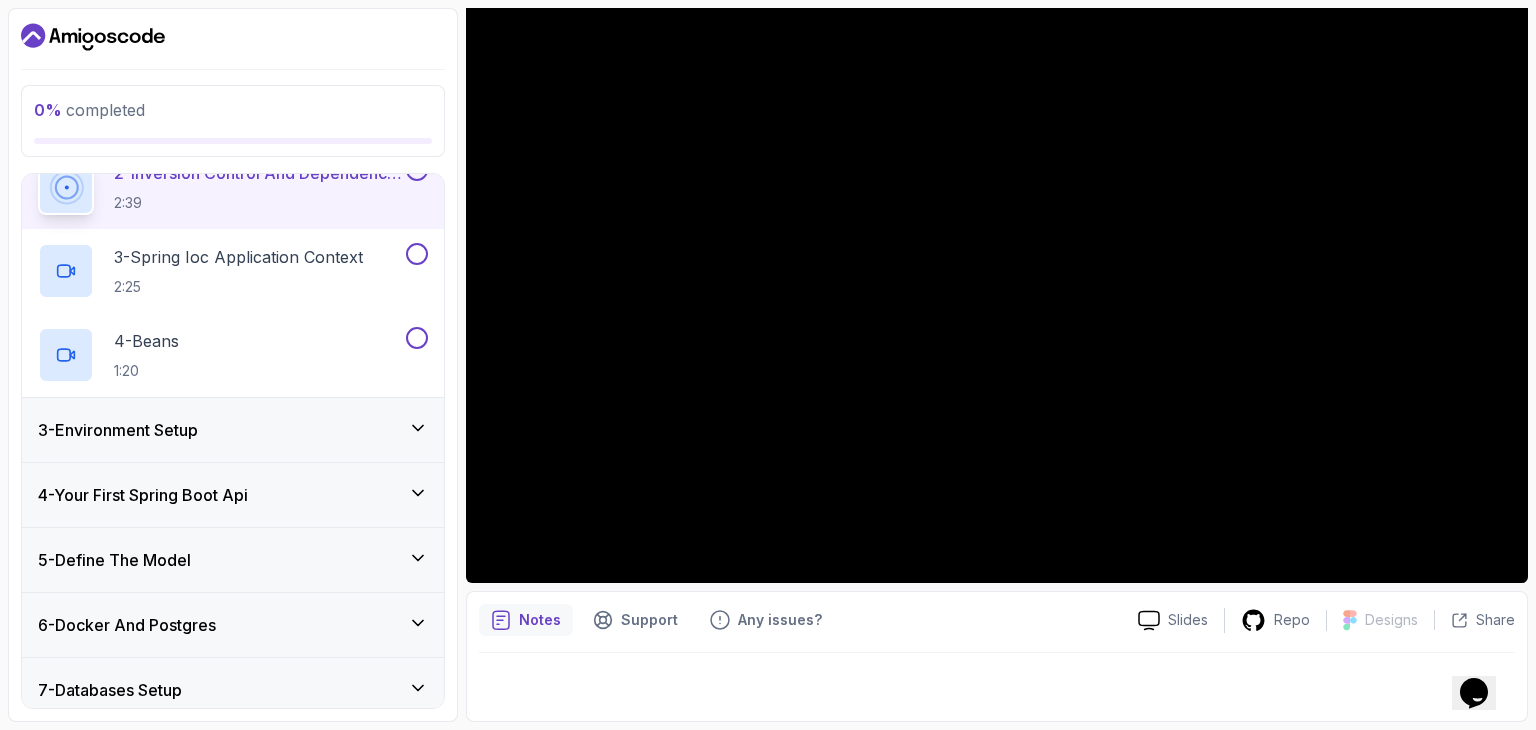 click on "3  -  Environment Setup" at bounding box center (233, 430) 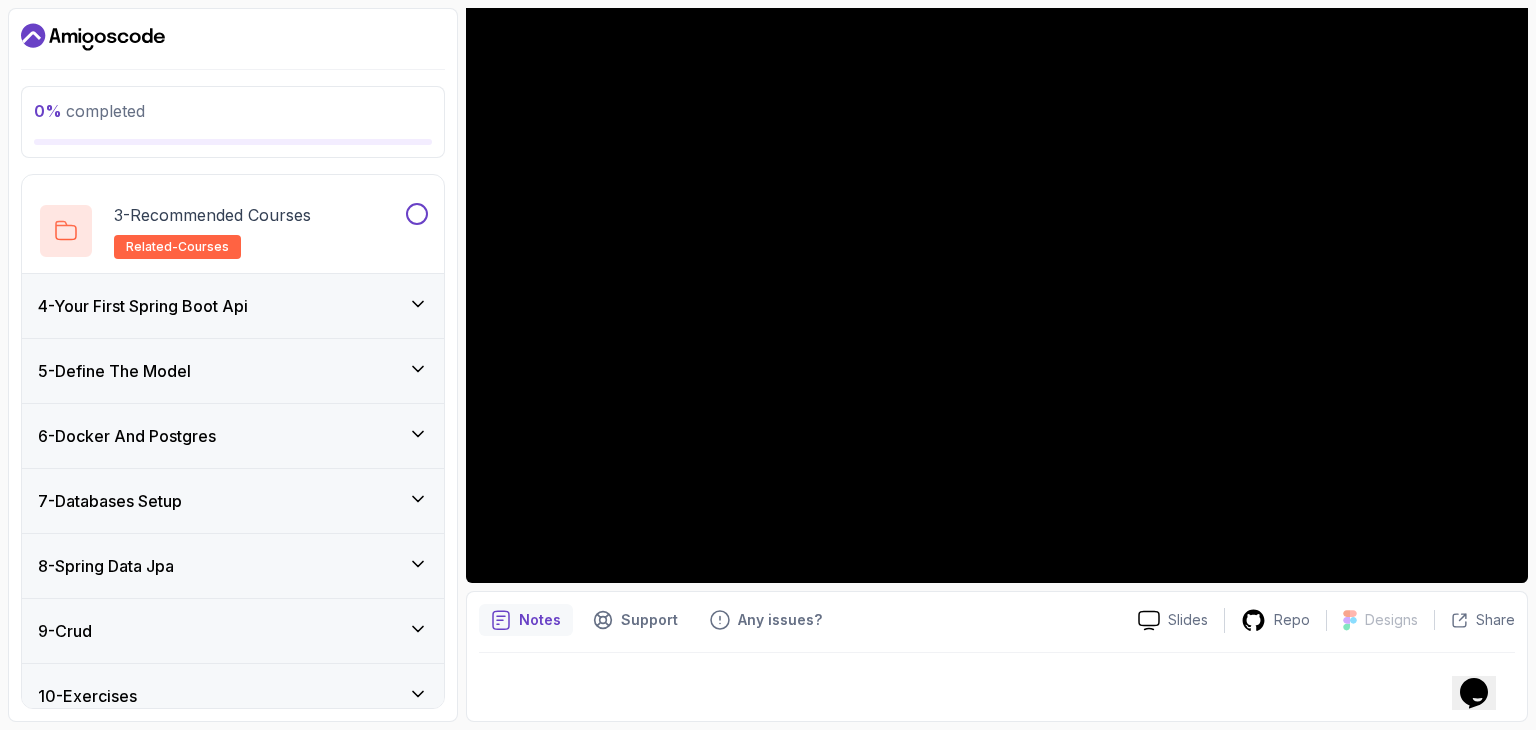 scroll, scrollTop: 353, scrollLeft: 0, axis: vertical 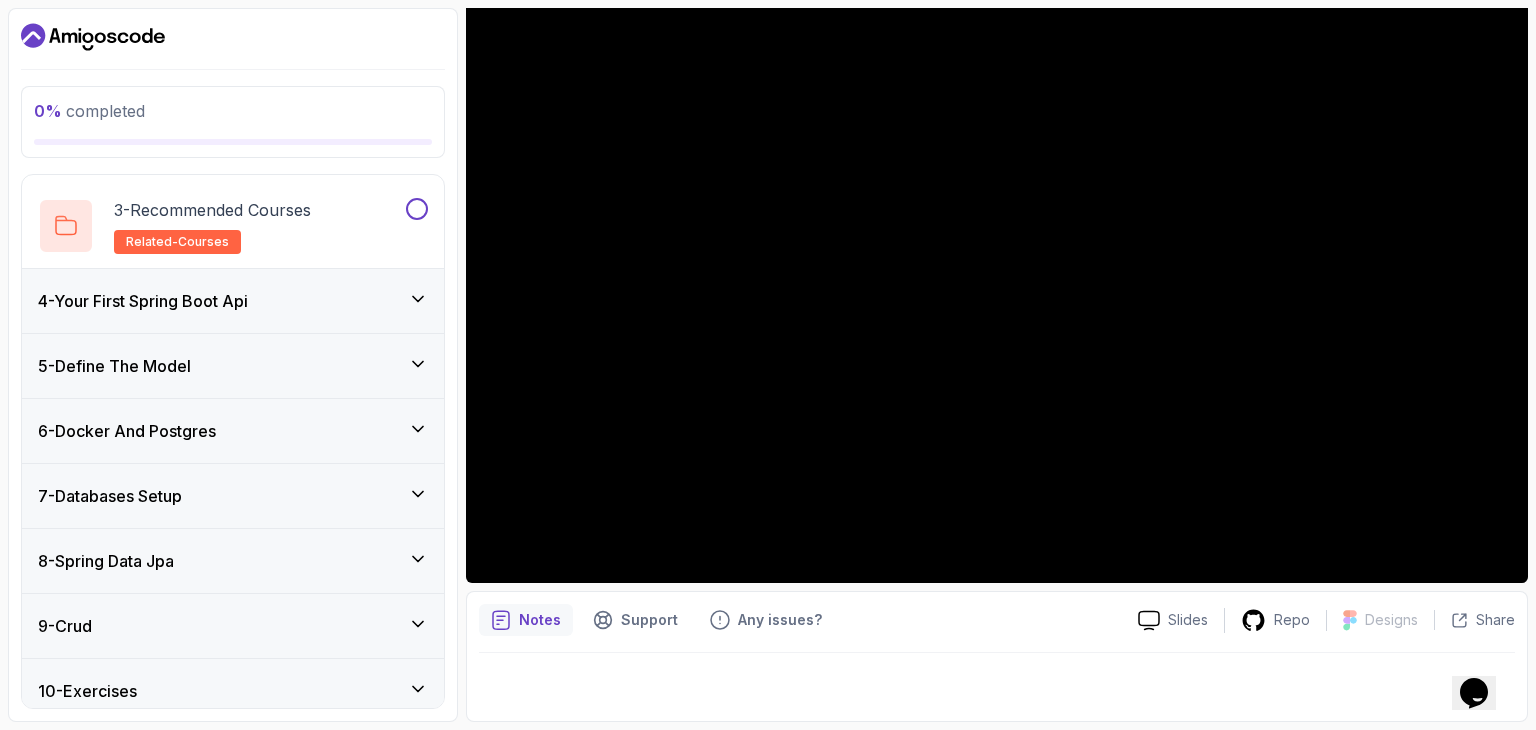 click on "6  -  Docker And Postgres" at bounding box center (233, 431) 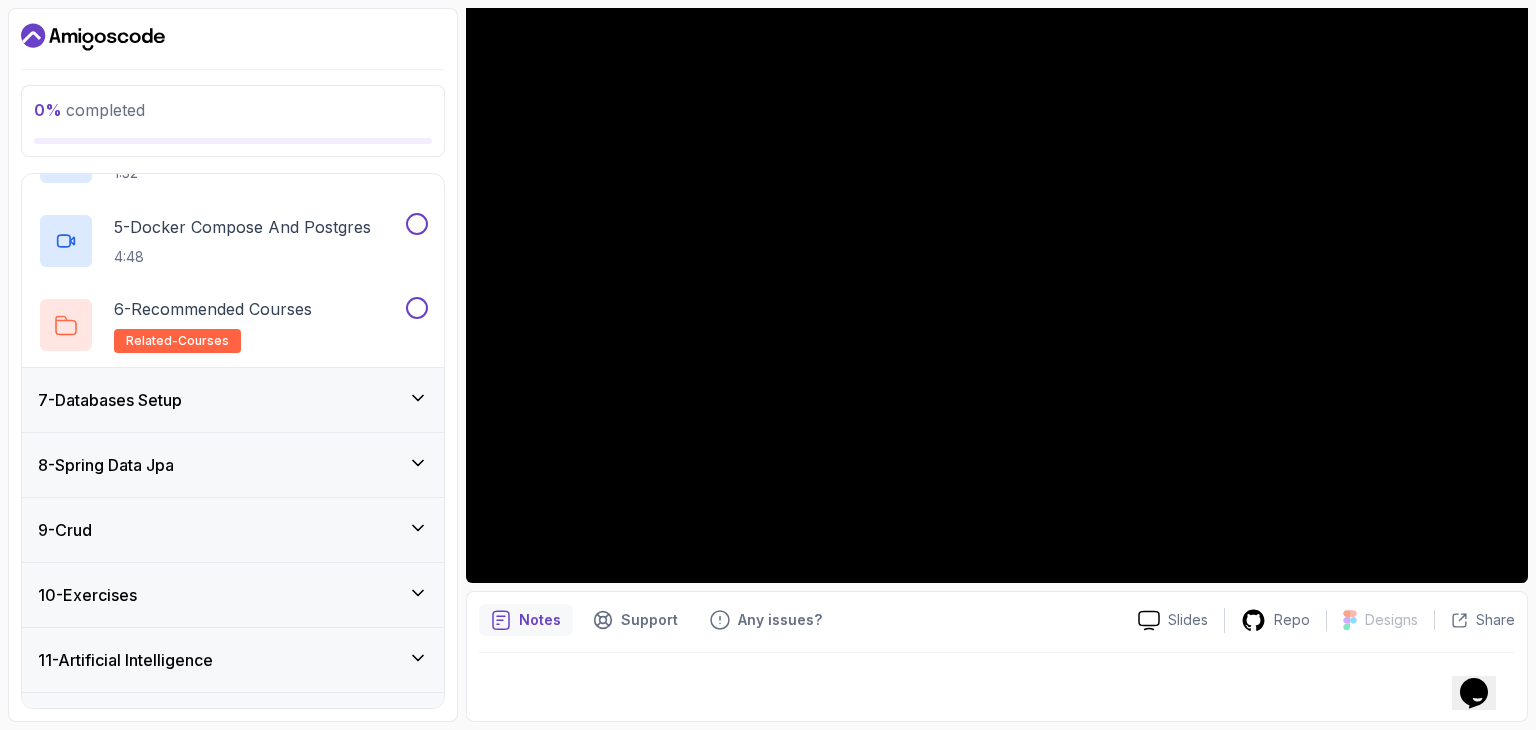 scroll, scrollTop: 700, scrollLeft: 0, axis: vertical 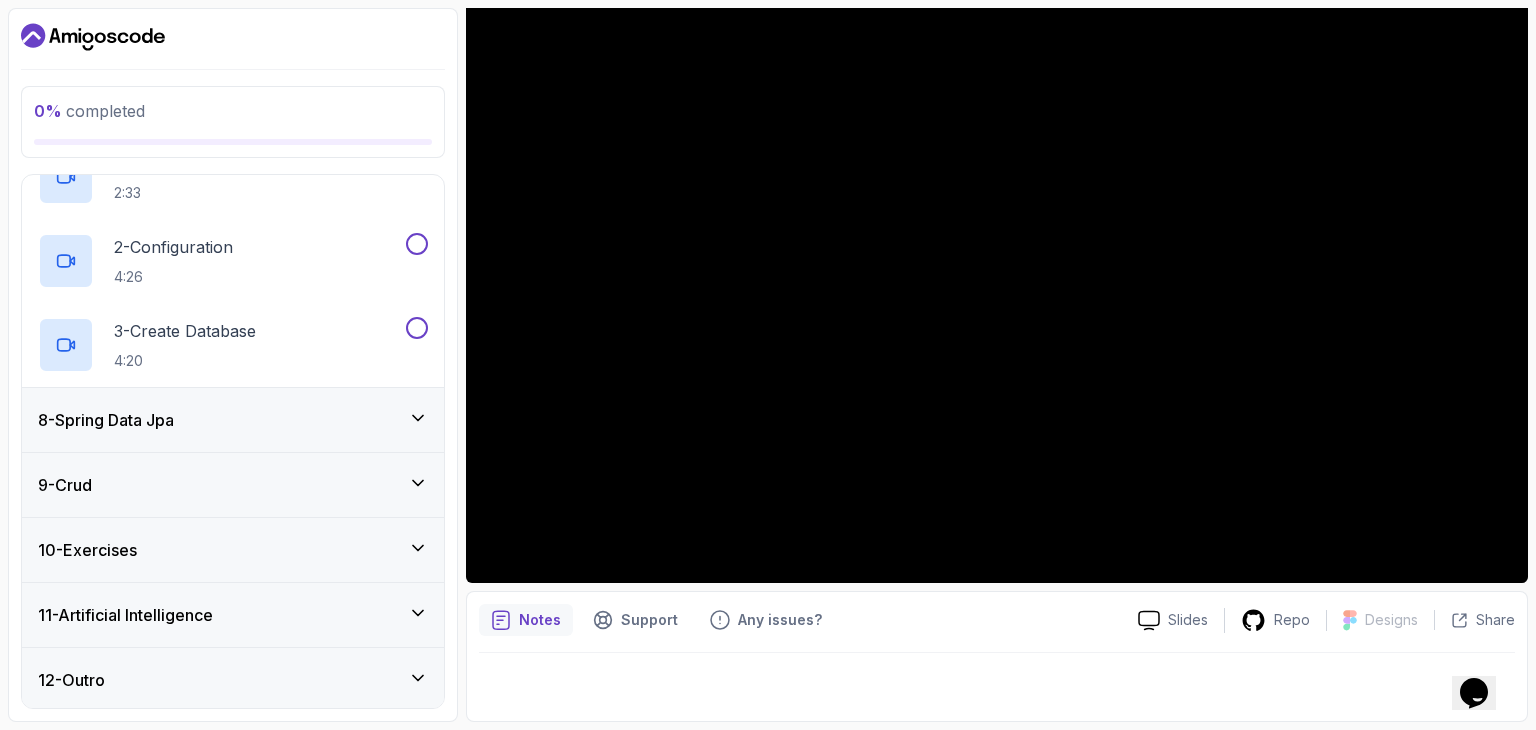 click on "9  -  Crud" at bounding box center (233, 485) 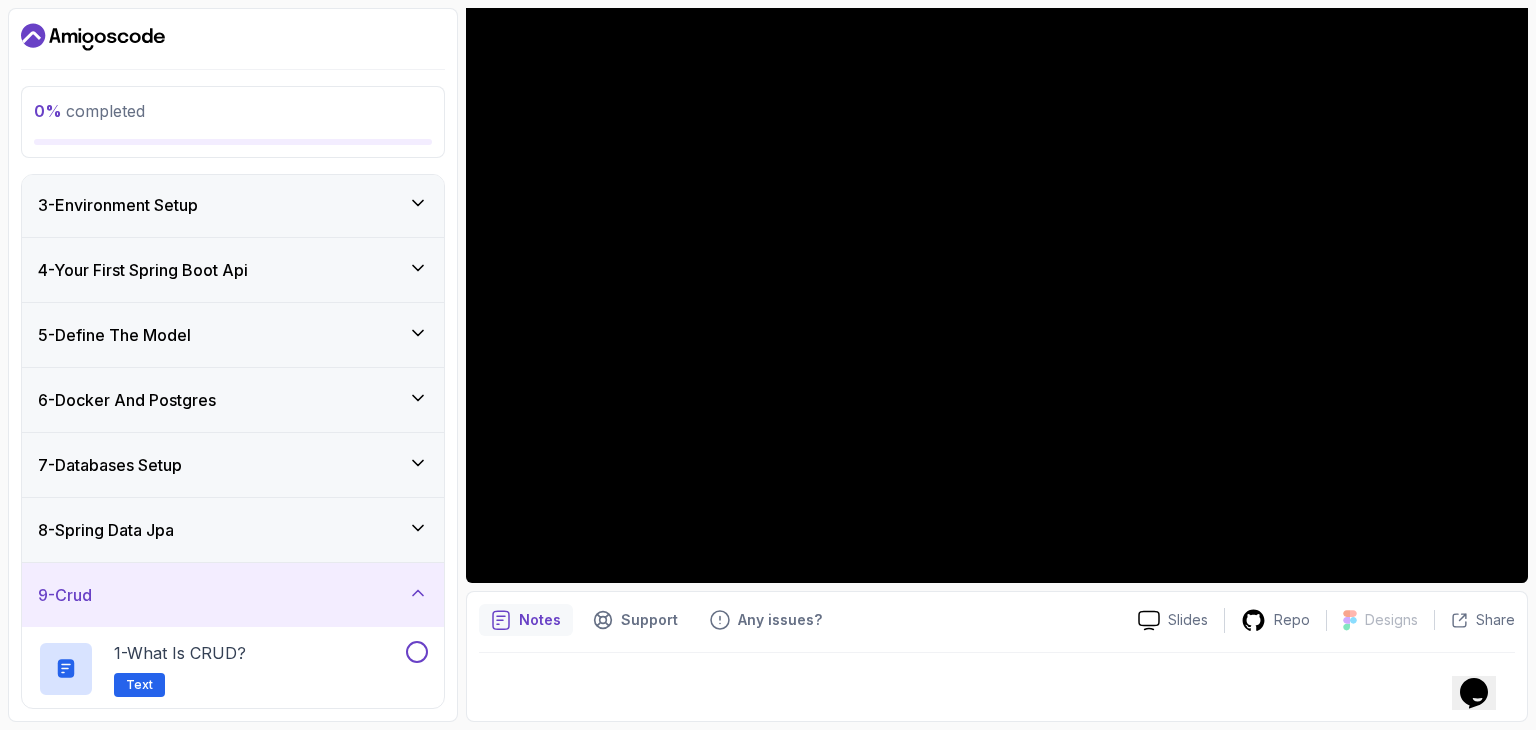 scroll, scrollTop: 129, scrollLeft: 0, axis: vertical 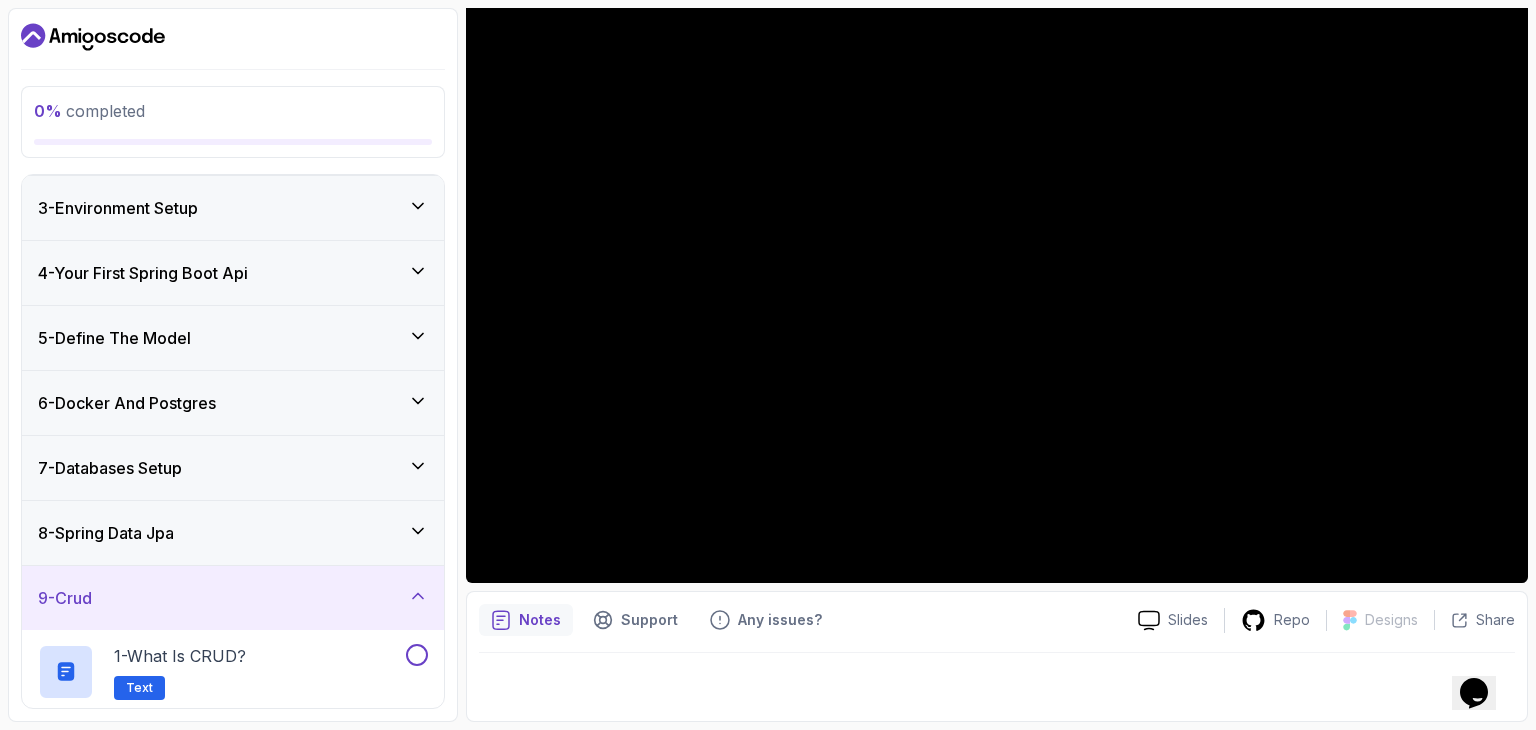 click on "5  -  Define The Model" at bounding box center (233, 338) 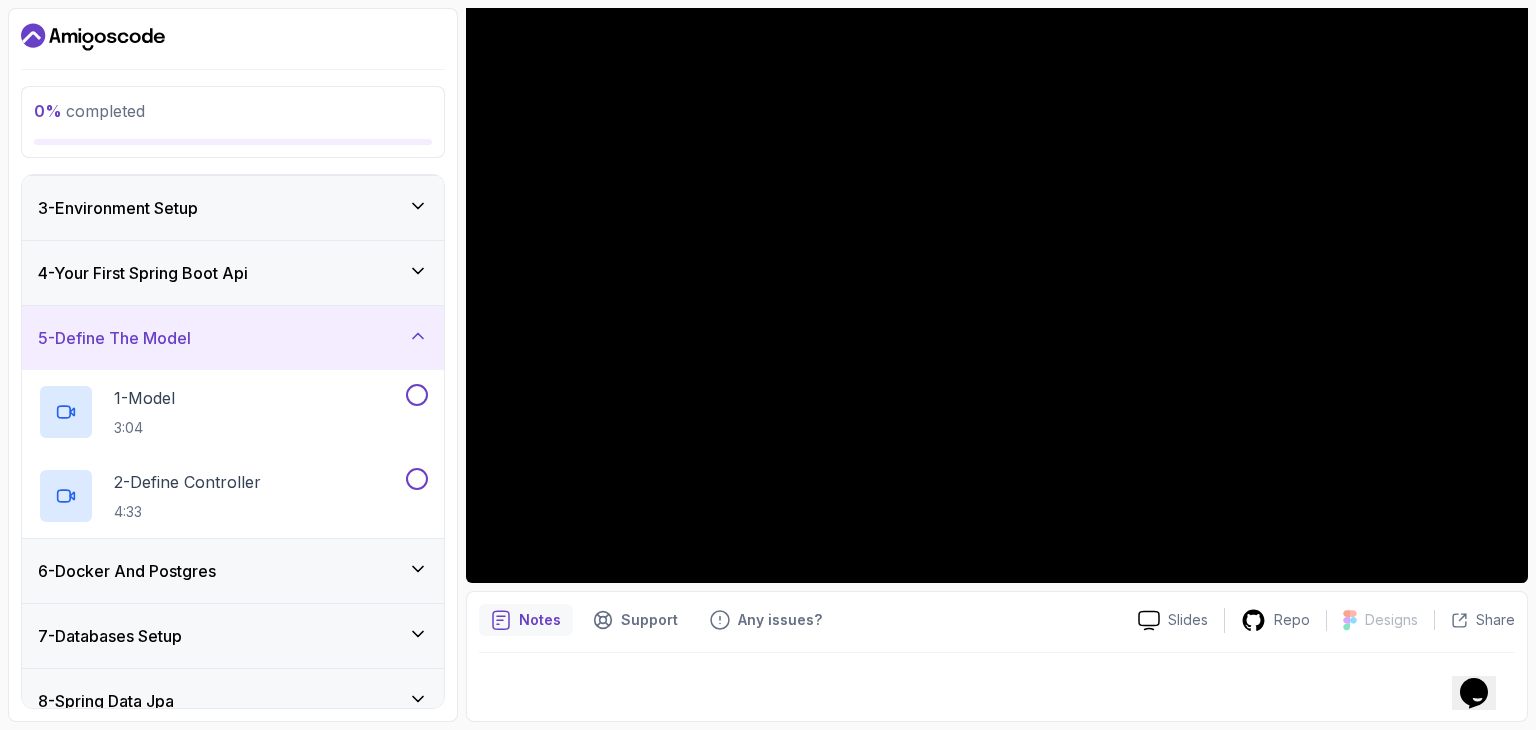 click on "4  -  Your First Spring Boot Api" at bounding box center (233, 273) 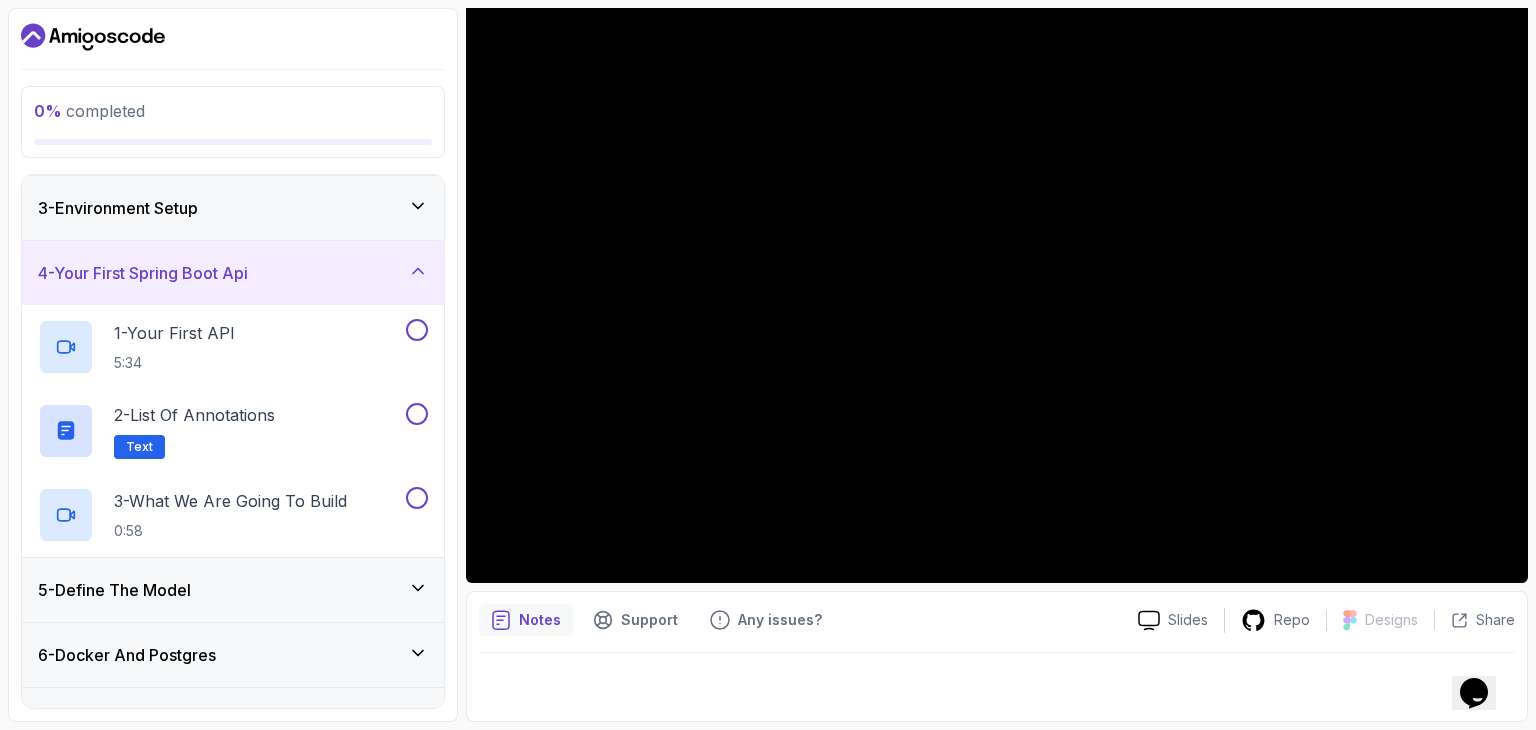 scroll, scrollTop: 494, scrollLeft: 0, axis: vertical 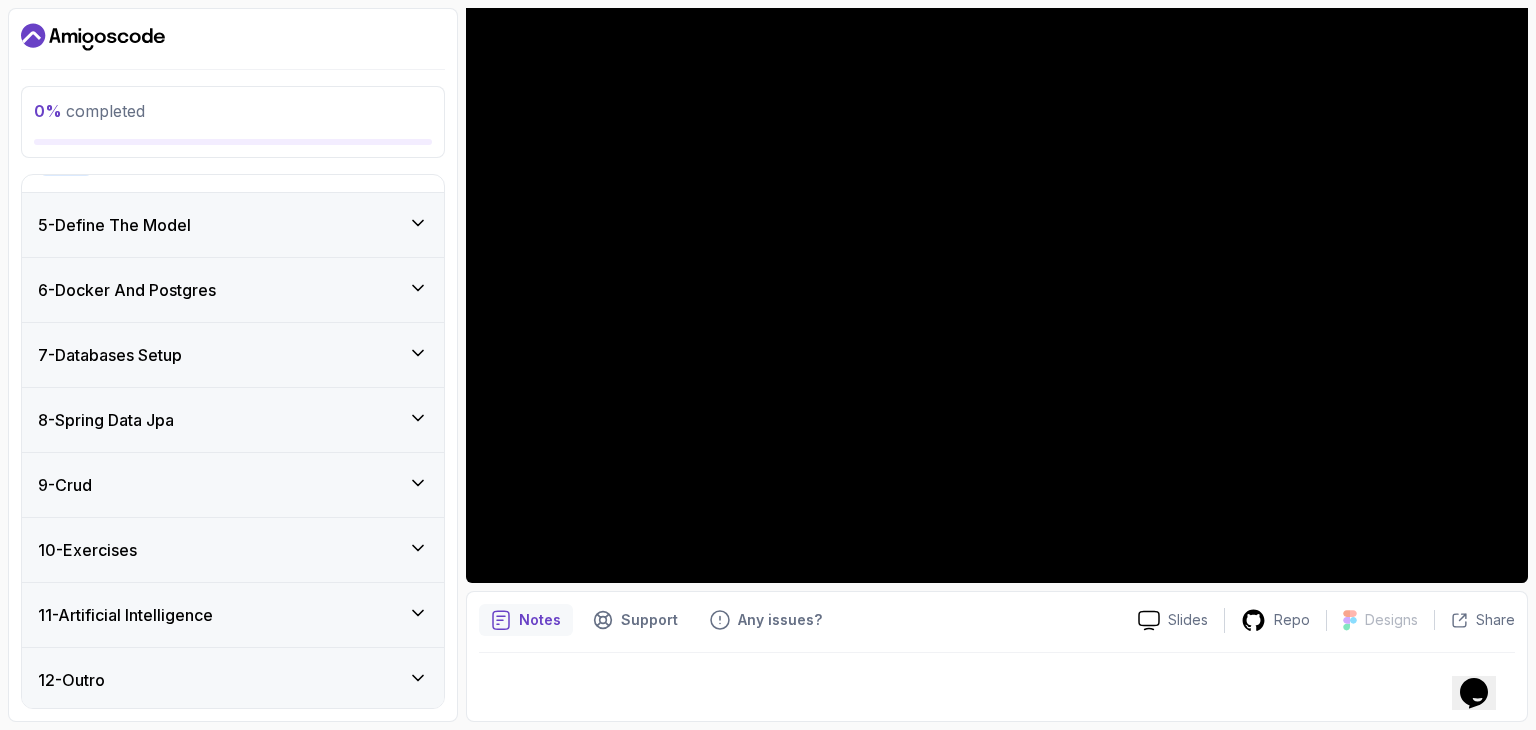 click on "11  -  Artificial Intelligence" at bounding box center (233, 615) 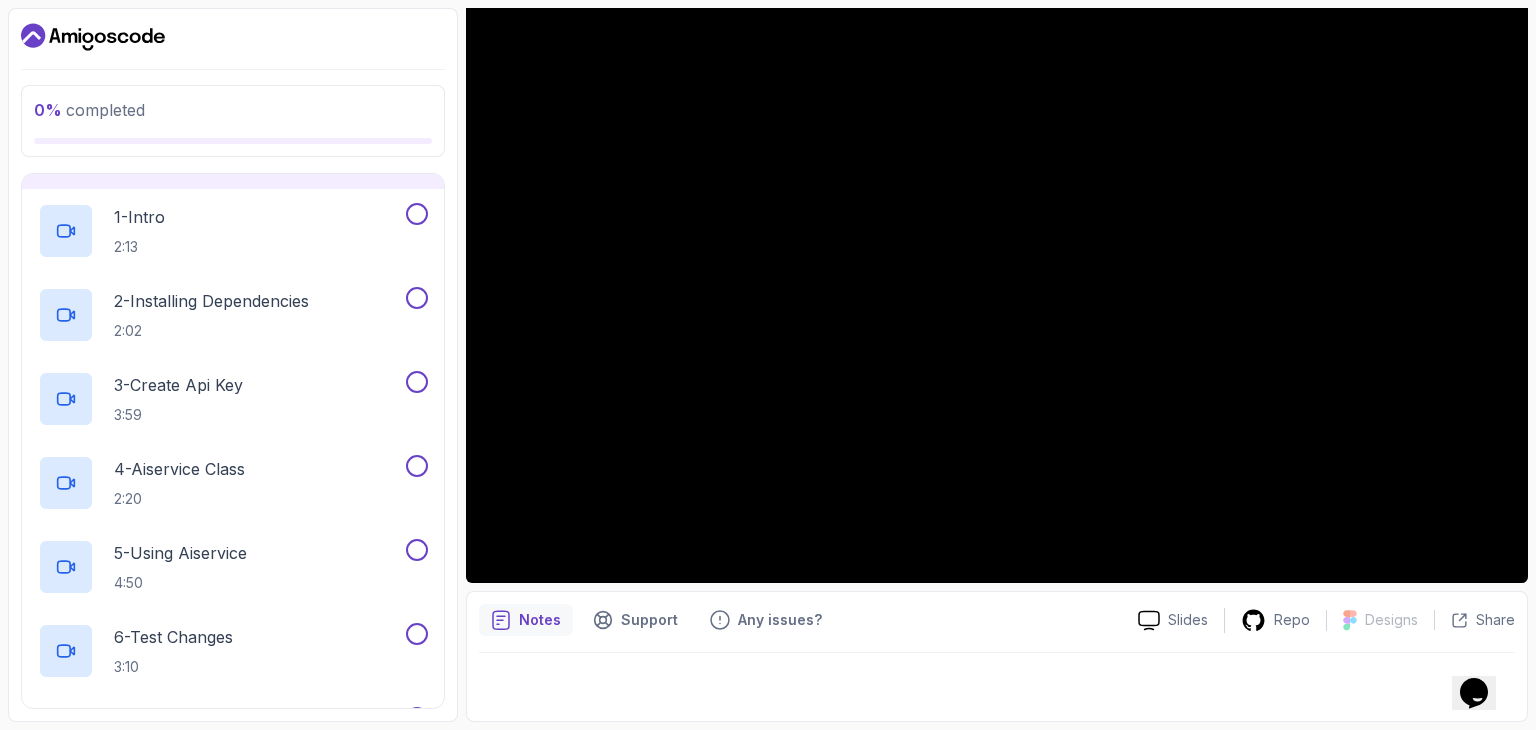 scroll, scrollTop: 830, scrollLeft: 0, axis: vertical 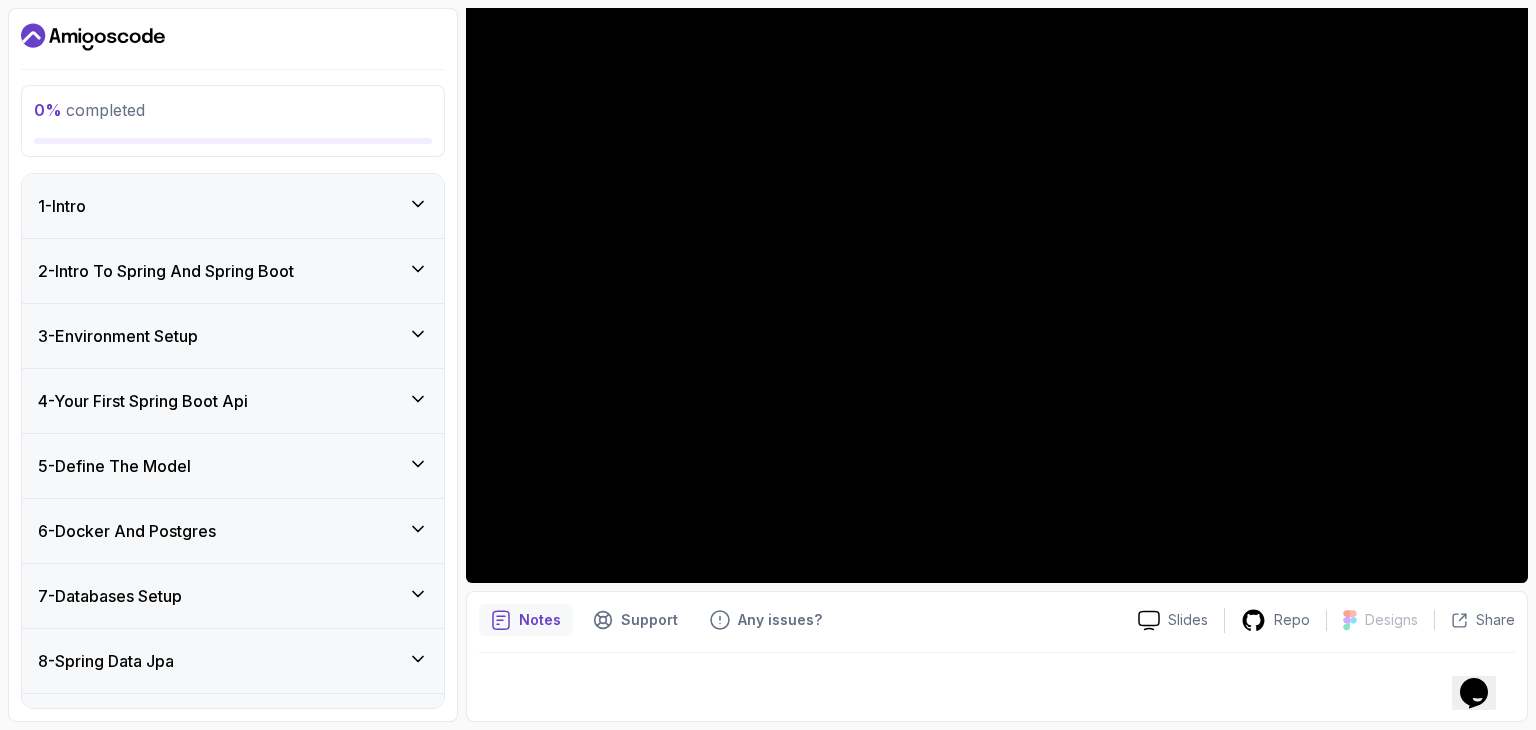 click on "5  -  Define The Model" at bounding box center (233, 466) 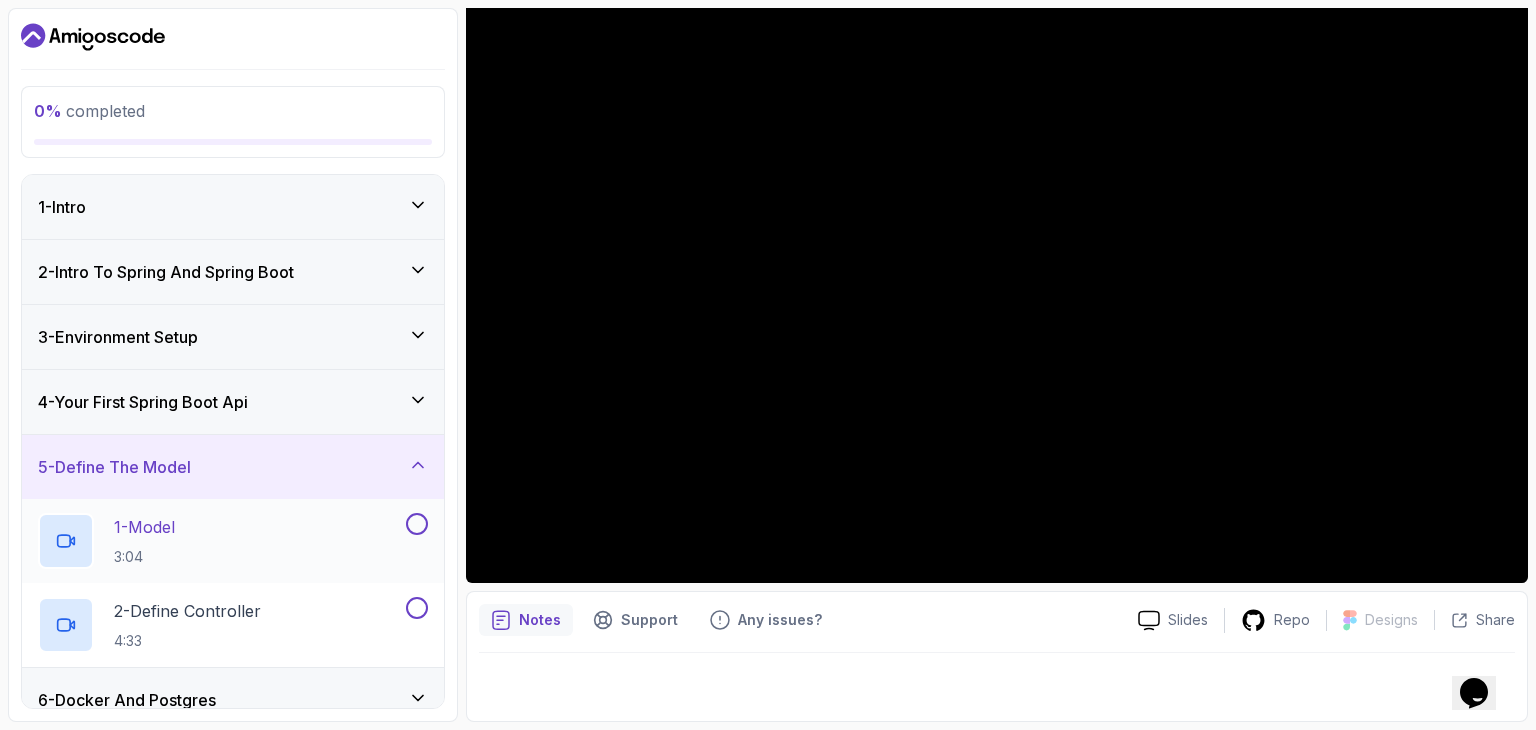 click on "1  -  Model" at bounding box center [144, 527] 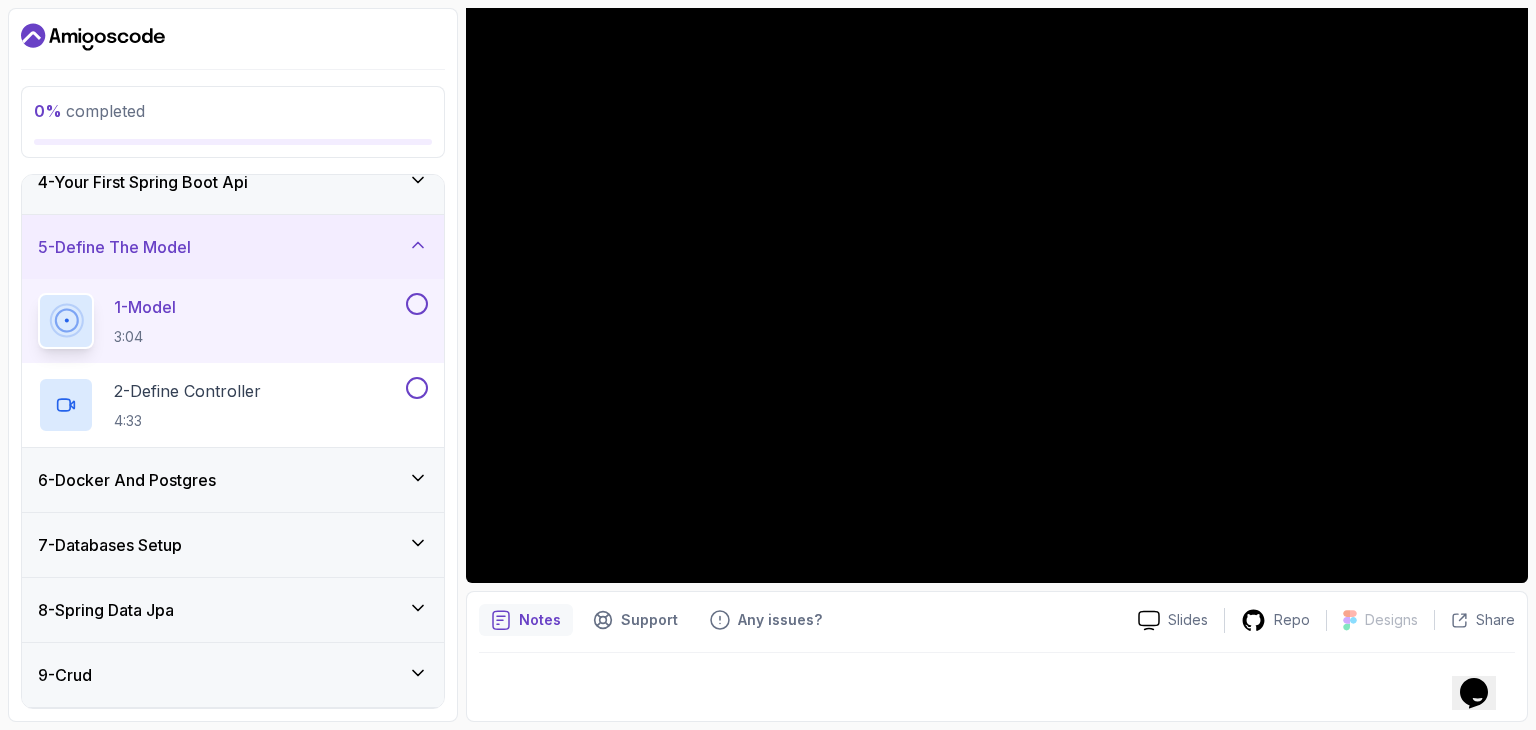 scroll, scrollTop: 410, scrollLeft: 0, axis: vertical 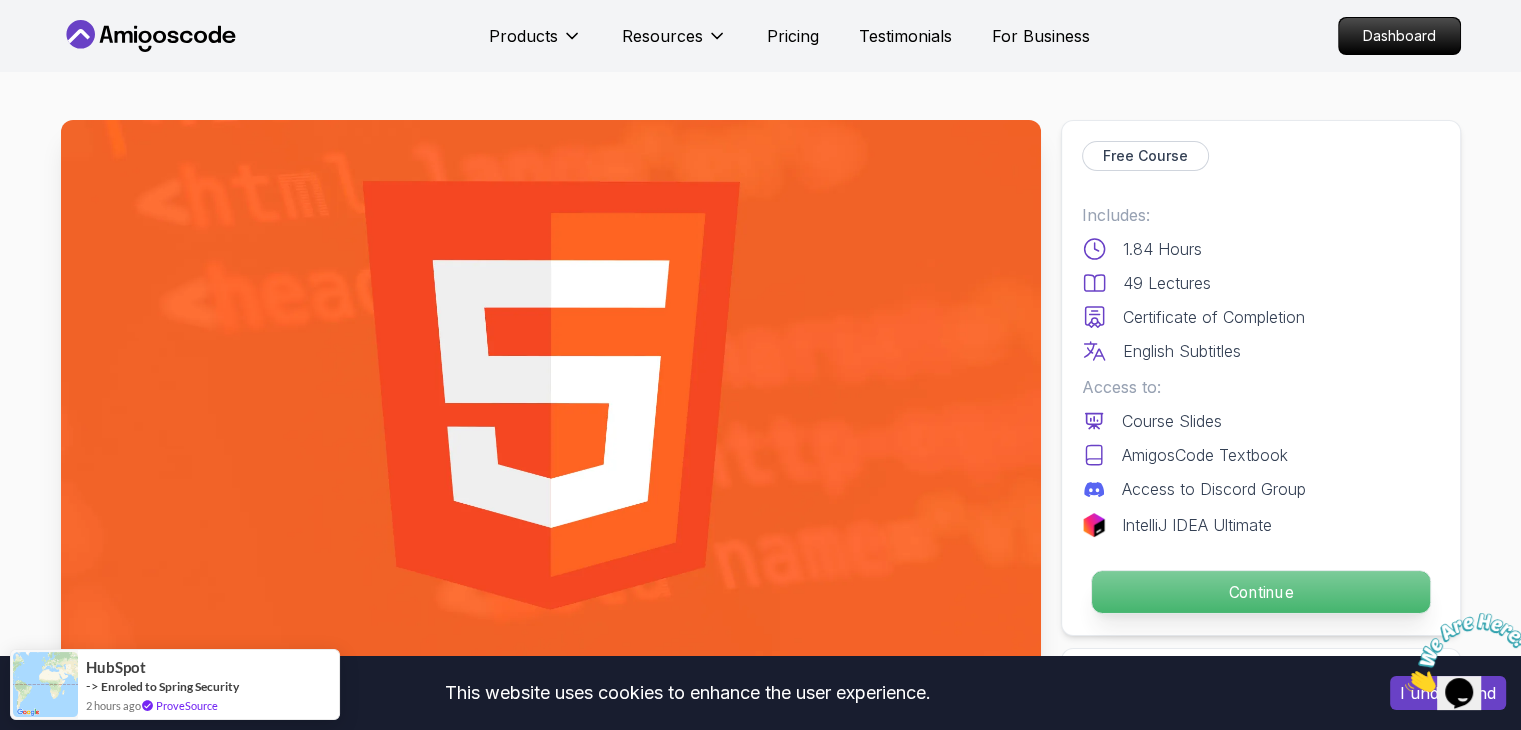 click on "Continue" at bounding box center [1260, 592] 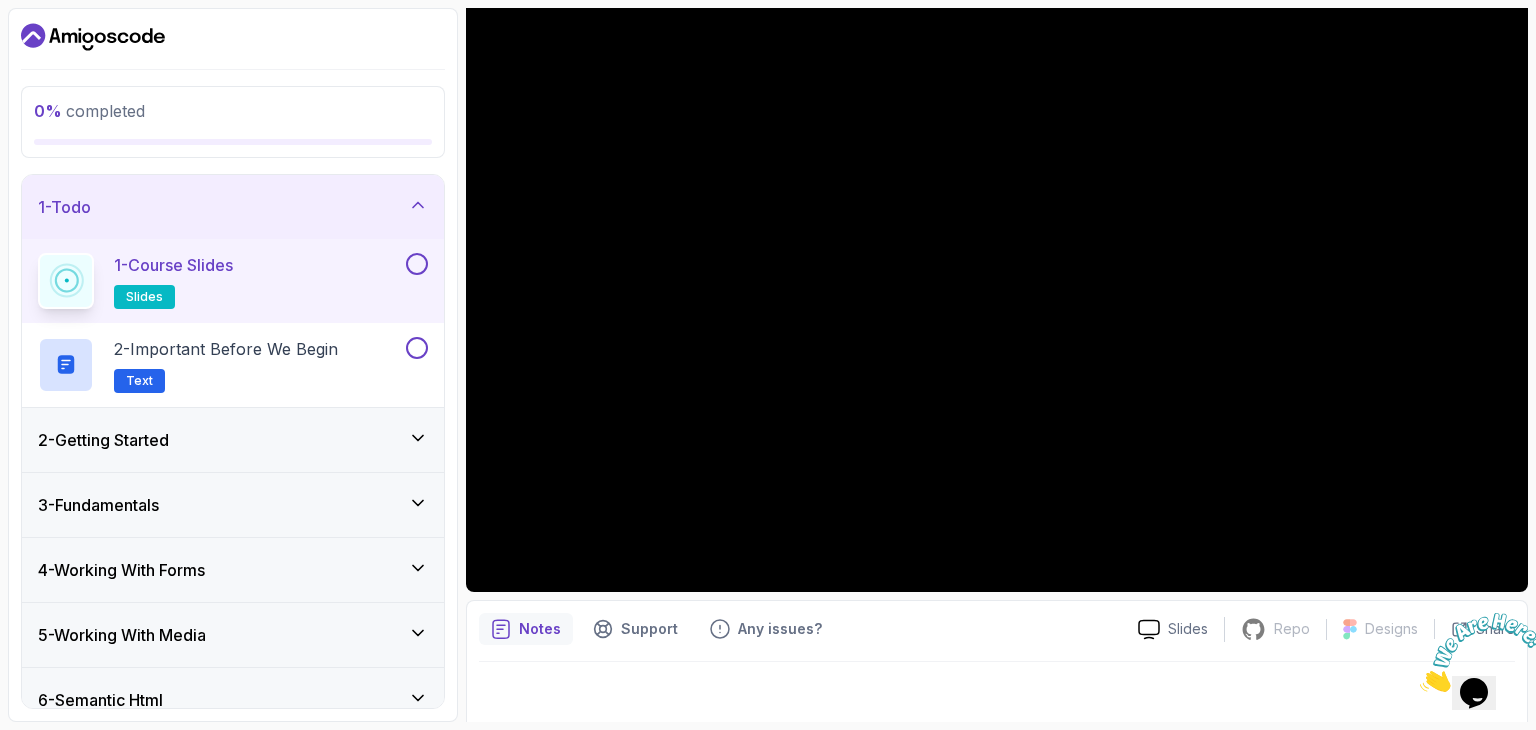 scroll, scrollTop: 184, scrollLeft: 0, axis: vertical 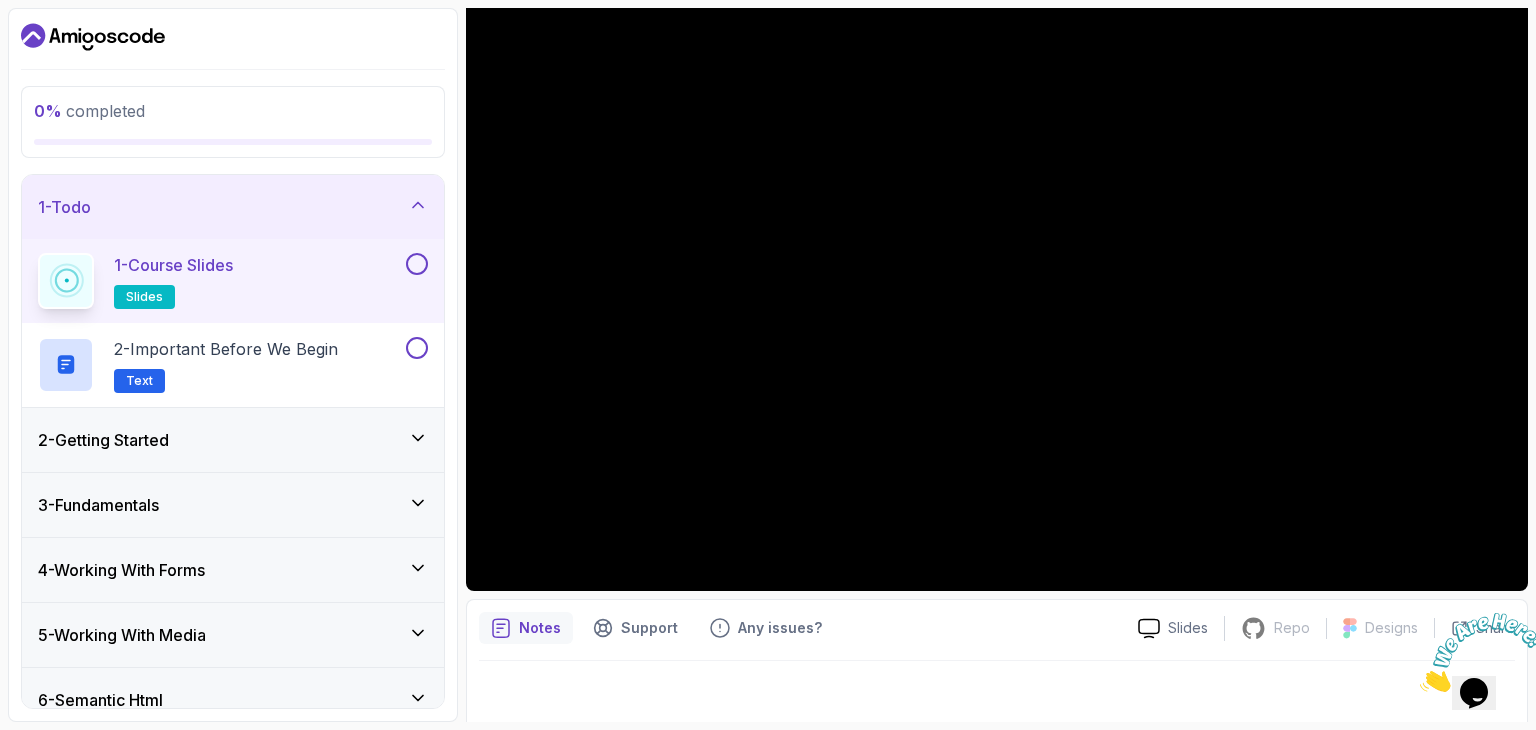 click 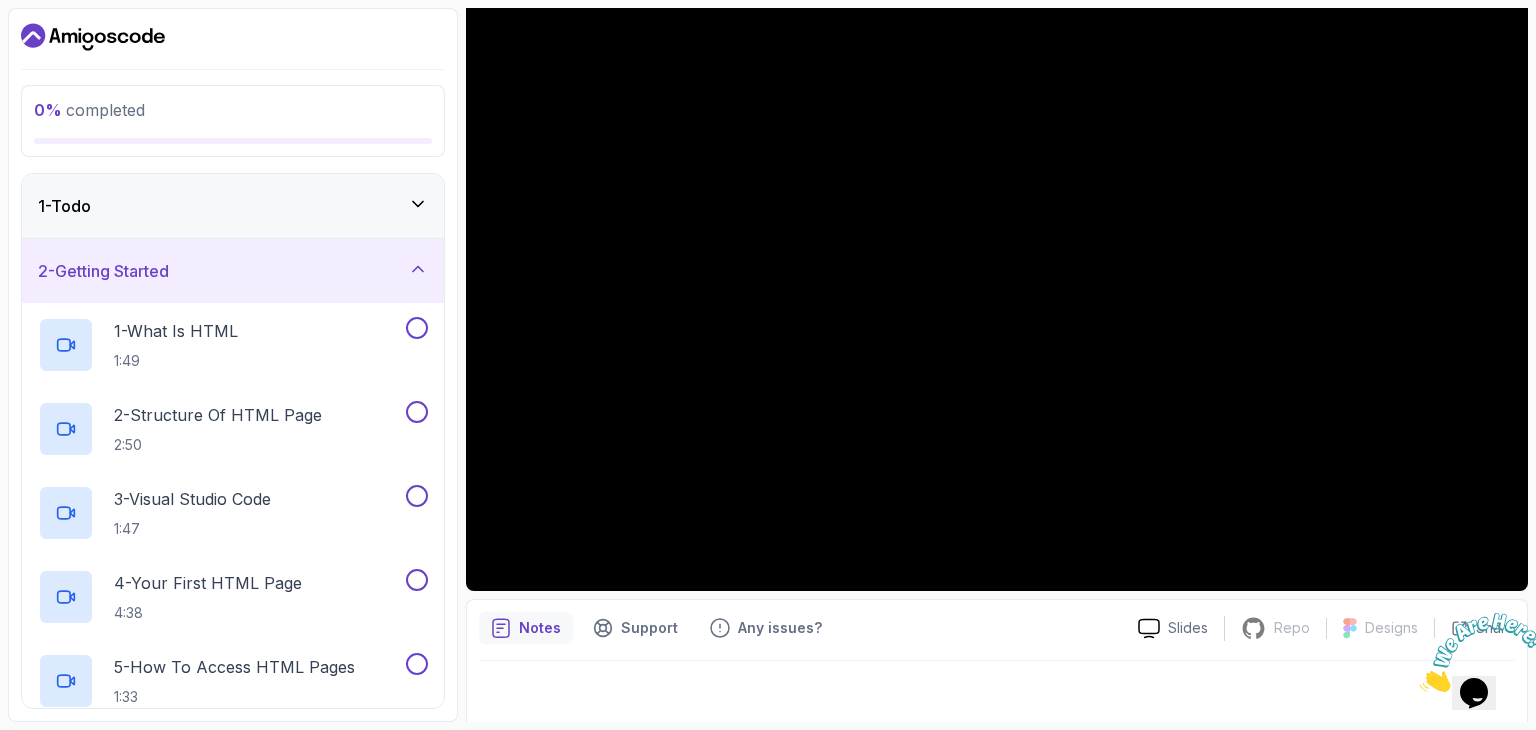 click on "2  -  Getting Started" at bounding box center (233, 271) 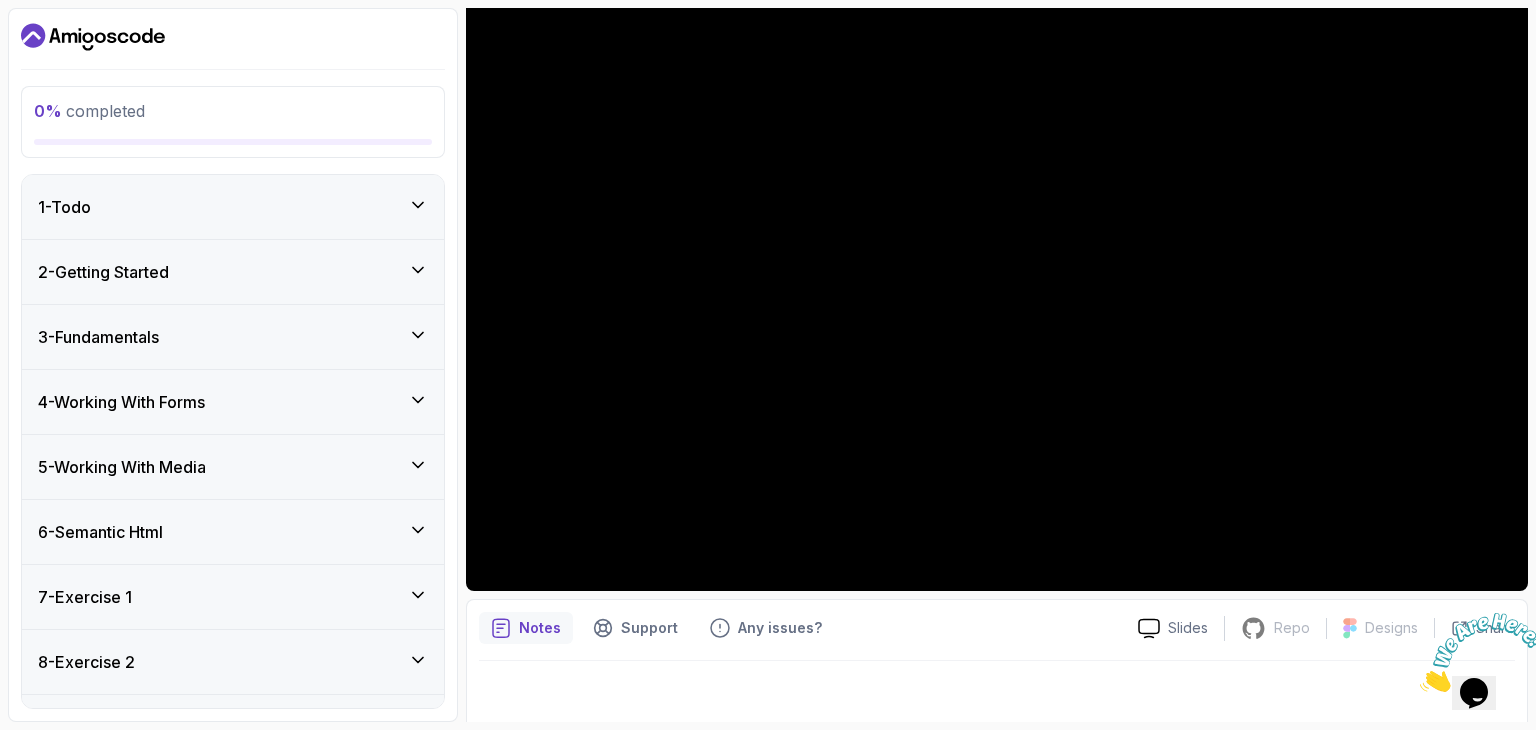 click on "2  -  Getting Started" at bounding box center (233, 272) 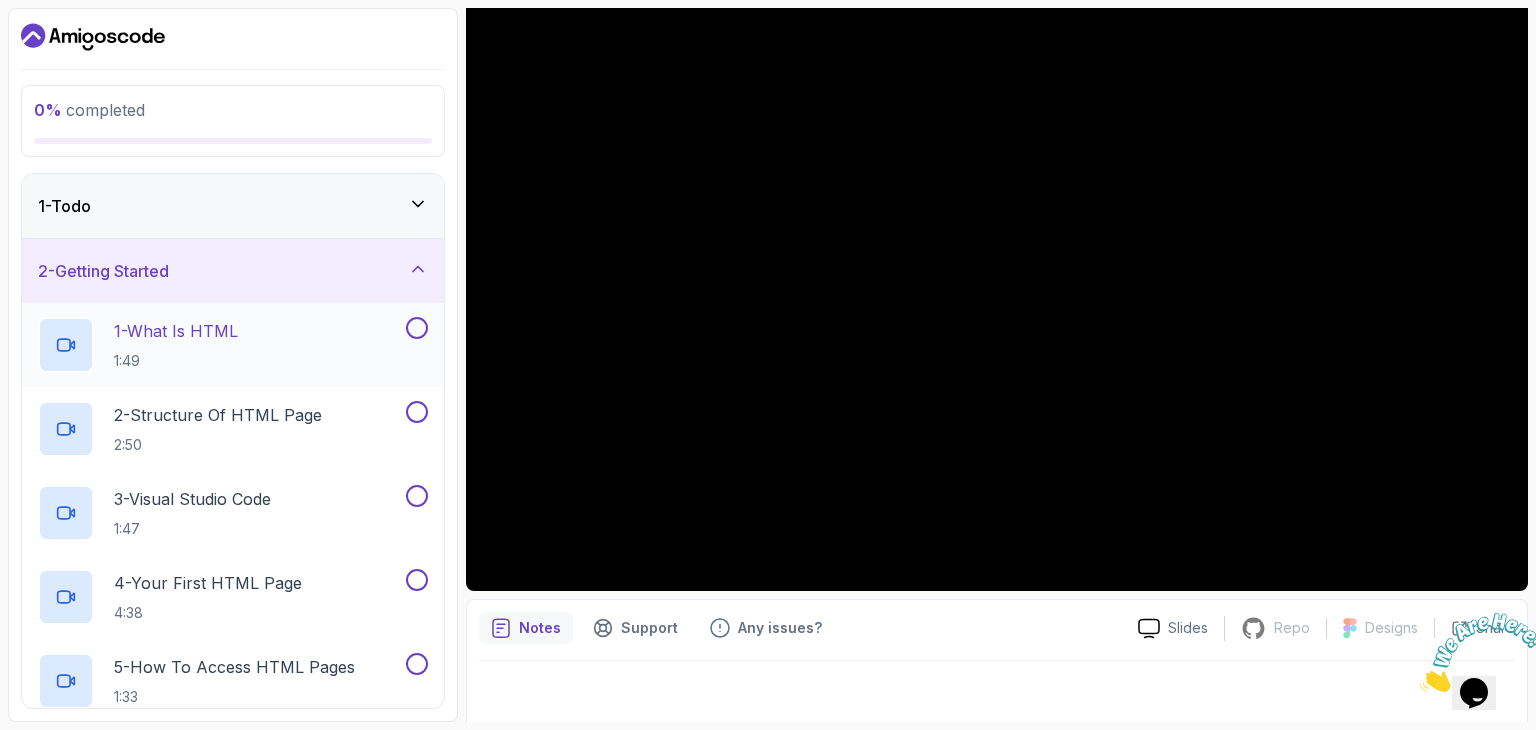 click on "1  -  What Is HTML 1:49" at bounding box center (220, 345) 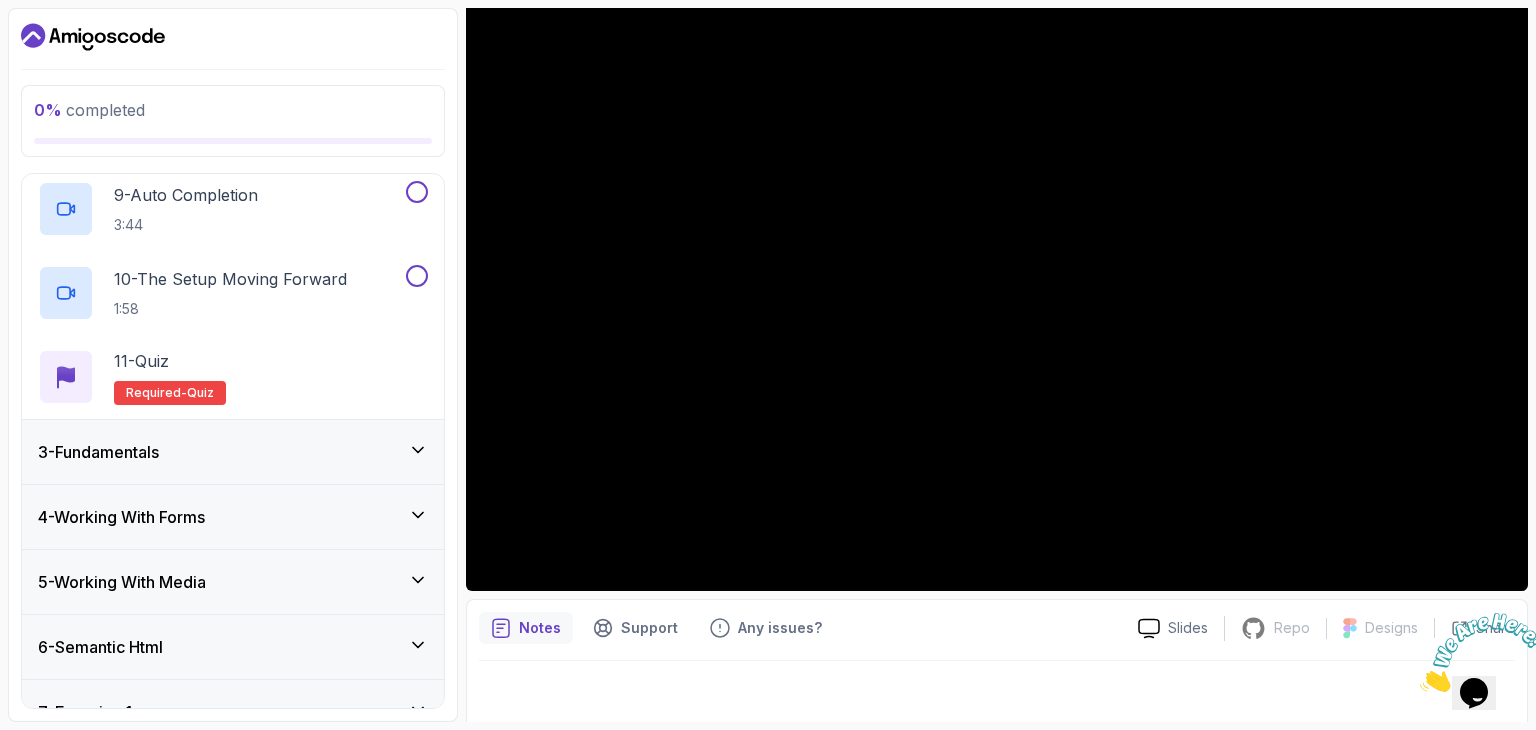 scroll, scrollTop: 811, scrollLeft: 0, axis: vertical 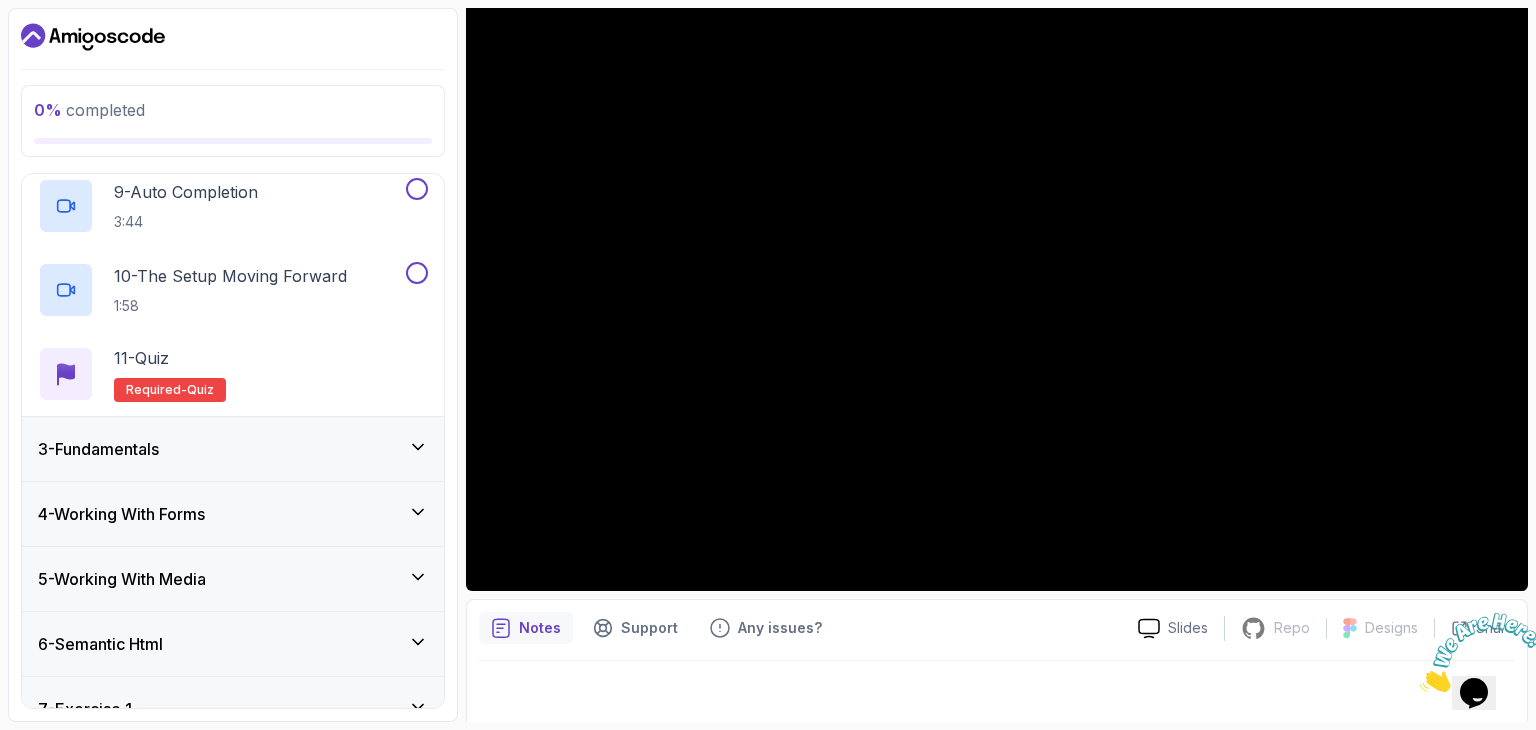 click on "3  -  Fundamentals" at bounding box center [233, 449] 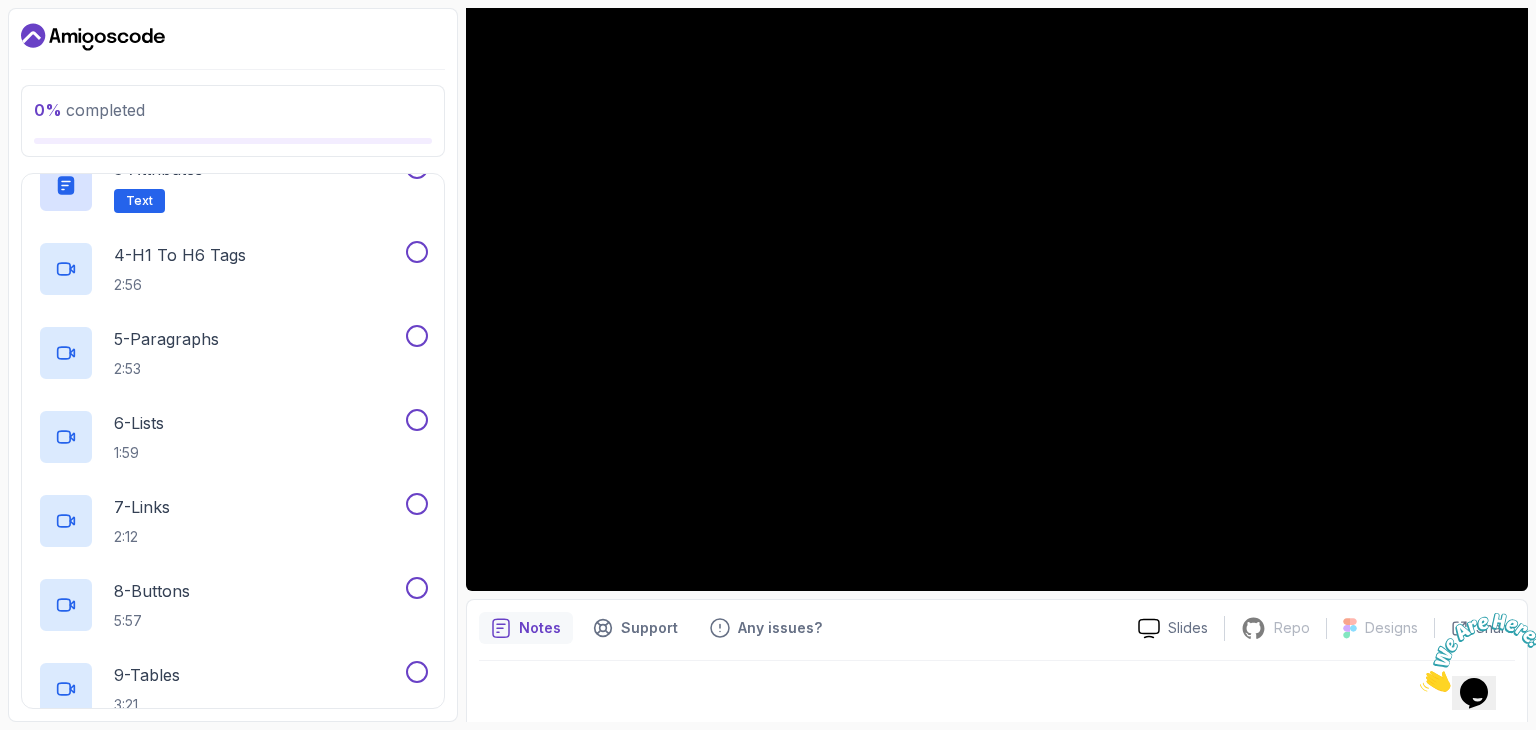 scroll, scrollTop: 409, scrollLeft: 0, axis: vertical 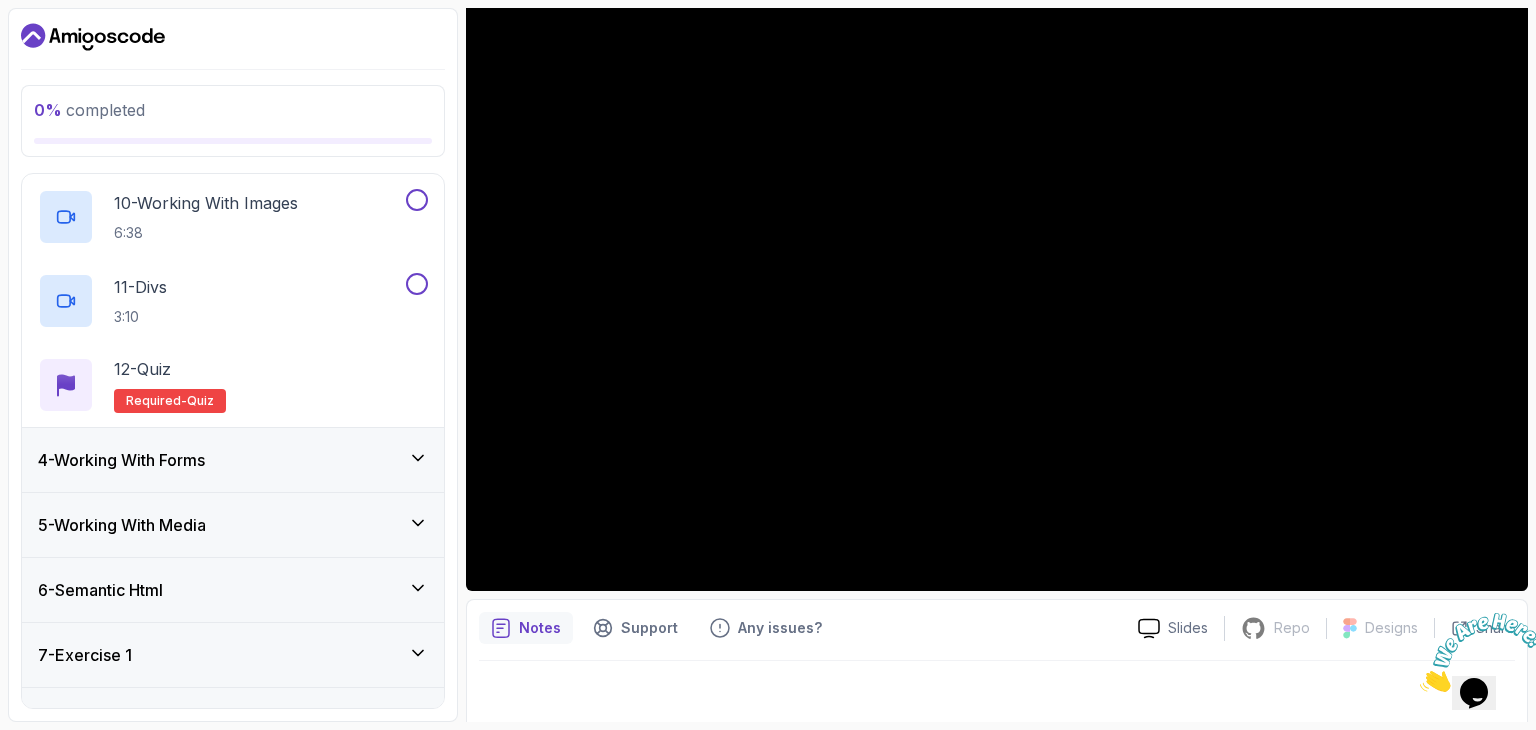 click on "4  -  Working With Forms" at bounding box center (233, 460) 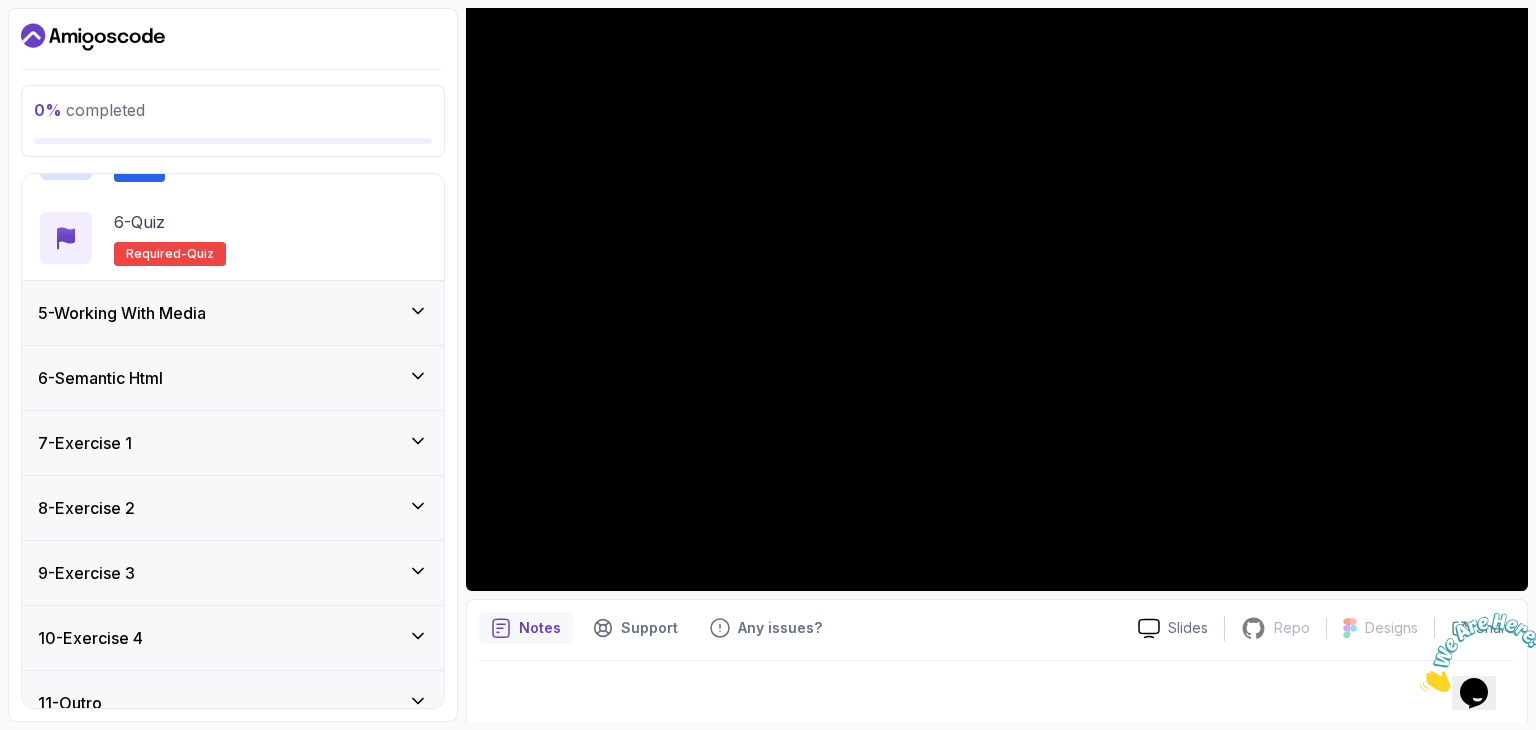 scroll, scrollTop: 681, scrollLeft: 0, axis: vertical 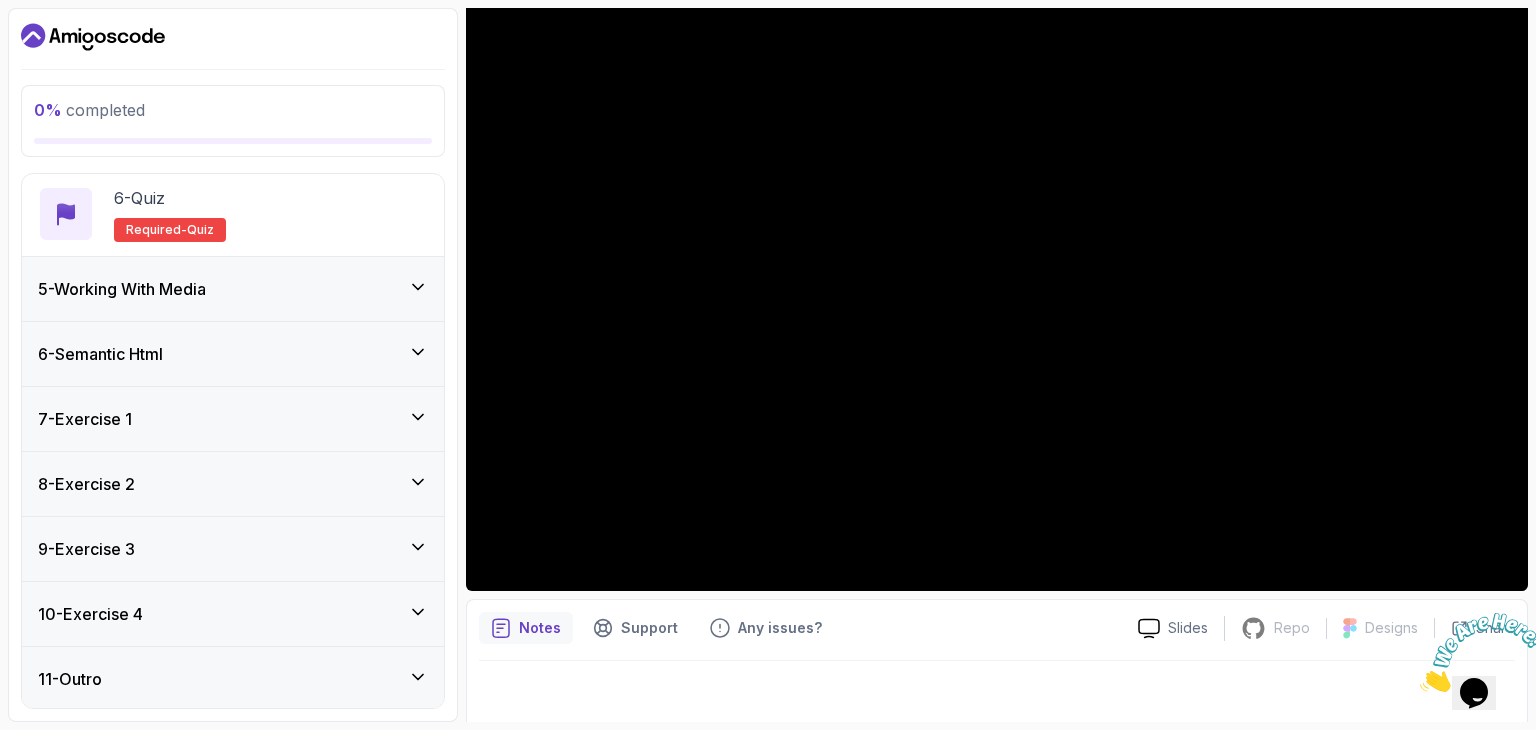 click on "8  -  Exercise 2" at bounding box center (233, 484) 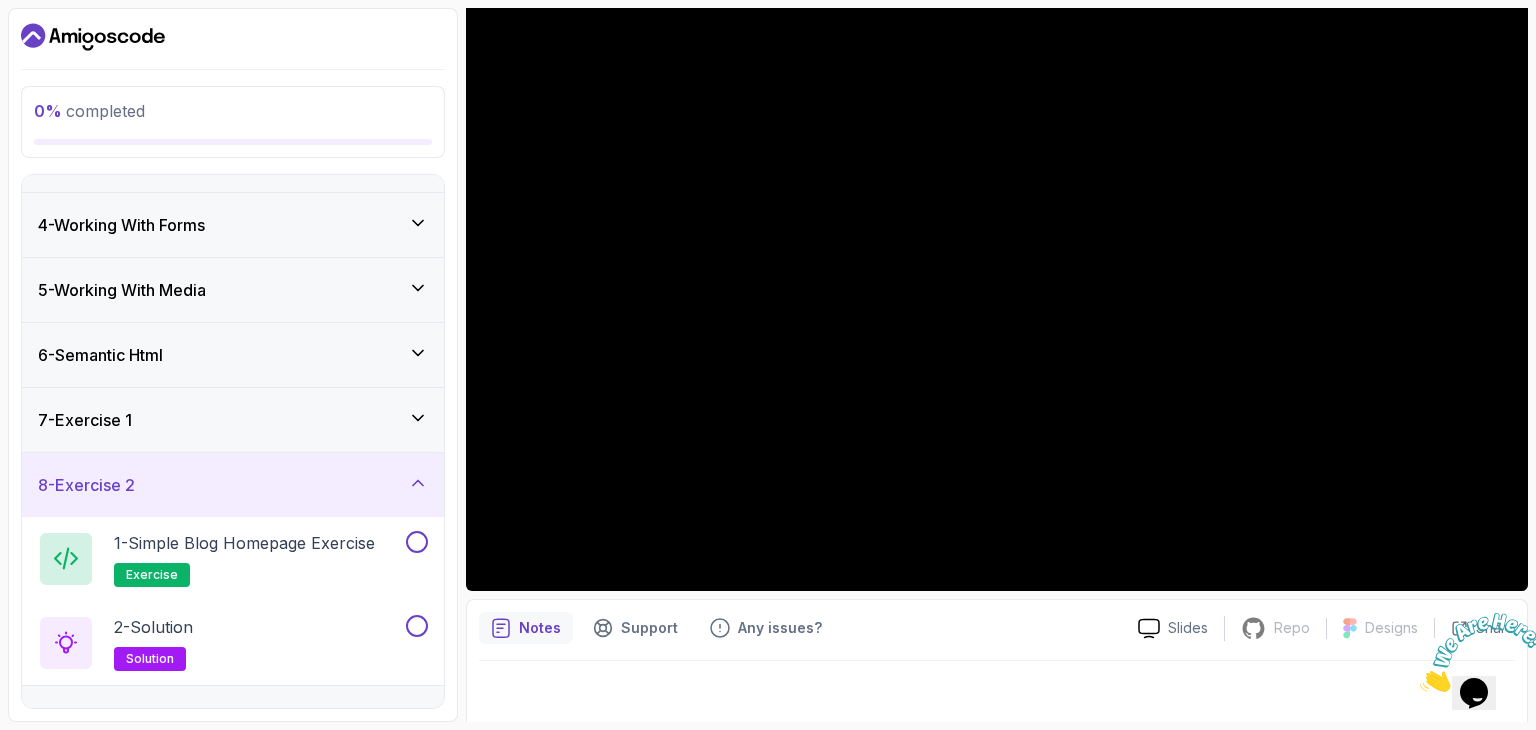 scroll, scrollTop: 345, scrollLeft: 0, axis: vertical 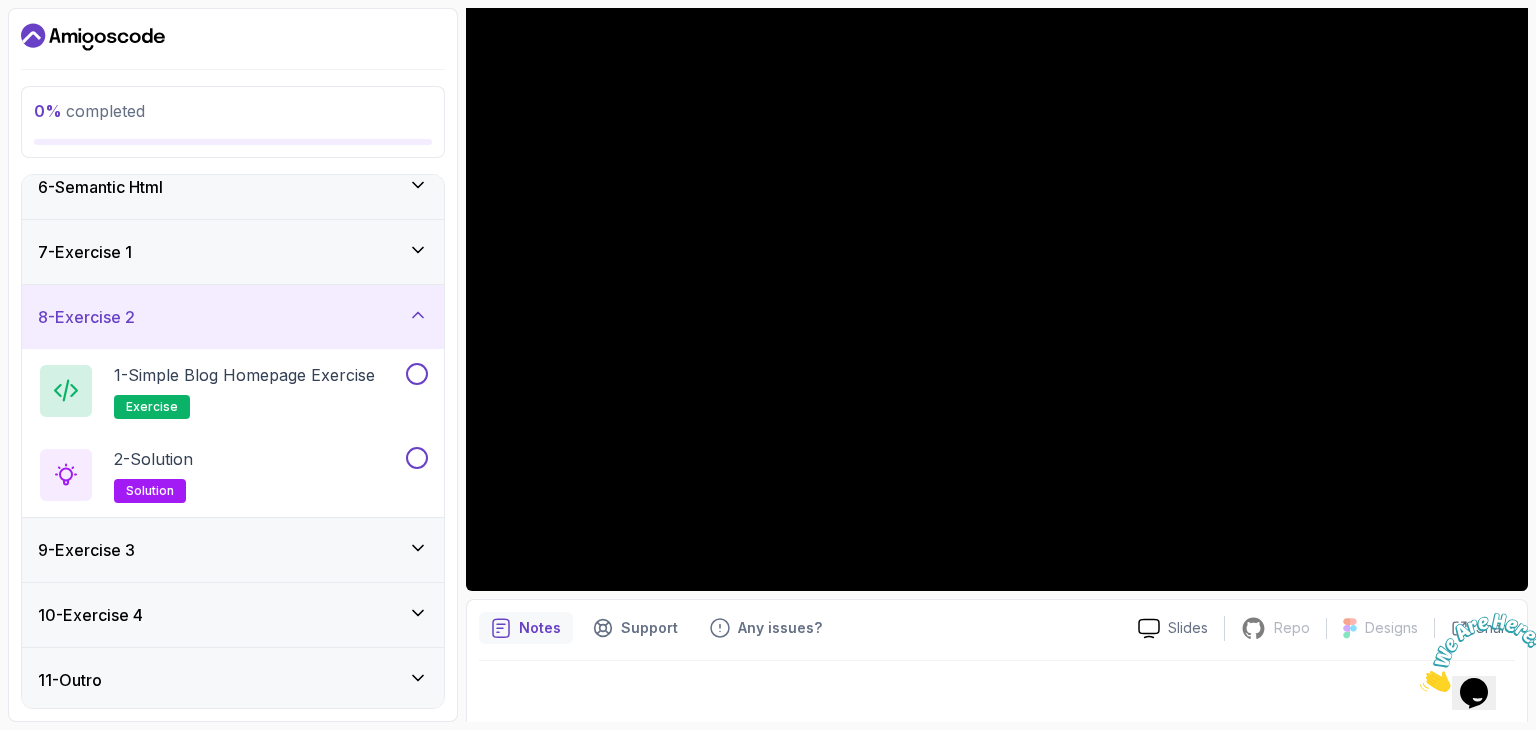 click on "9  -  Exercise 3" at bounding box center (233, 550) 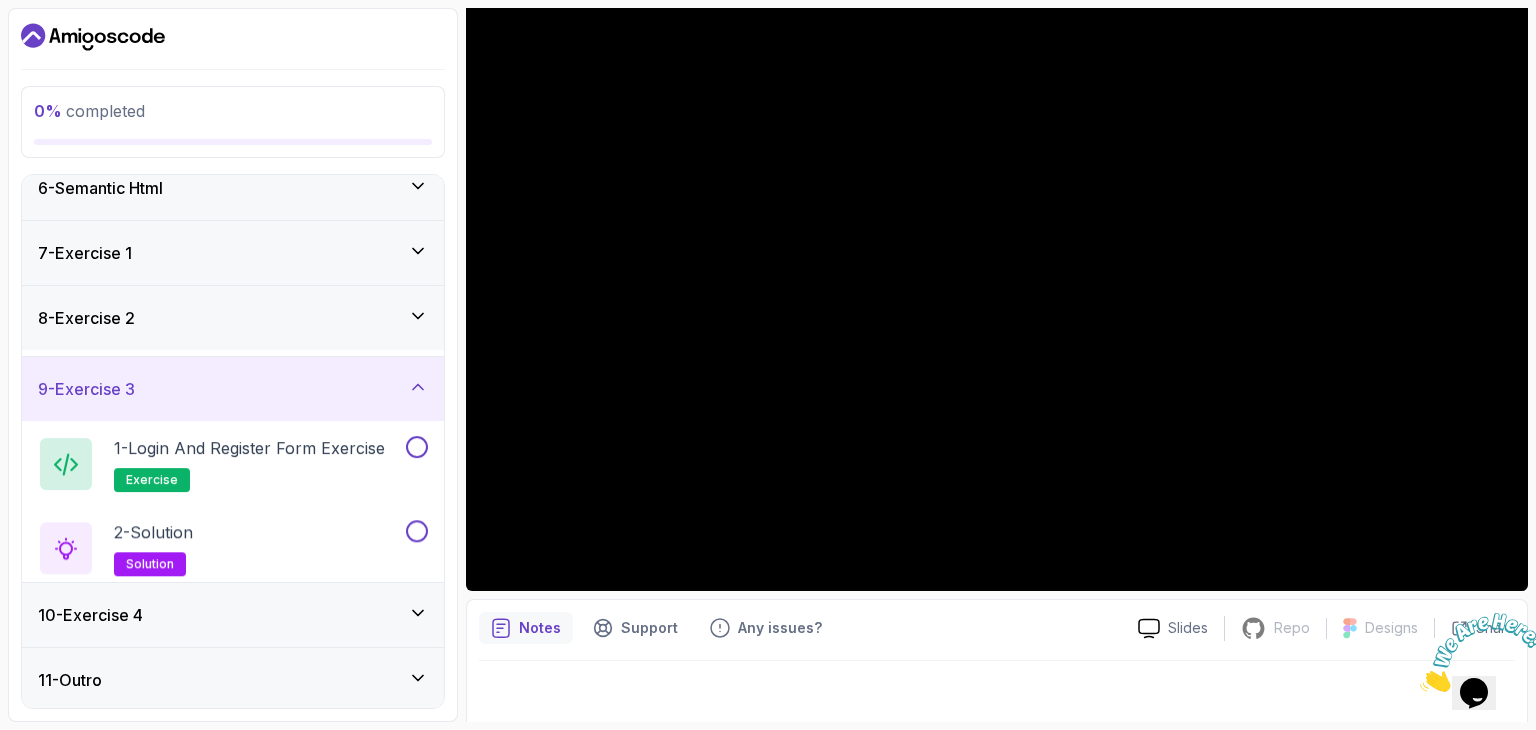 scroll, scrollTop: 345, scrollLeft: 0, axis: vertical 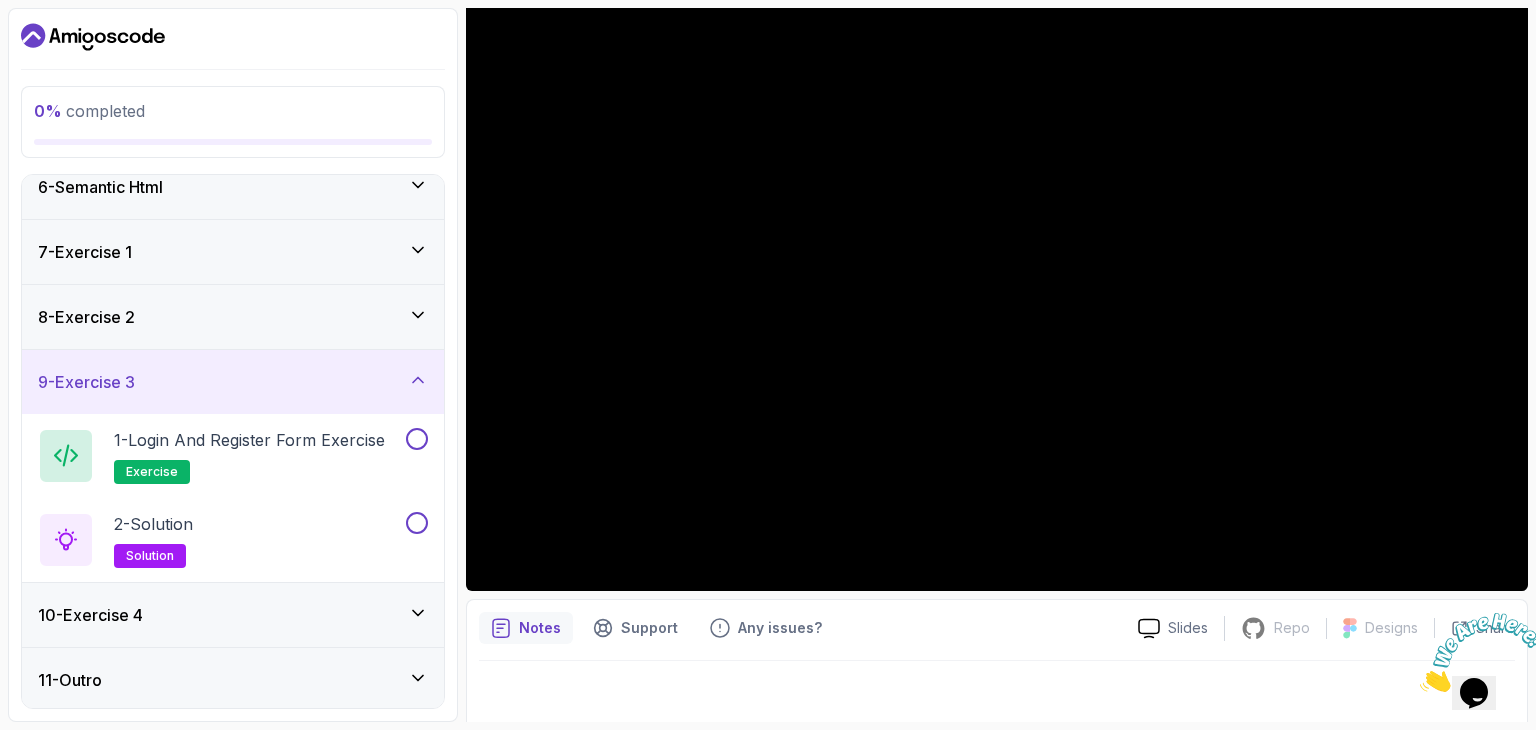 click on "10  -  Exercise 4" at bounding box center [233, 615] 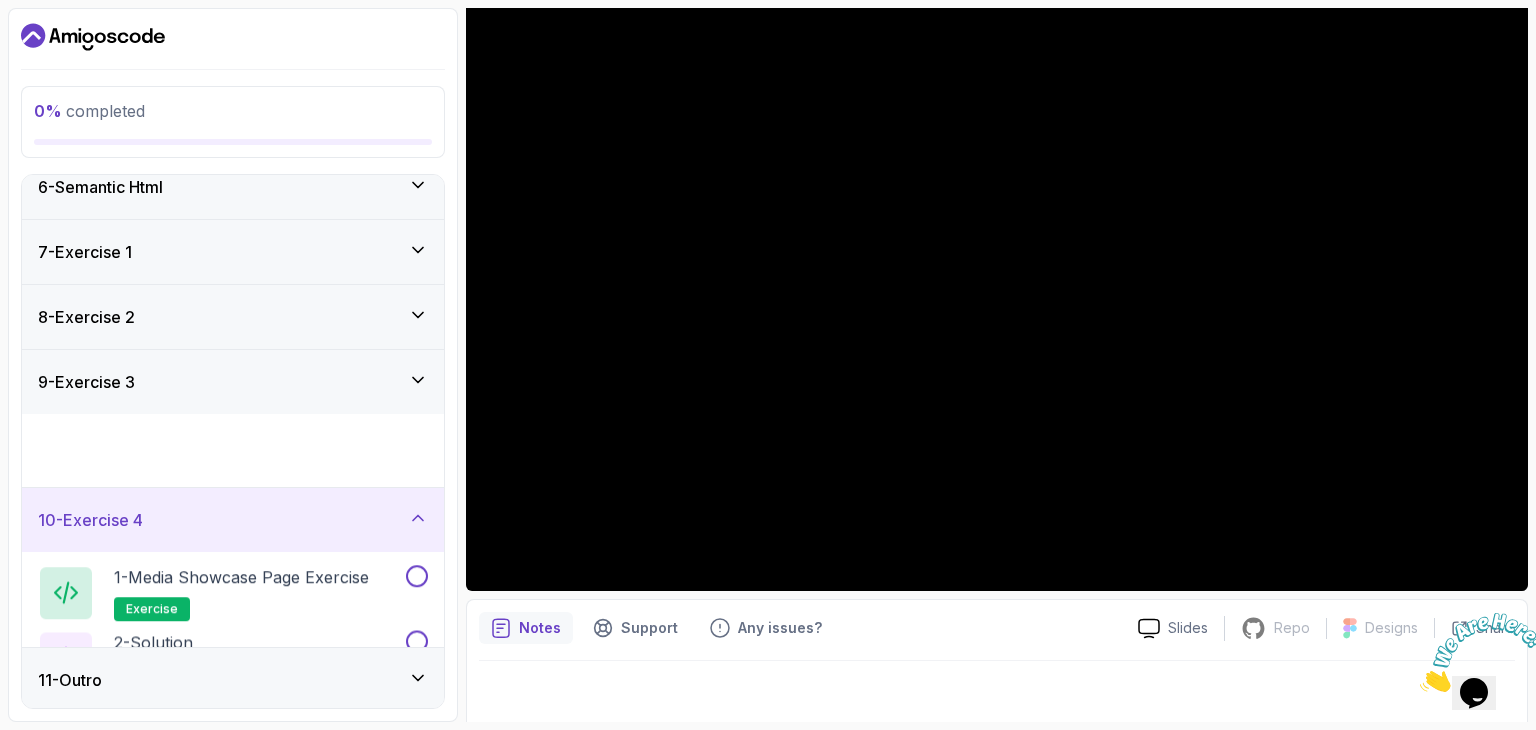 scroll, scrollTop: 345, scrollLeft: 0, axis: vertical 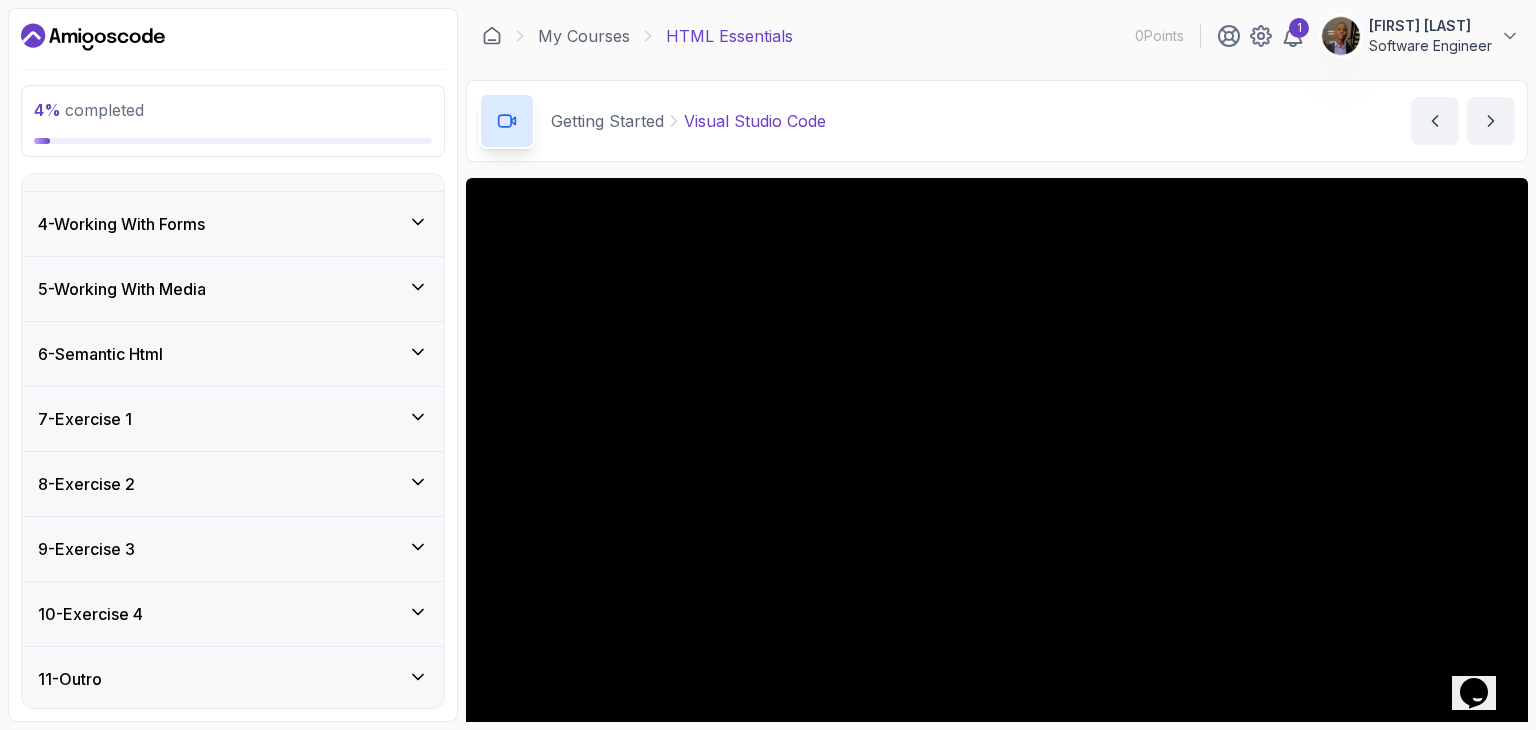 click on "4 % completed" at bounding box center (233, 121) 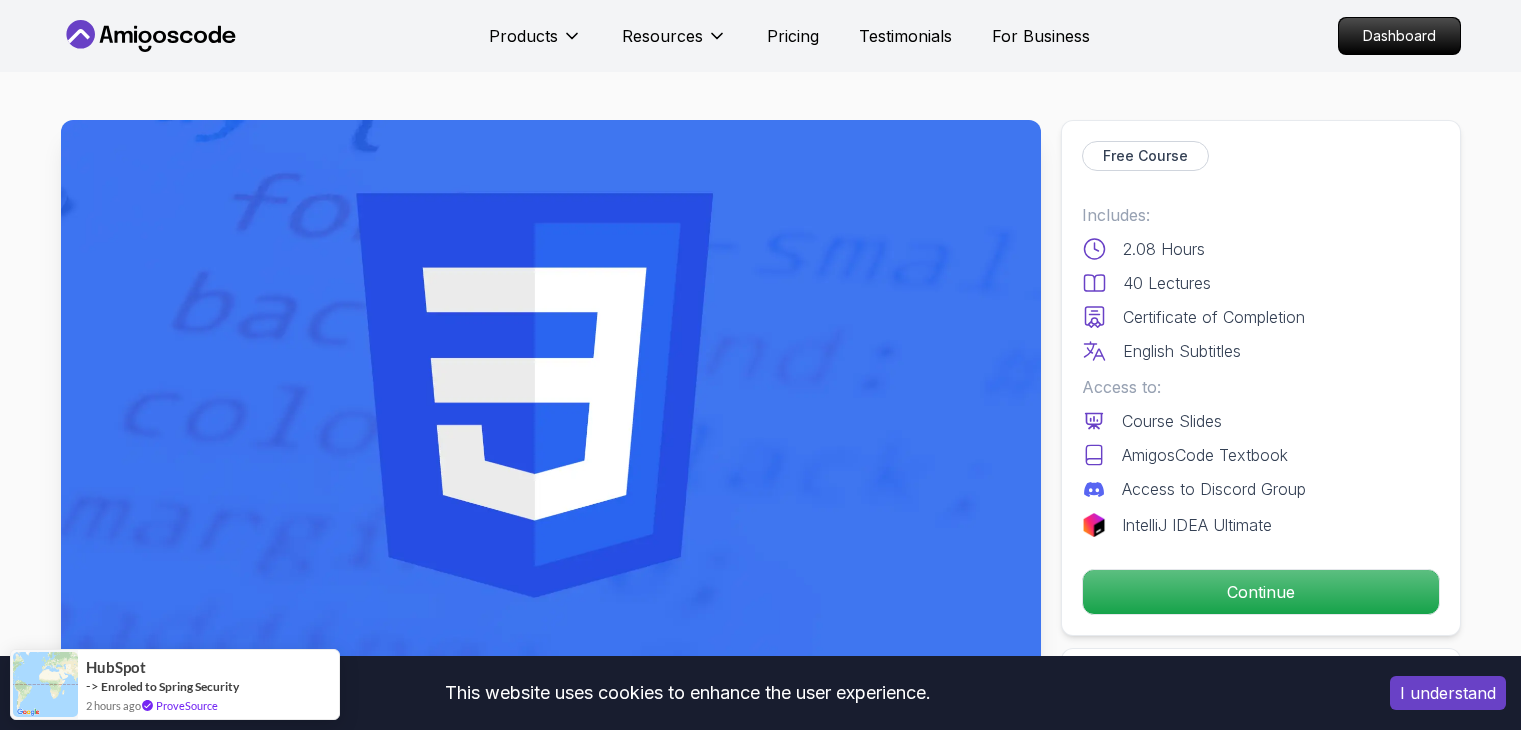 scroll, scrollTop: 0, scrollLeft: 0, axis: both 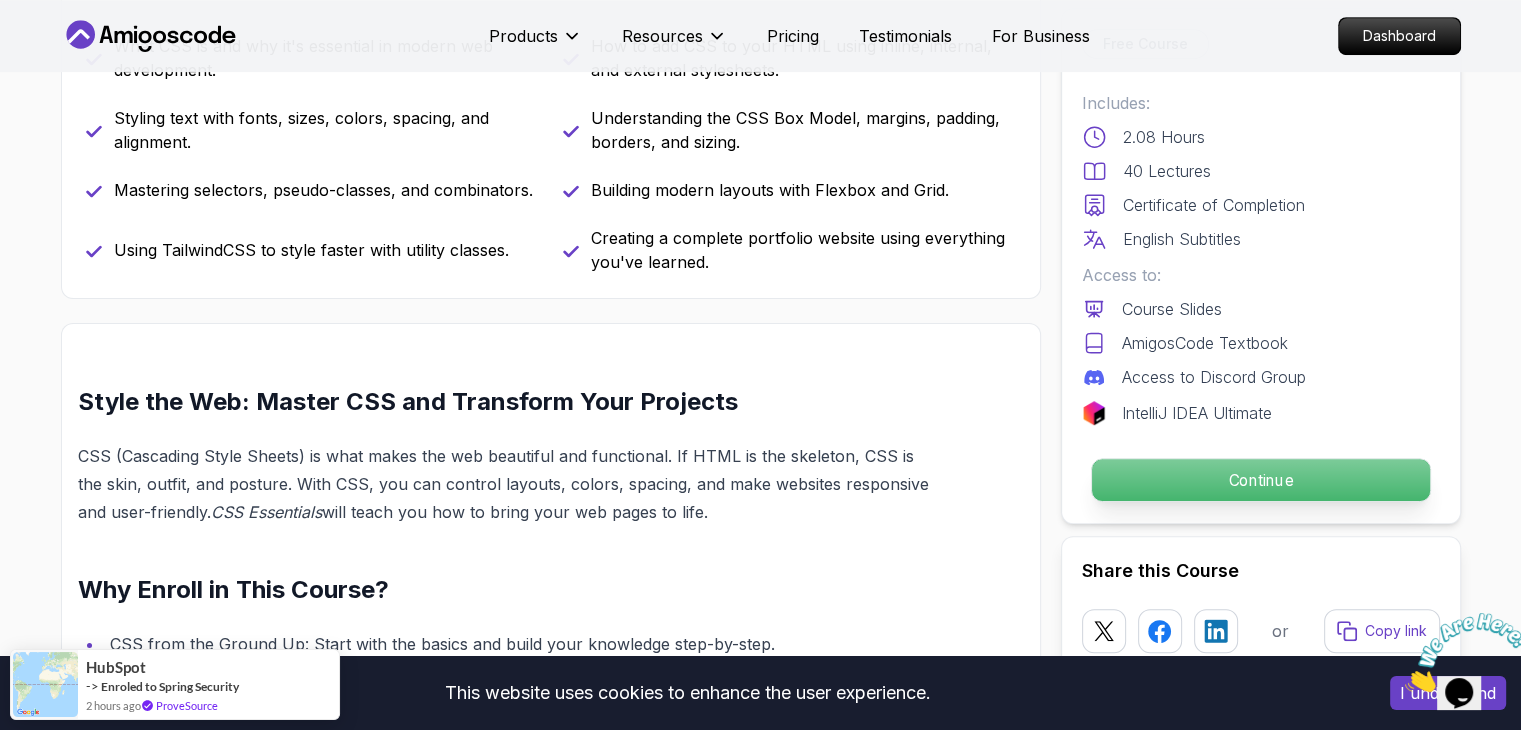 click on "Continue" at bounding box center [1260, 480] 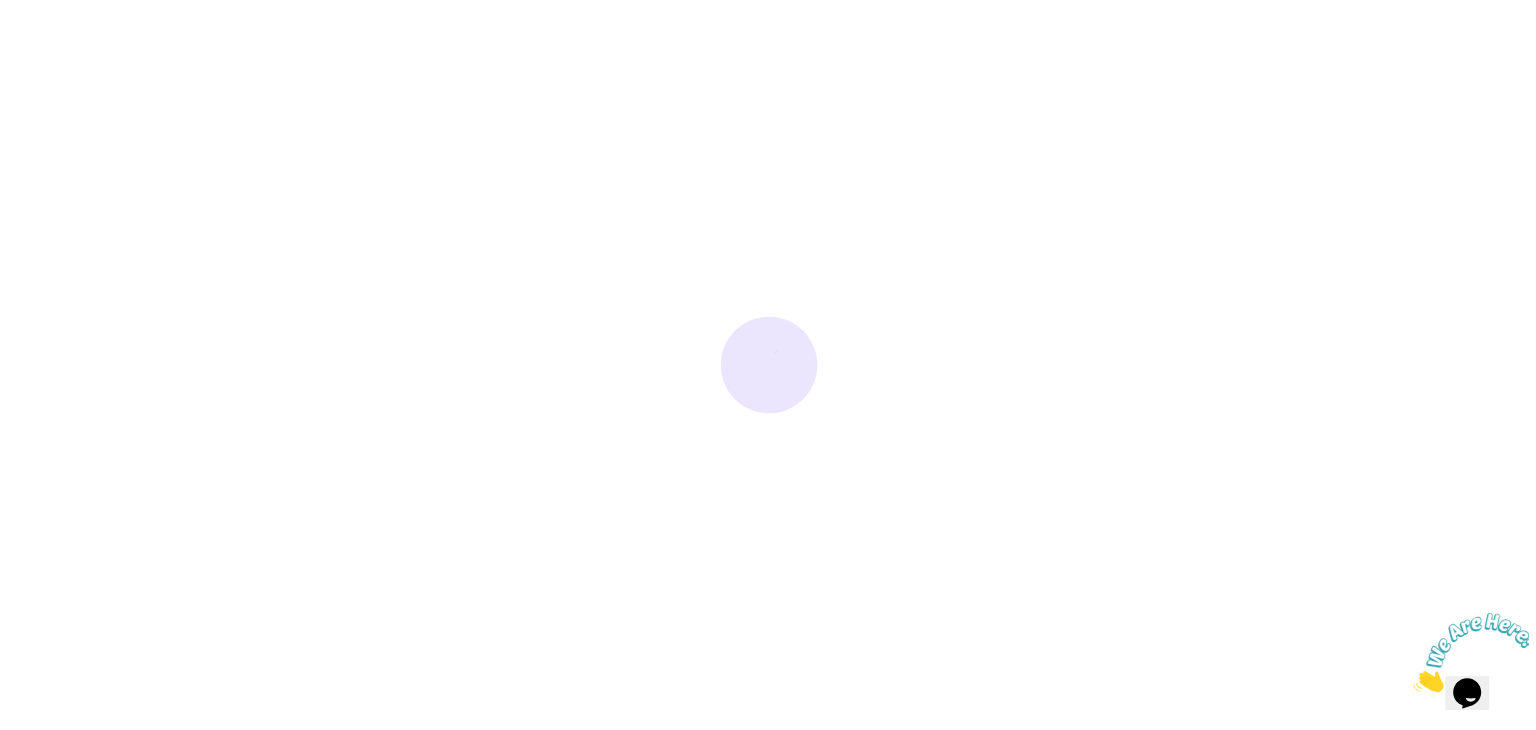 scroll, scrollTop: 0, scrollLeft: 0, axis: both 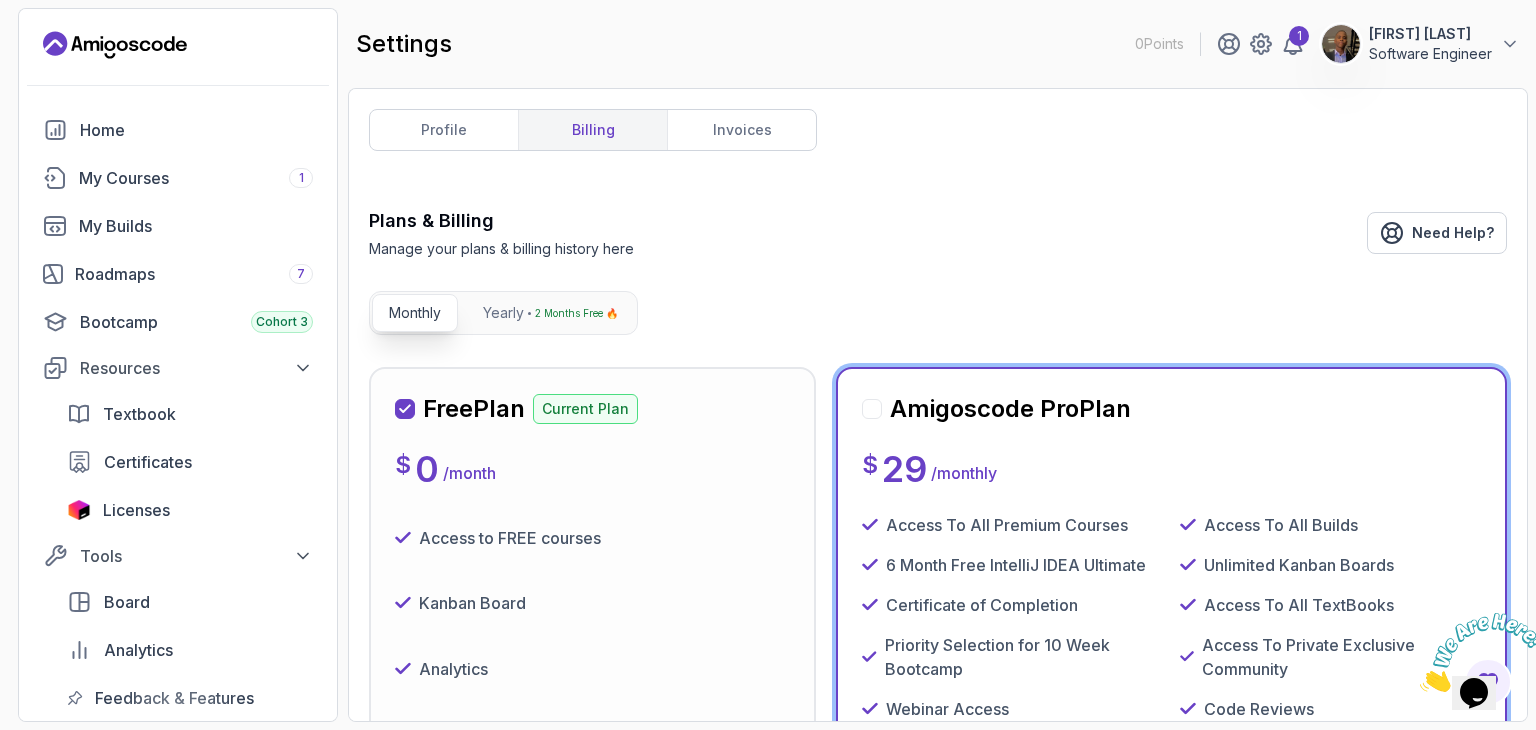 click at bounding box center (872, 409) 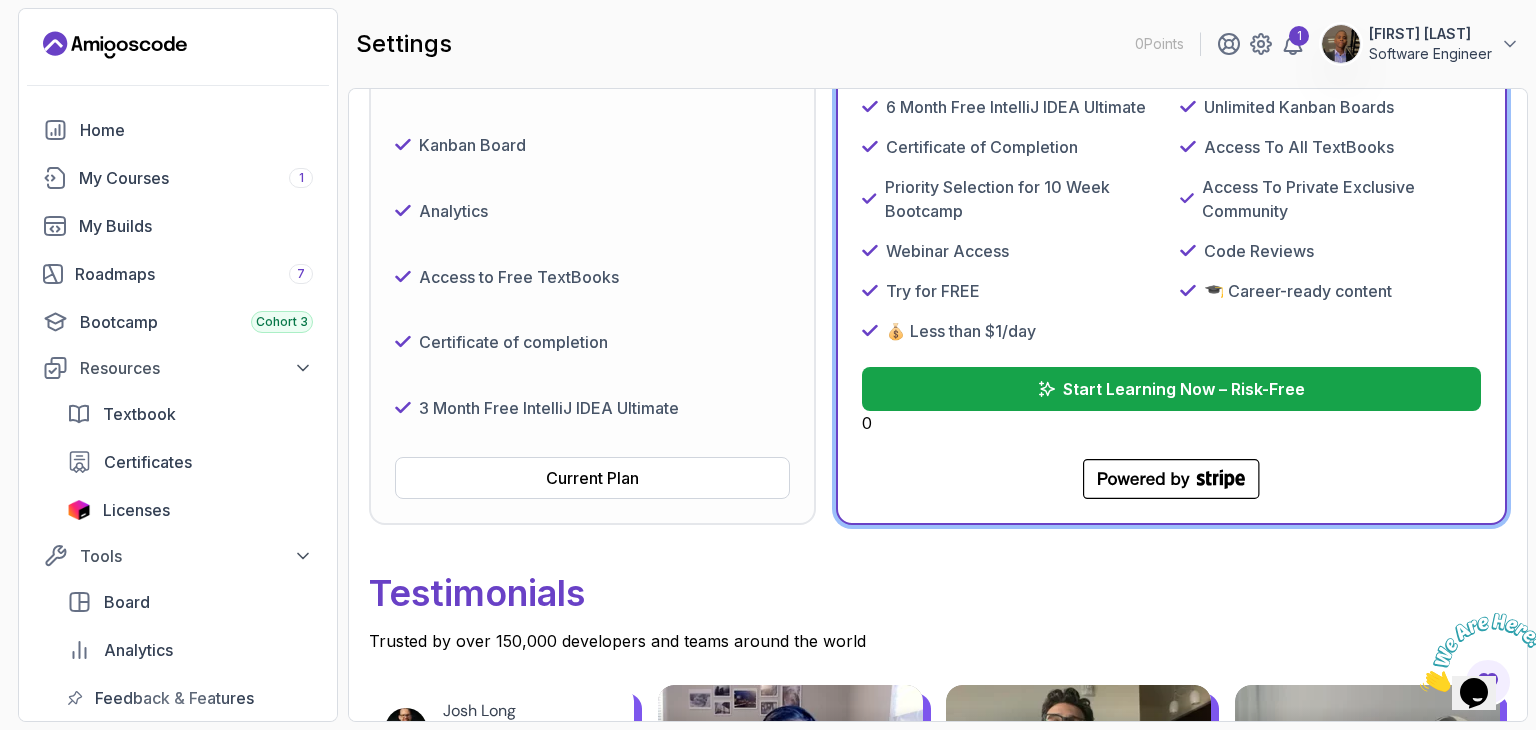 scroll, scrollTop: 470, scrollLeft: 0, axis: vertical 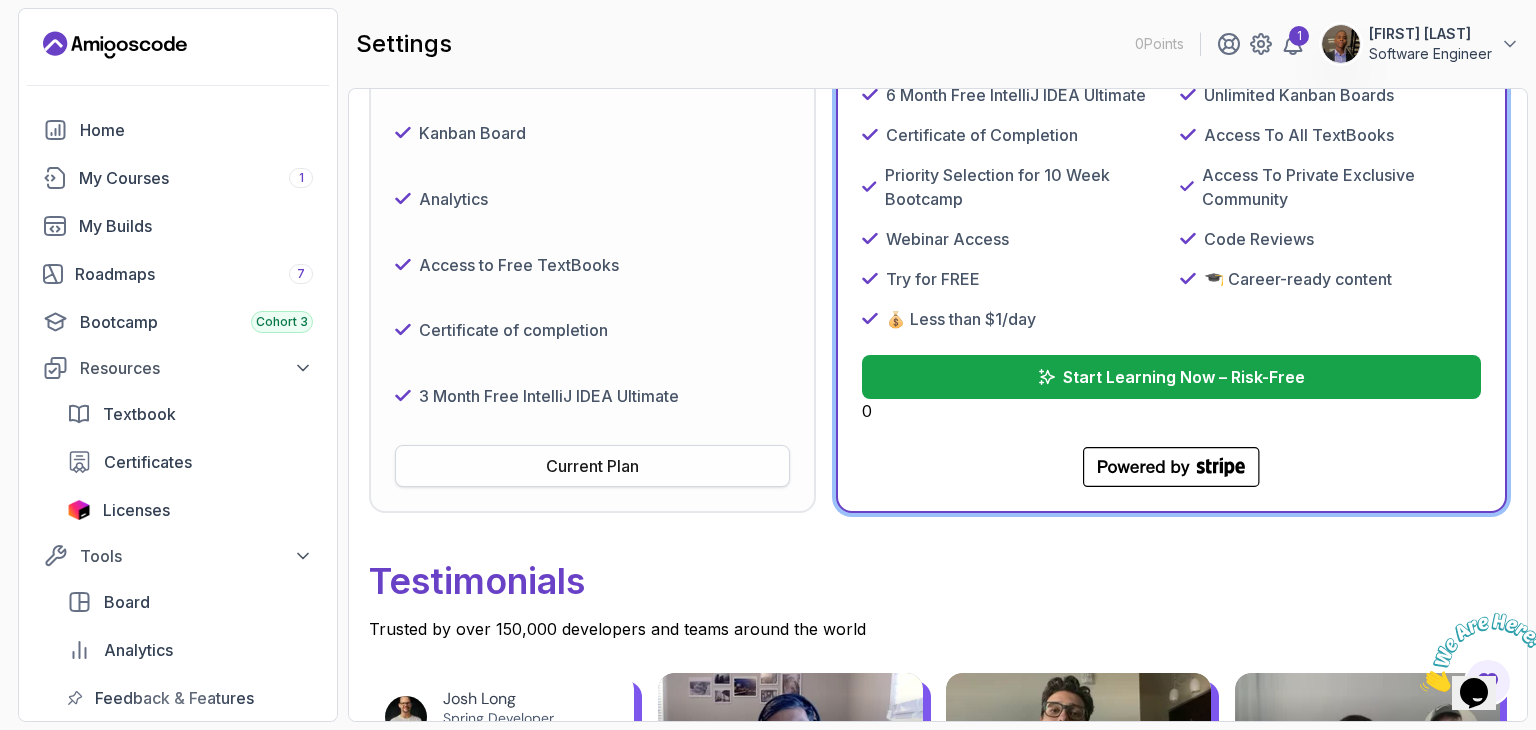 click on "Current Plan" at bounding box center [592, 466] 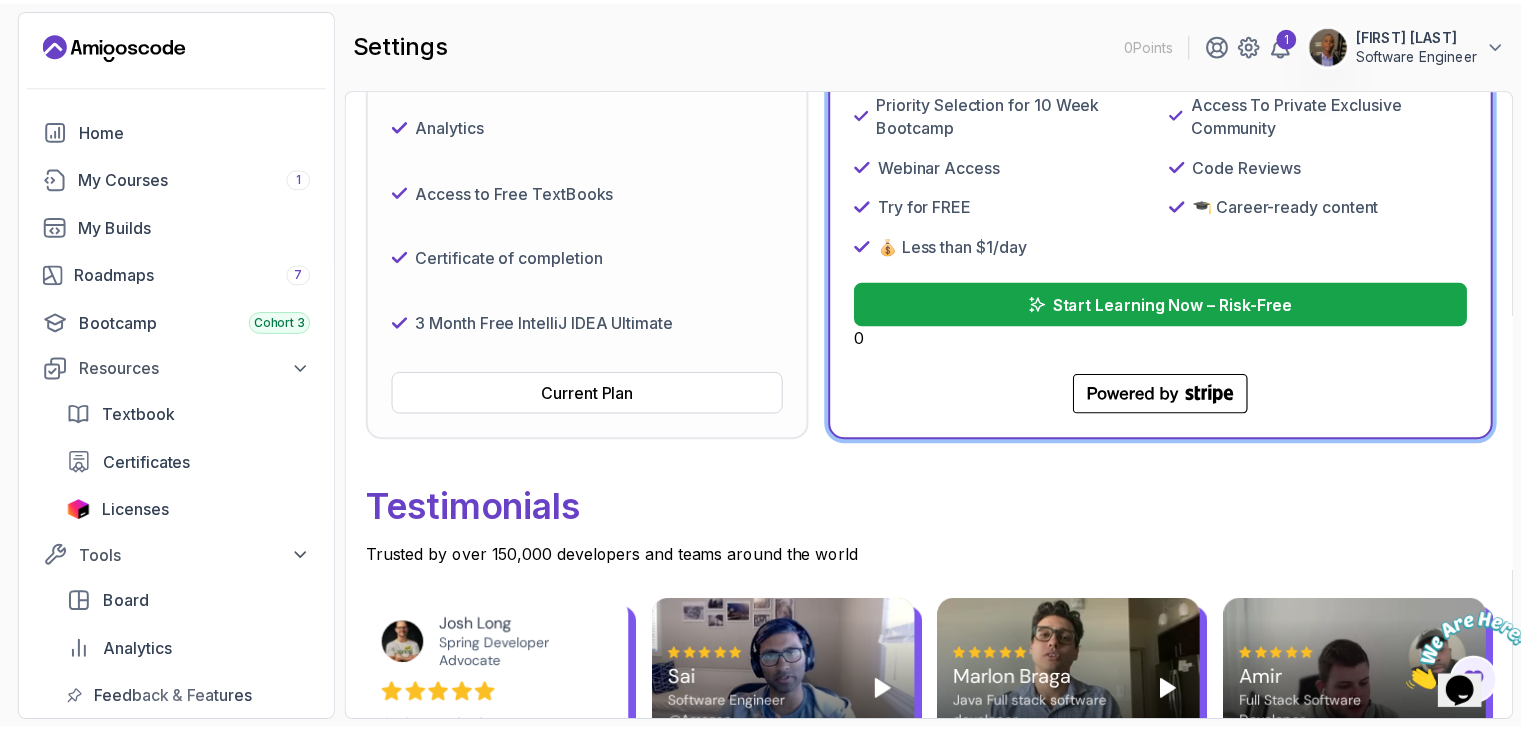 scroll, scrollTop: 0, scrollLeft: 0, axis: both 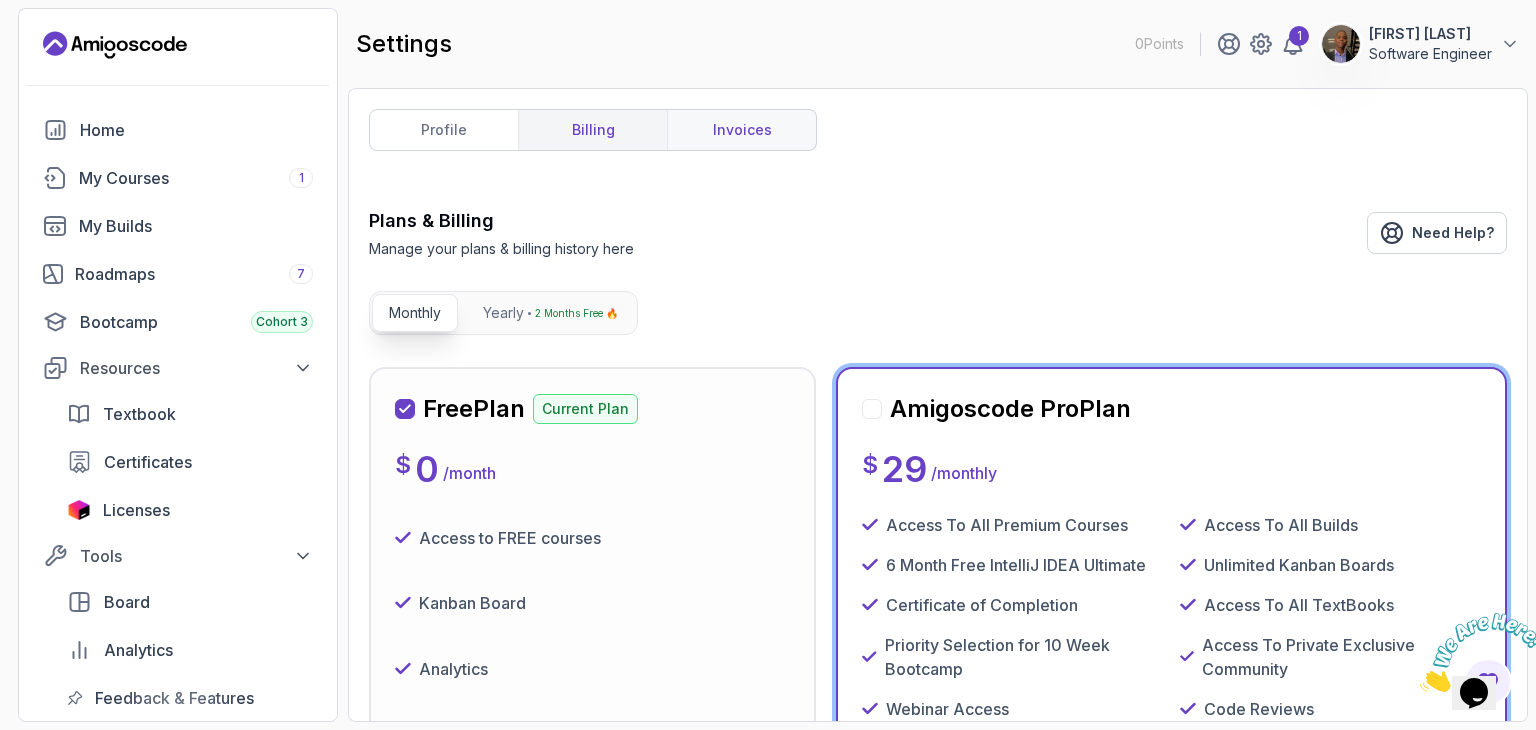 click on "invoices" at bounding box center (741, 130) 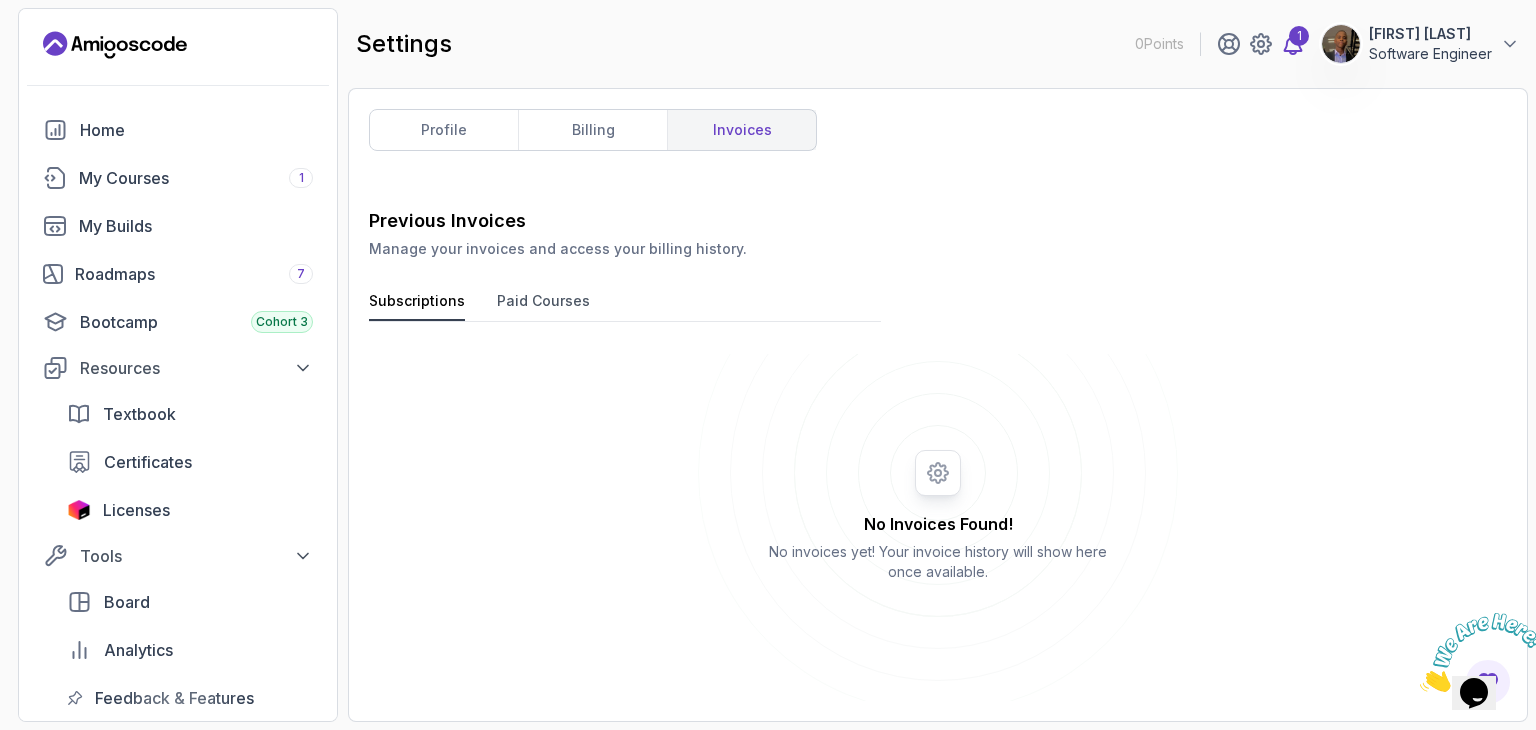click on "1" at bounding box center [1299, 36] 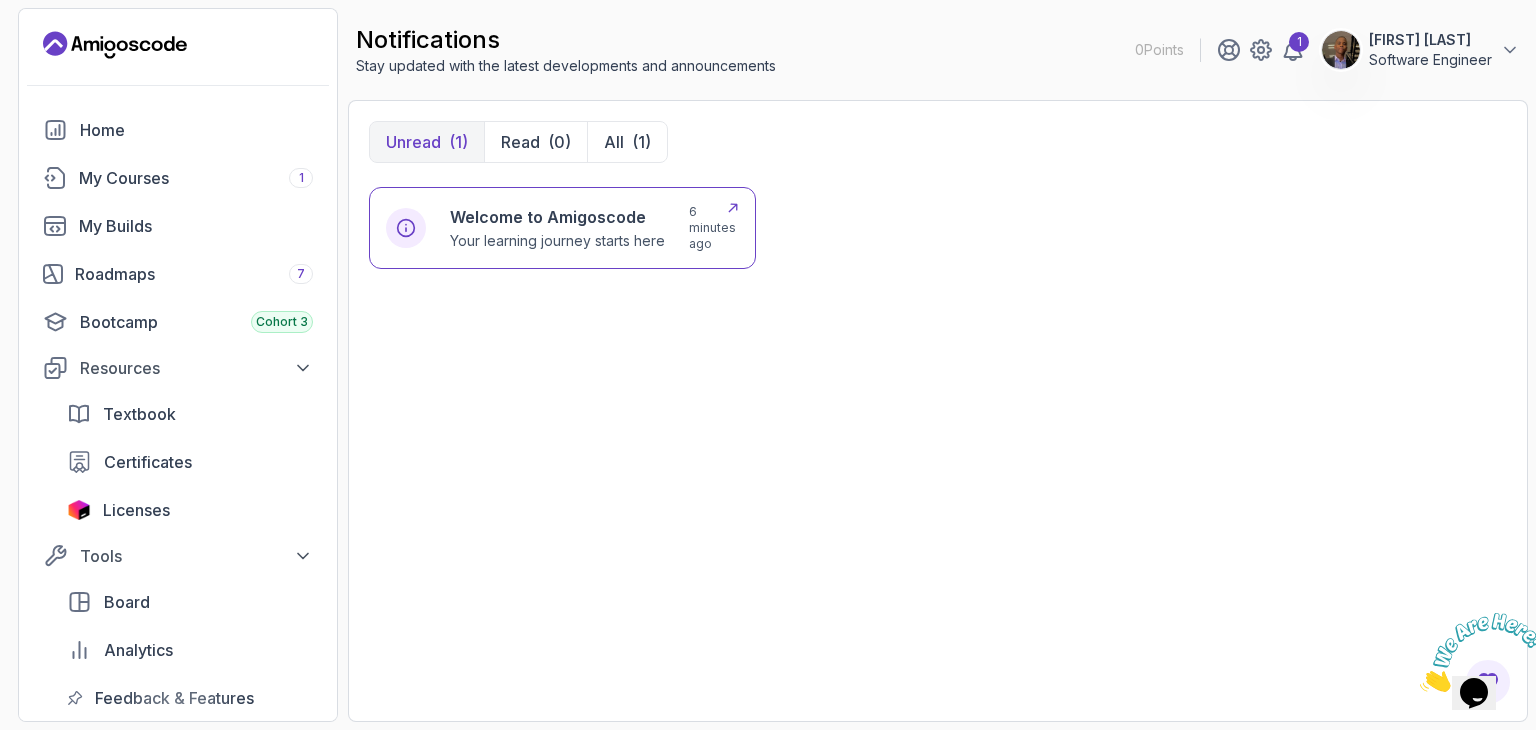 click on "6 minutes ago" at bounding box center [714, 228] 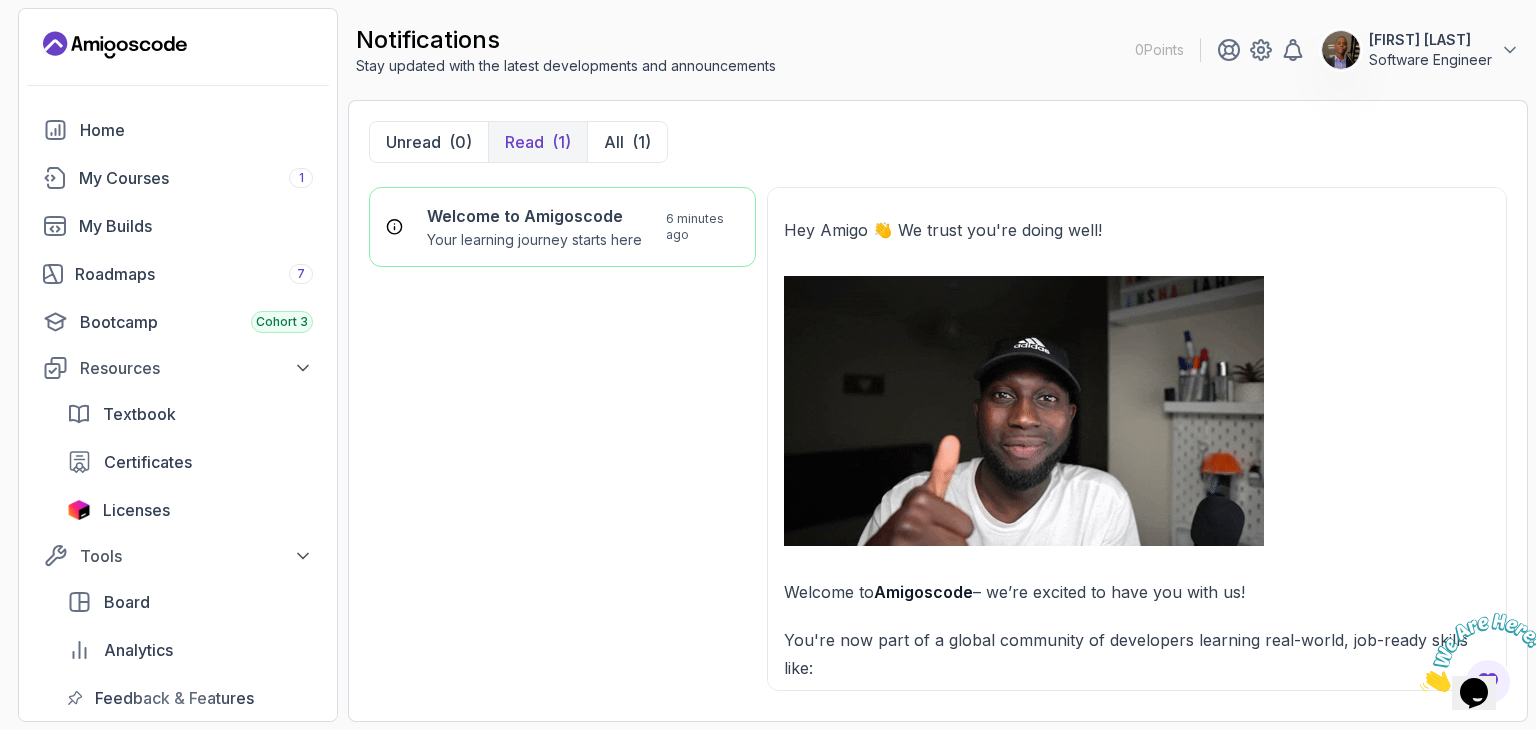 click 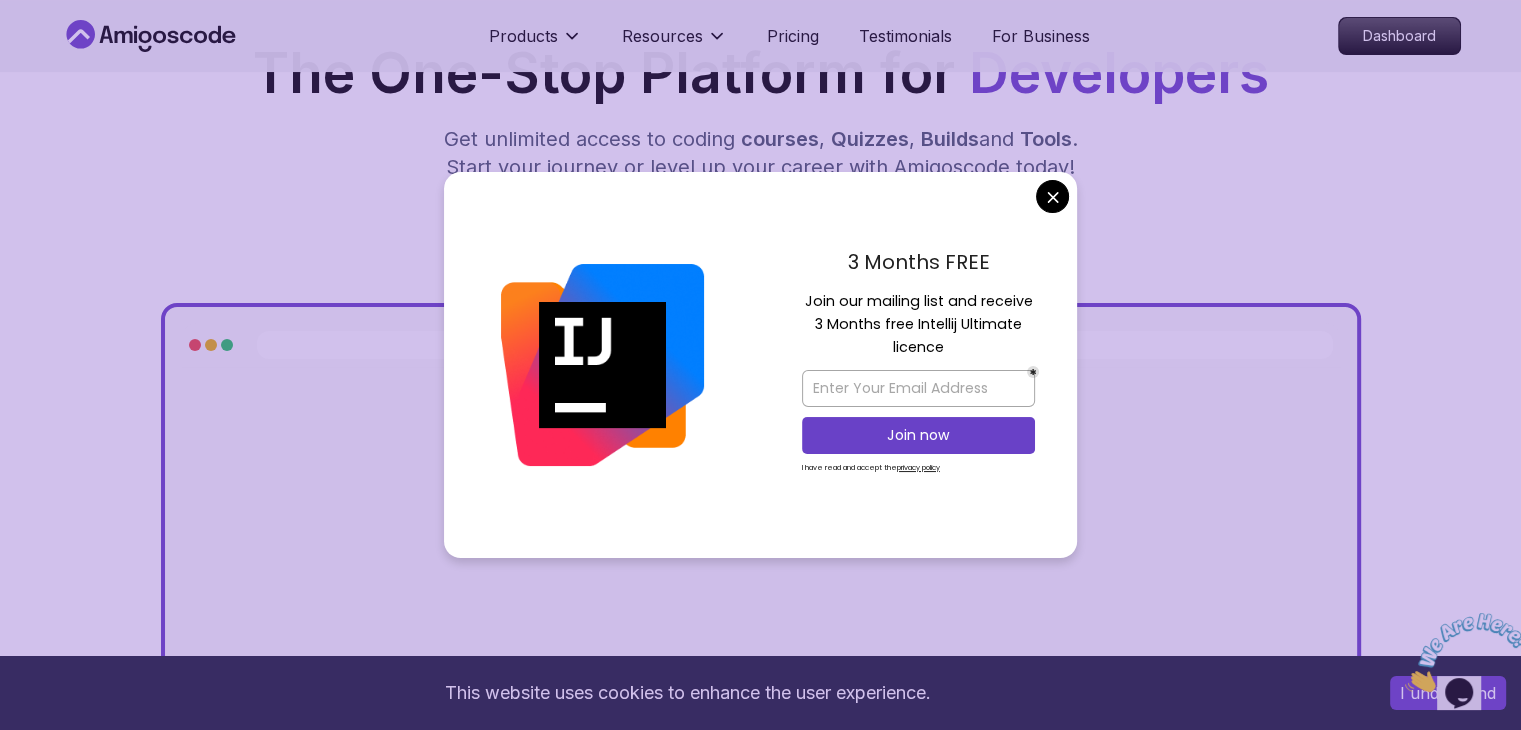 scroll, scrollTop: 356, scrollLeft: 0, axis: vertical 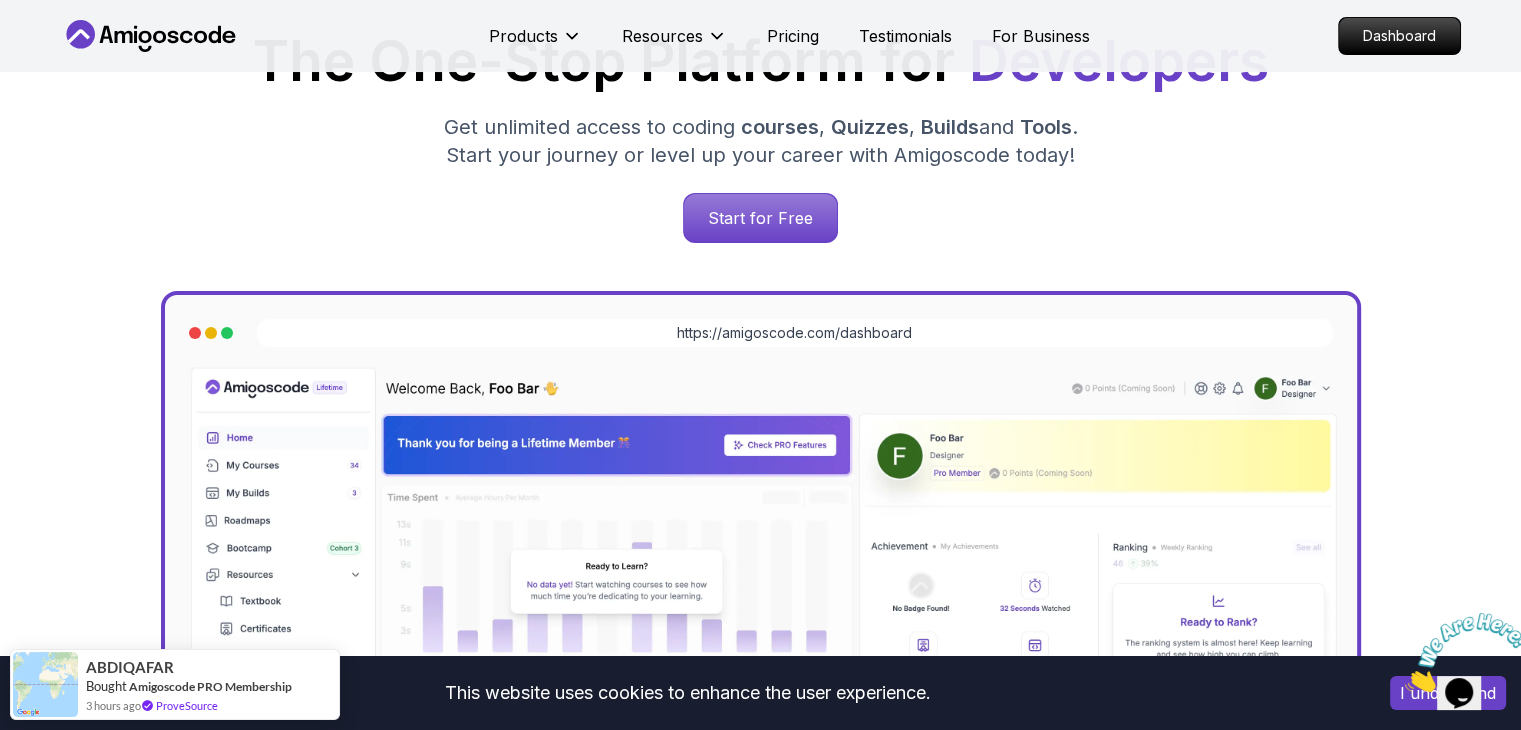 click on "This website uses cookies to enhance the user experience. I understand Products Resources Pricing Testimonials For Business Dashboard Products Resources Pricing Testimonials For Business Dashboard Jogh Long Spring Developer Advocate "Amigoscode Does a pretty good job, and consistently too, covering Spring and for that, I'm very Appreciative" The One-Stop Platform for   Developers Get unlimited access to coding   courses ,   Quizzes ,   Builds  and   Tools . Start your journey or level up your career with Amigoscode today! Start for Free https://amigoscode.com/dashboard OUR AMIGO STUDENTS WORK IN TOP COMPANIES Courses Builds Discover Amigoscode's Latest   Premium Courses! Get unlimited access to coding   courses ,   Quizzes ,   Builds  and   Tools . Start your journey or level up your career with Amigoscode today! Browse all  courses Advanced Spring Boot Pro Dive deep into Spring Boot with our advanced course, designed to take your skills from intermediate to expert level. NEW Spring Boot for Beginners Pro Pro" at bounding box center [760, 5508] 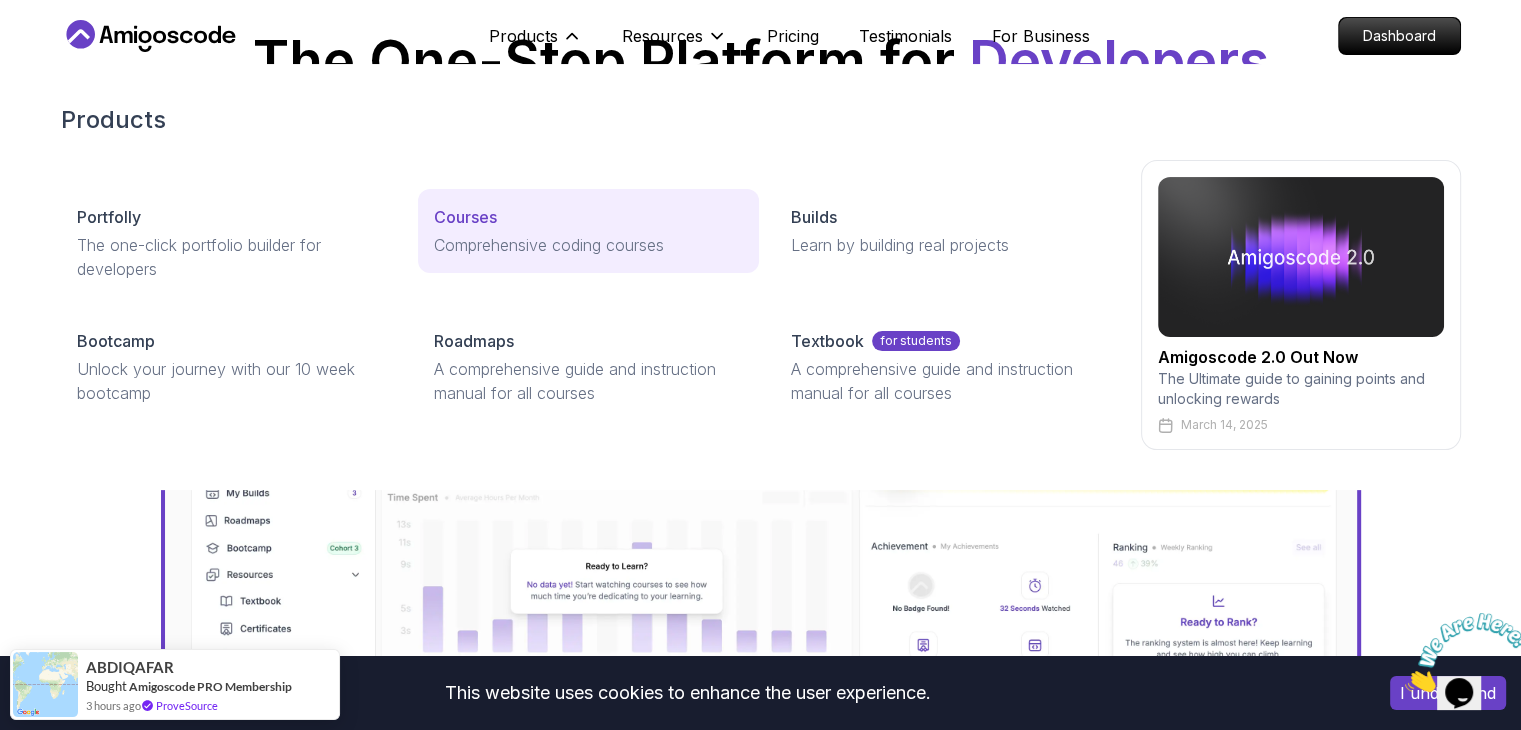 click on "Courses" at bounding box center (588, 217) 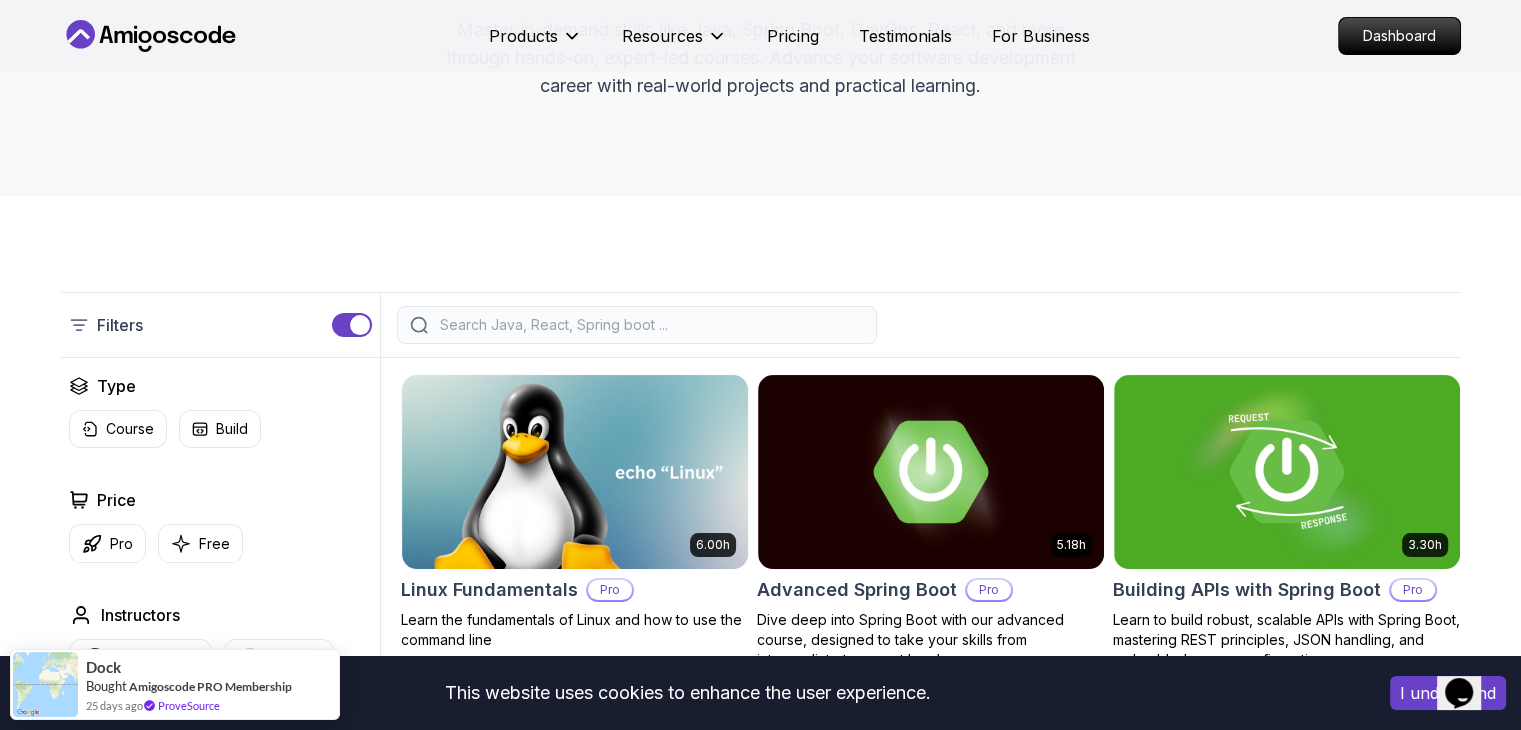 scroll, scrollTop: 256, scrollLeft: 0, axis: vertical 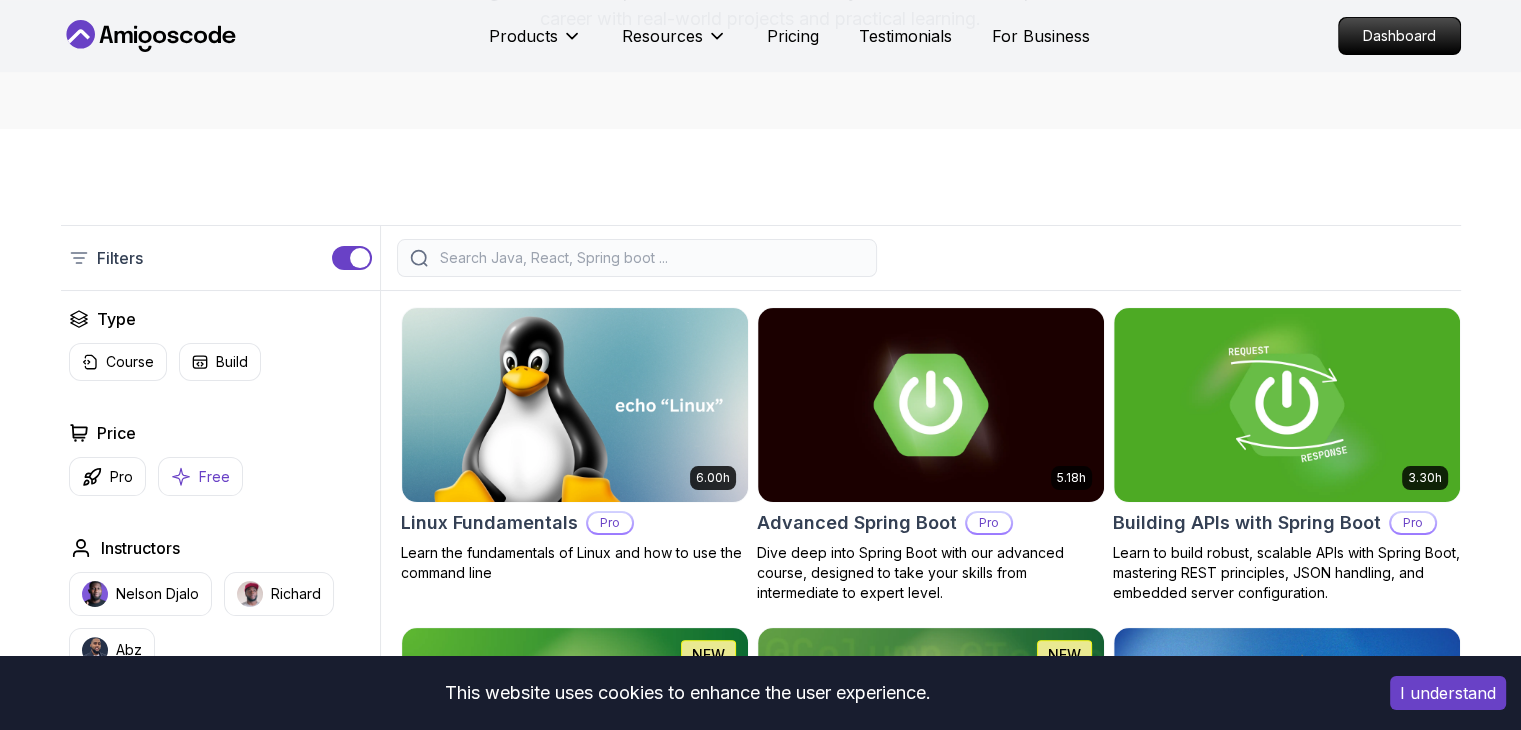 click on "Free" at bounding box center [200, 476] 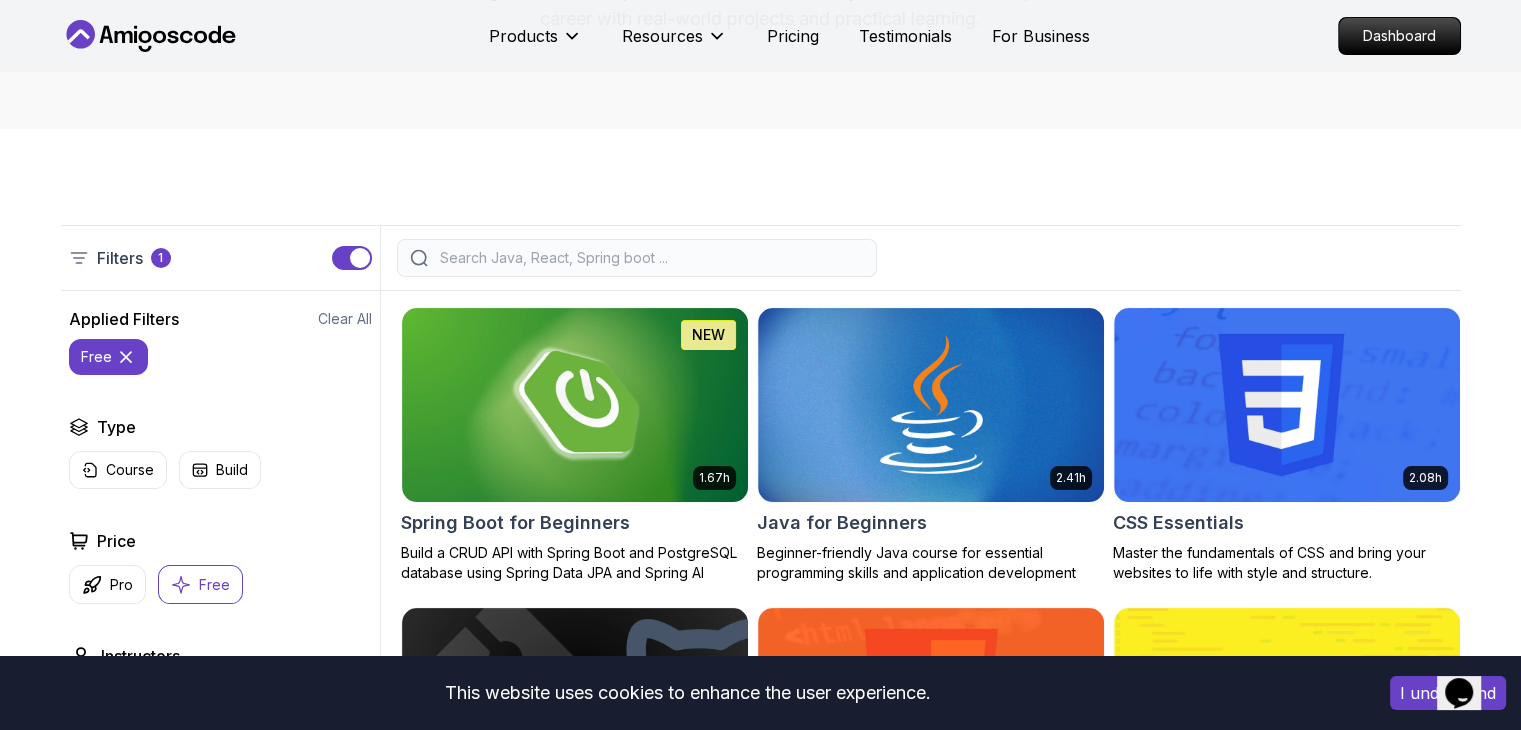 scroll, scrollTop: 0, scrollLeft: 0, axis: both 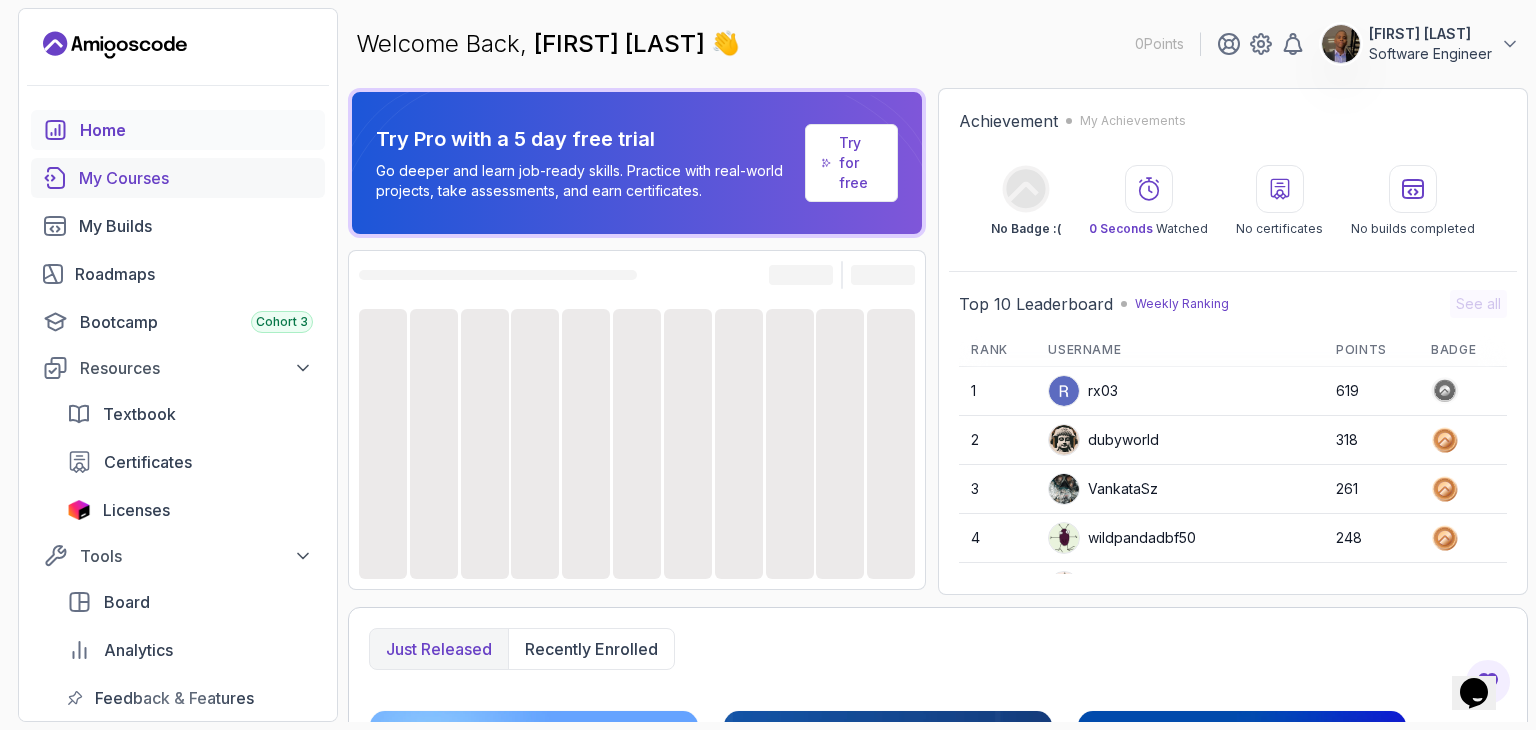 click on "My Courses" at bounding box center [196, 178] 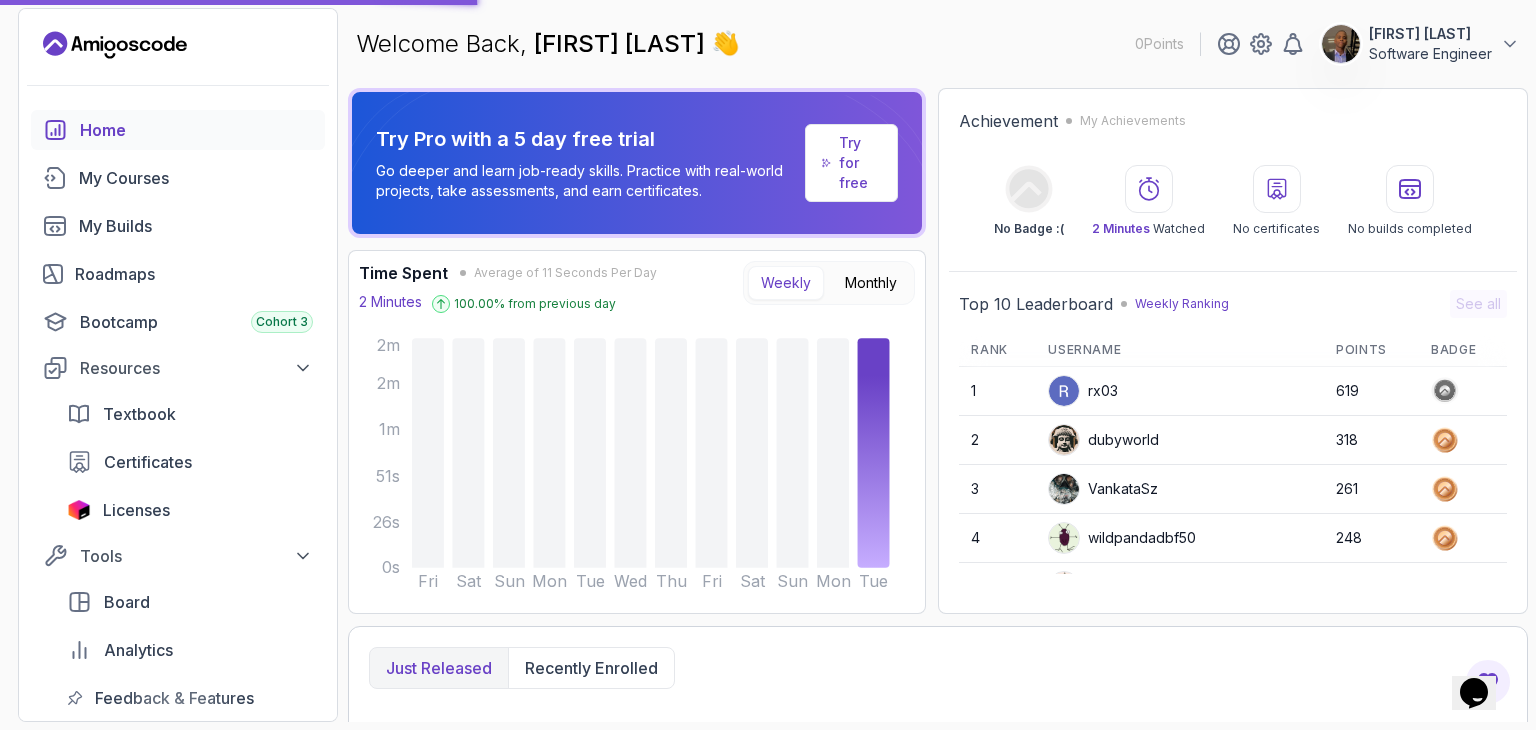 click on "[FIRST] [LAST]" at bounding box center [622, 43] 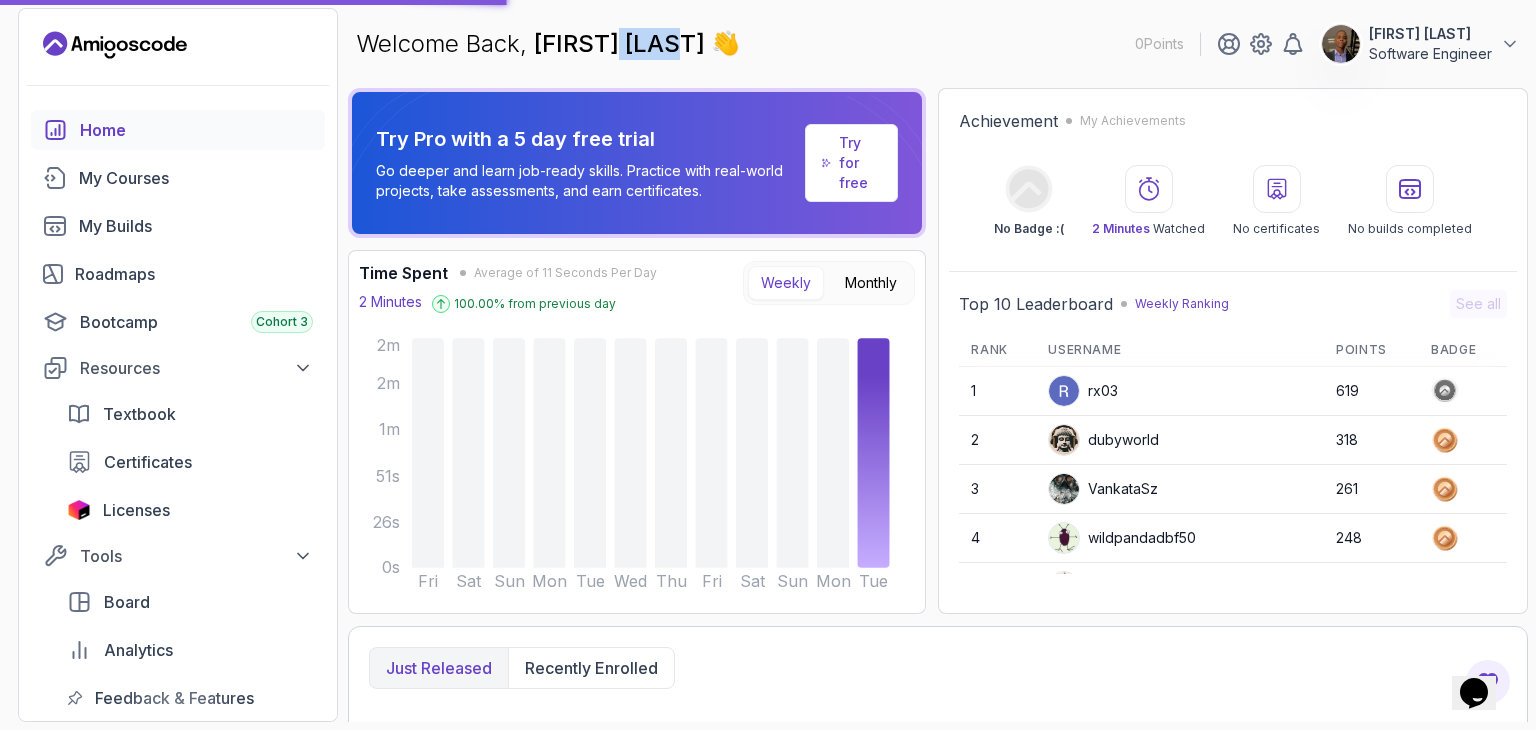 click on "[FIRST] [LAST]" at bounding box center [622, 43] 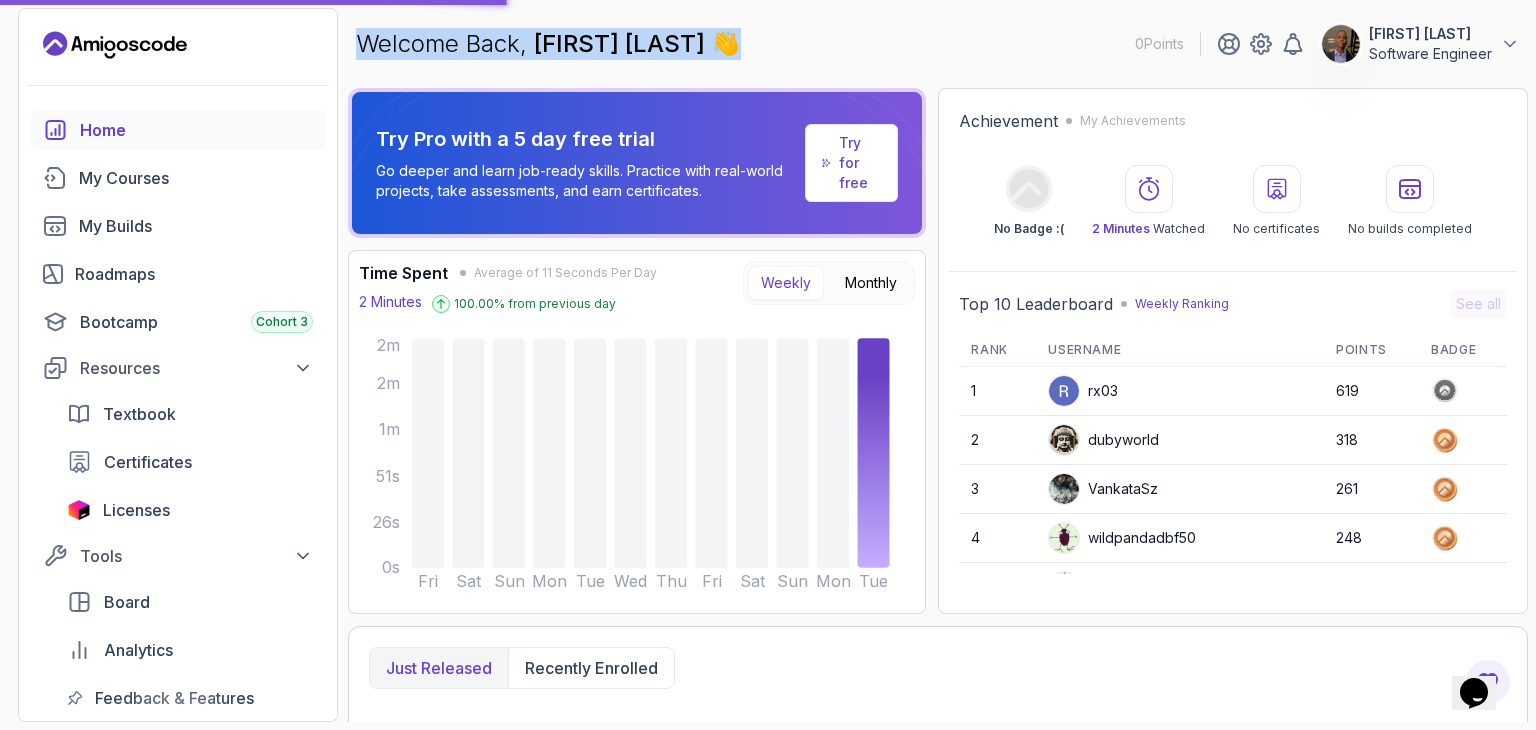 click on "[FIRST] [LAST]" at bounding box center (622, 43) 